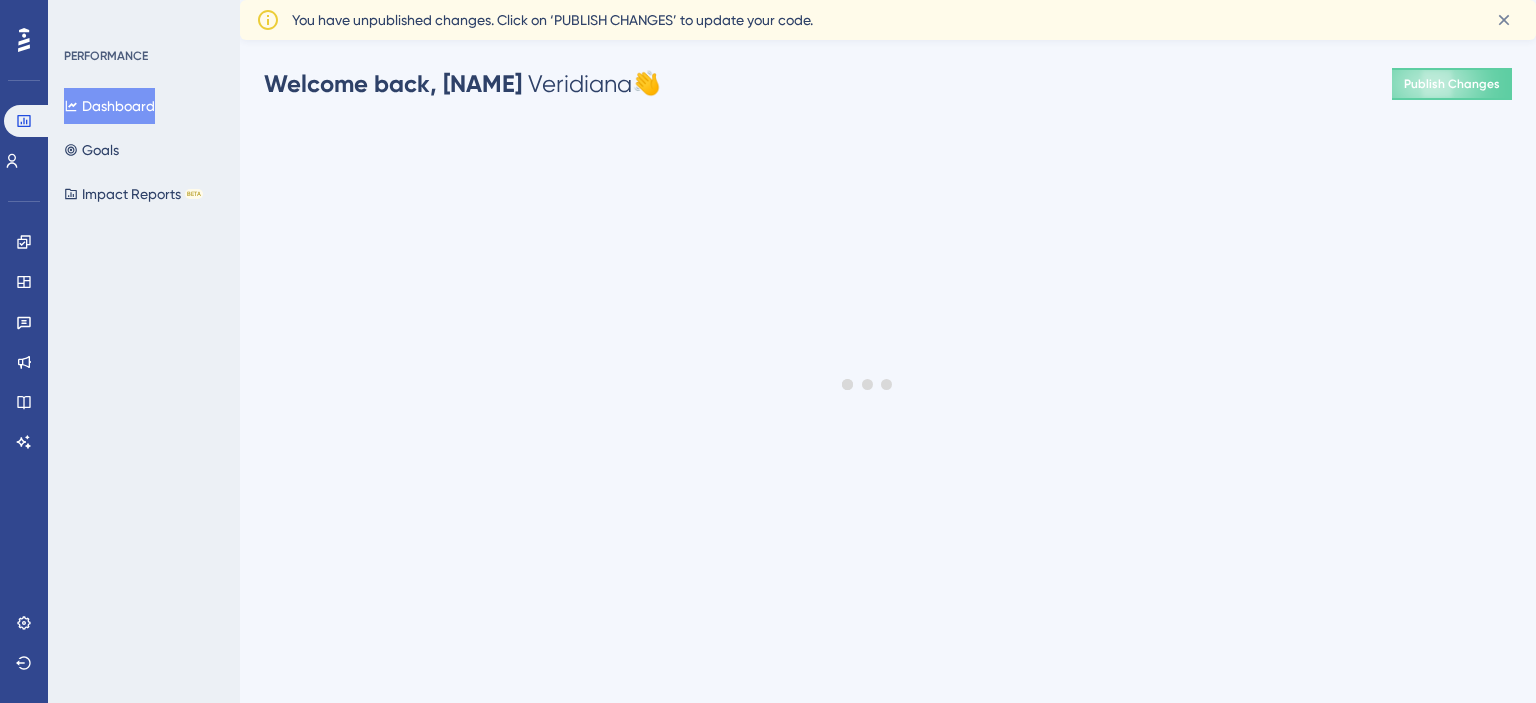 scroll, scrollTop: 0, scrollLeft: 0, axis: both 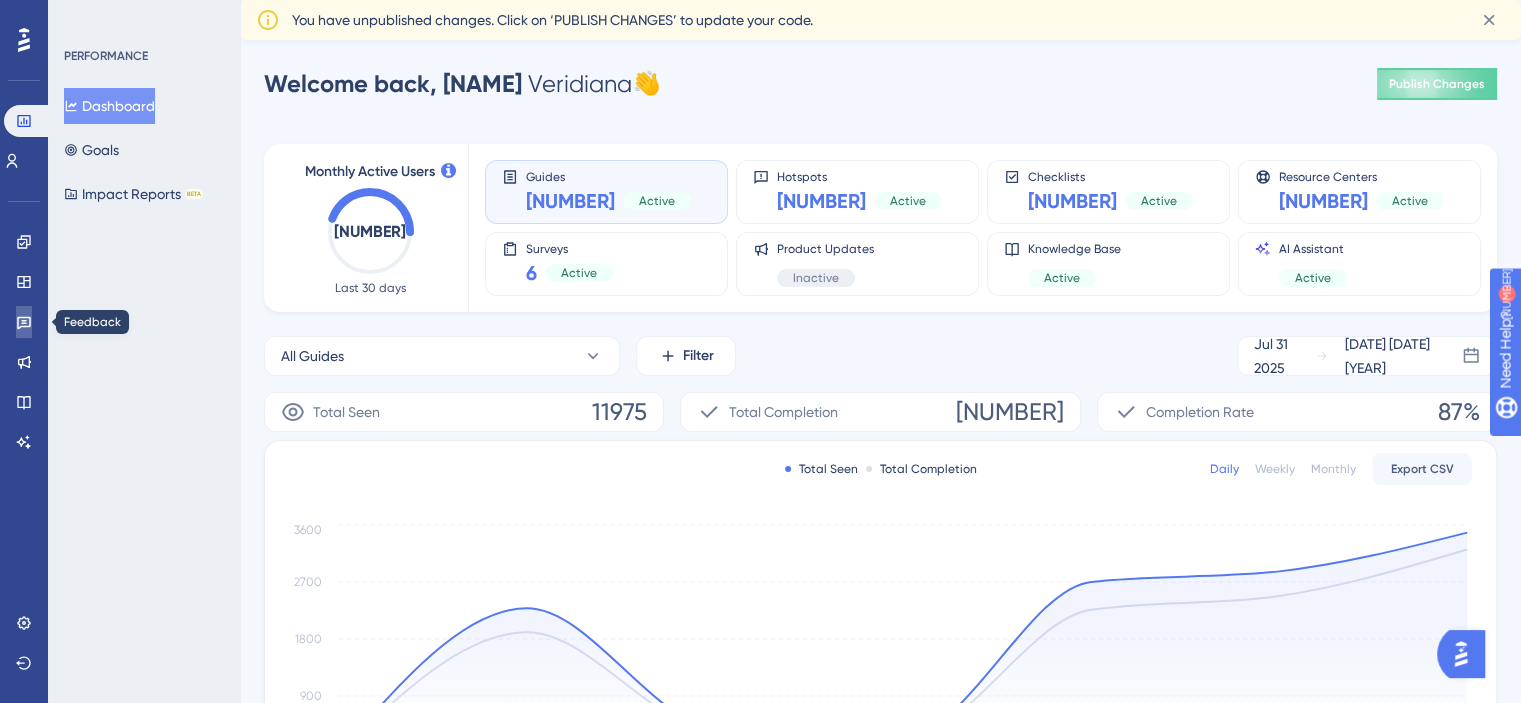 click 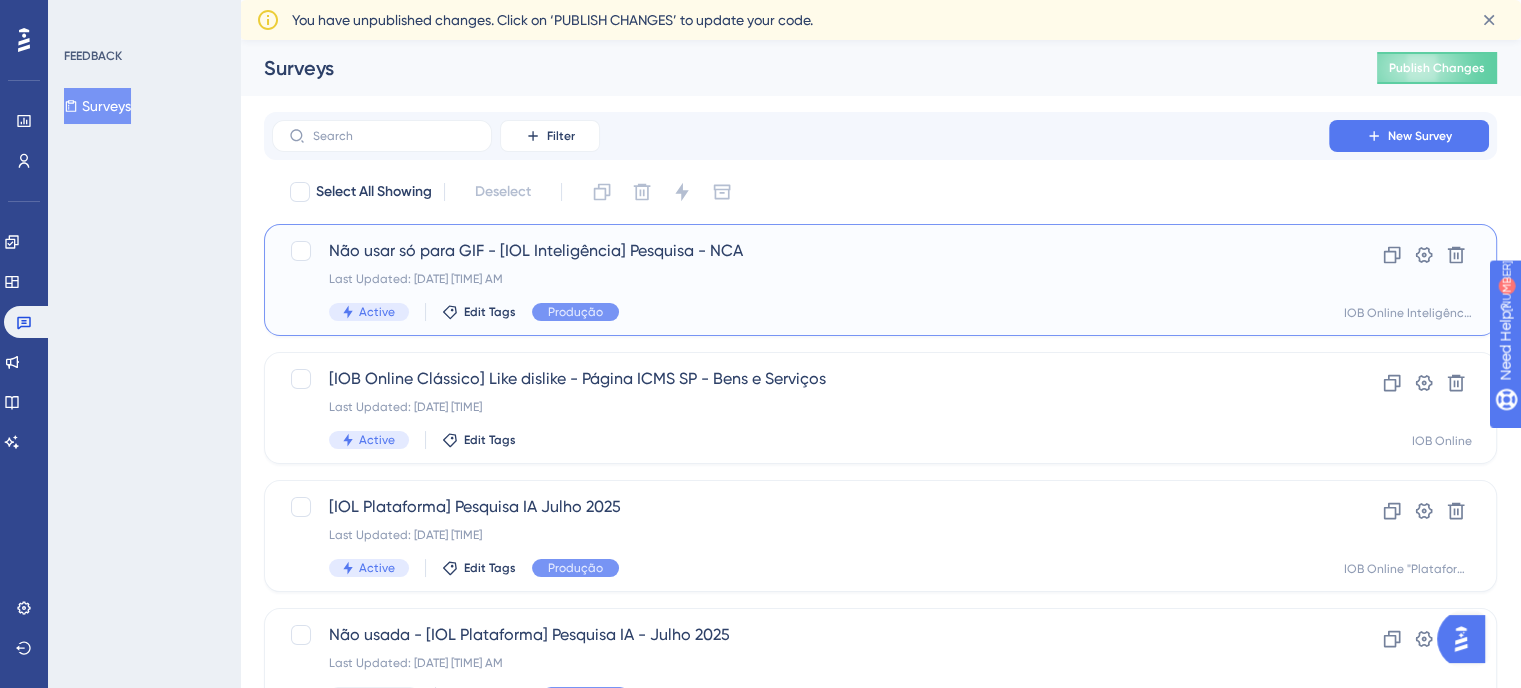click on "Não usar só para GIF - [IOL Inteligência] Pesquisa - NCA Last Updated: [DATE] [TIME] Active Edit Tags Produção" at bounding box center (800, 280) 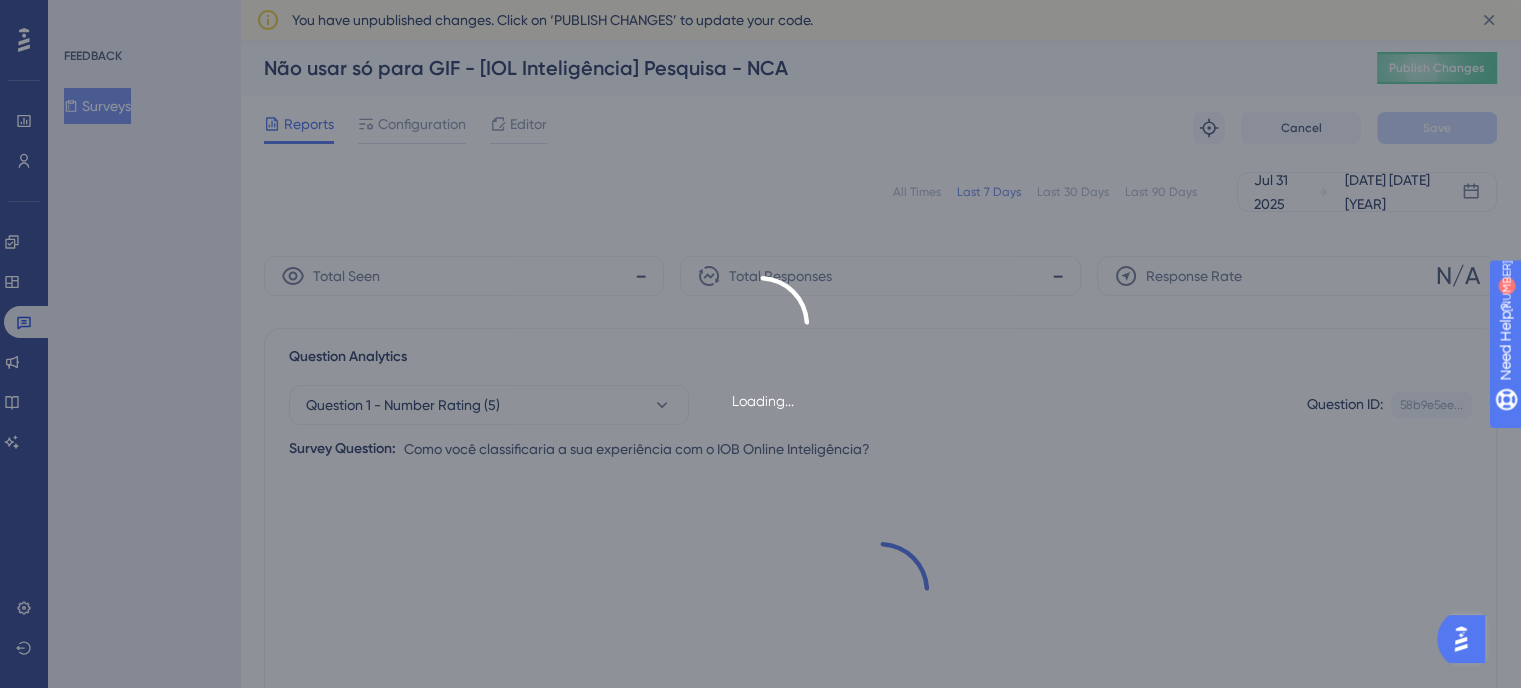 click on "Loading..." at bounding box center [760, 344] 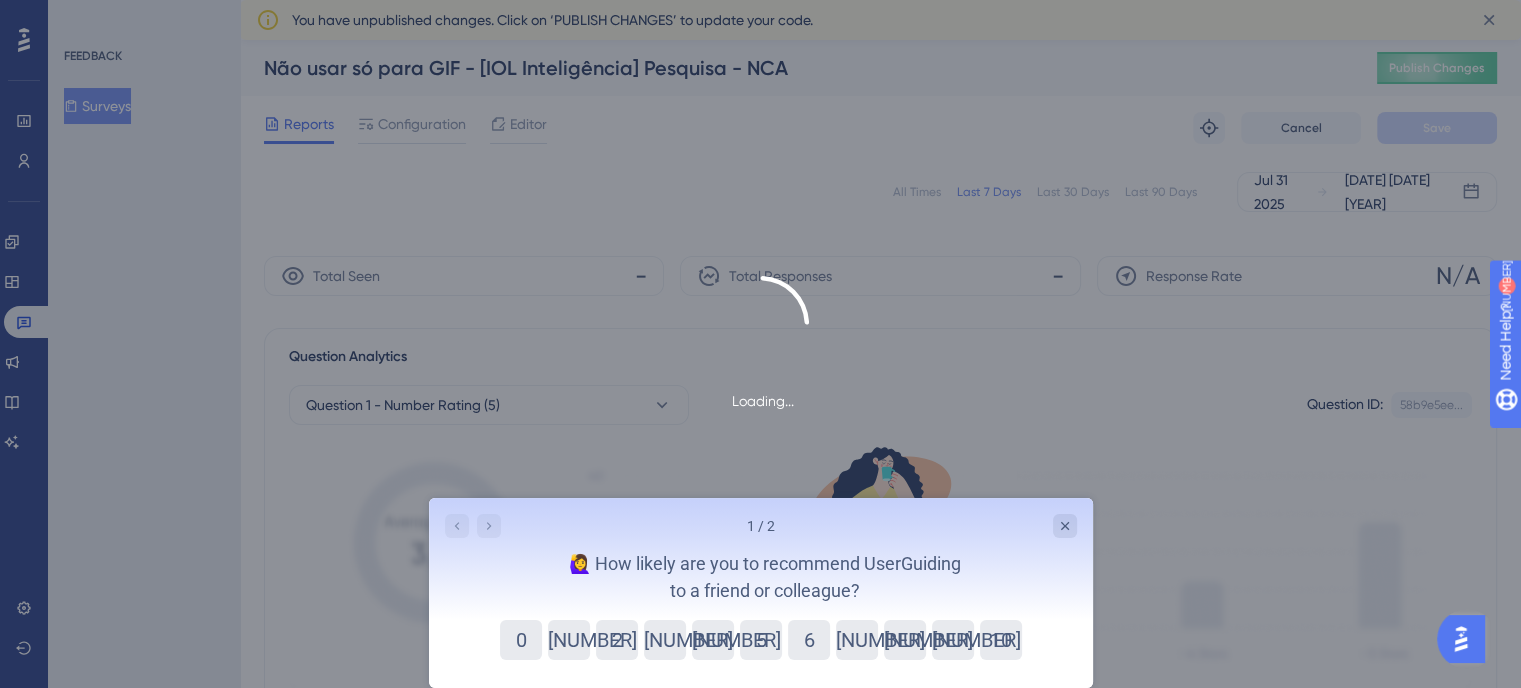 scroll, scrollTop: 0, scrollLeft: 0, axis: both 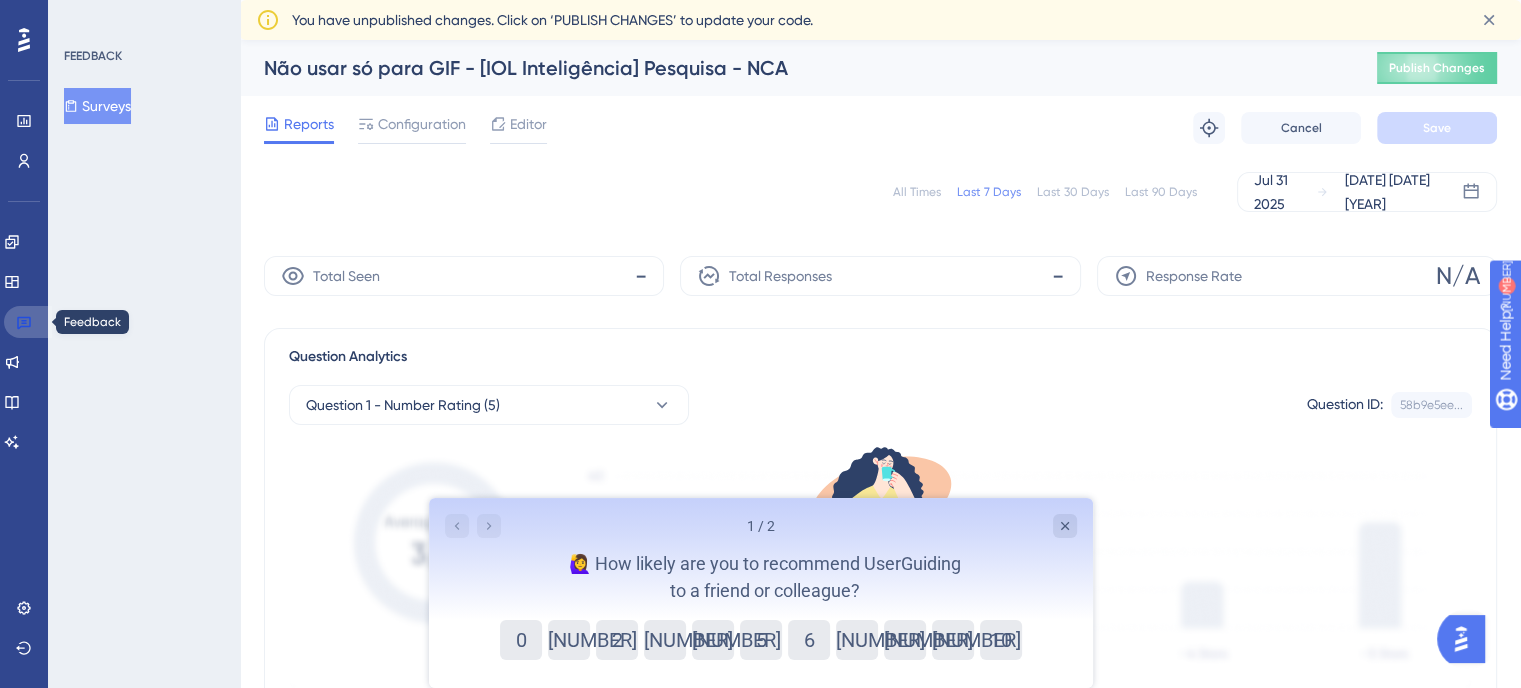 drag, startPoint x: 22, startPoint y: 322, endPoint x: 42, endPoint y: 323, distance: 20.024984 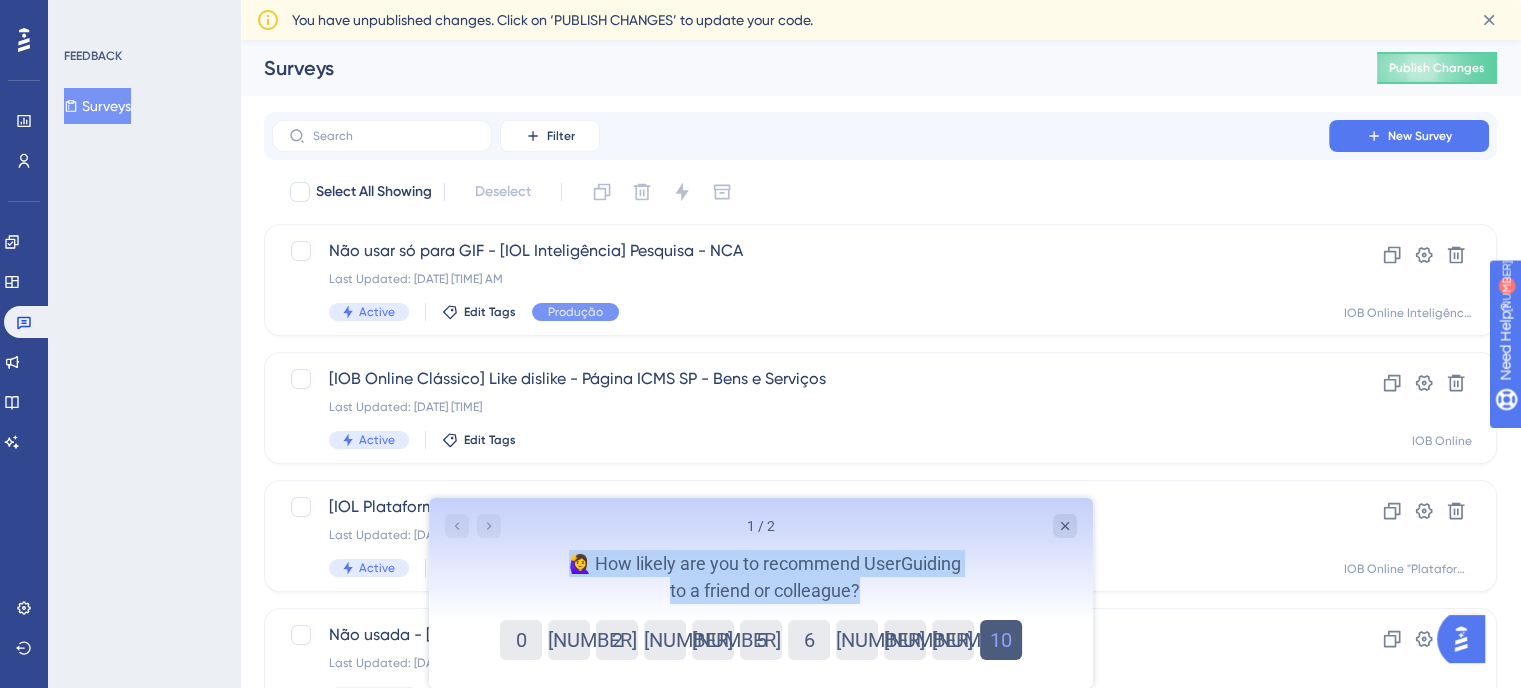 drag, startPoint x: 1064, startPoint y: 524, endPoint x: 994, endPoint y: 635, distance: 131.2288 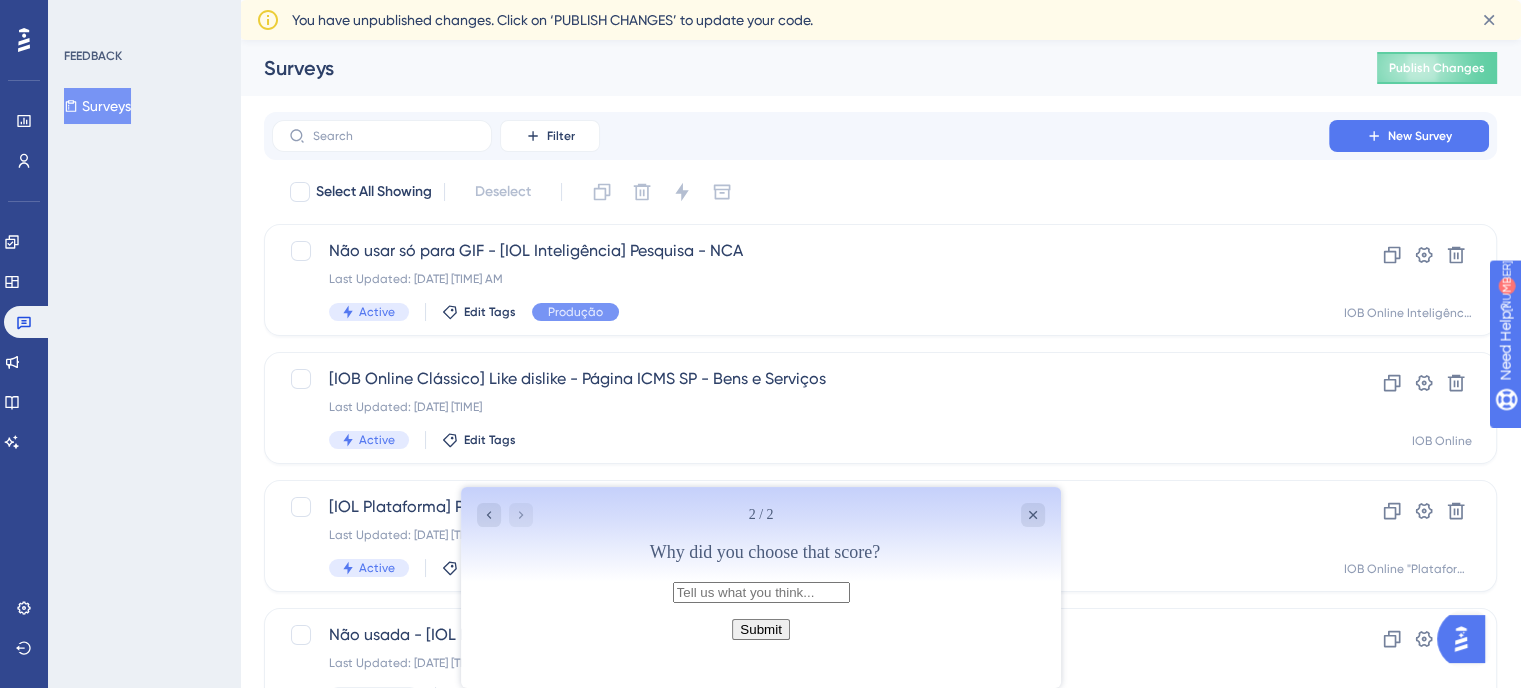 click at bounding box center (760, 592) 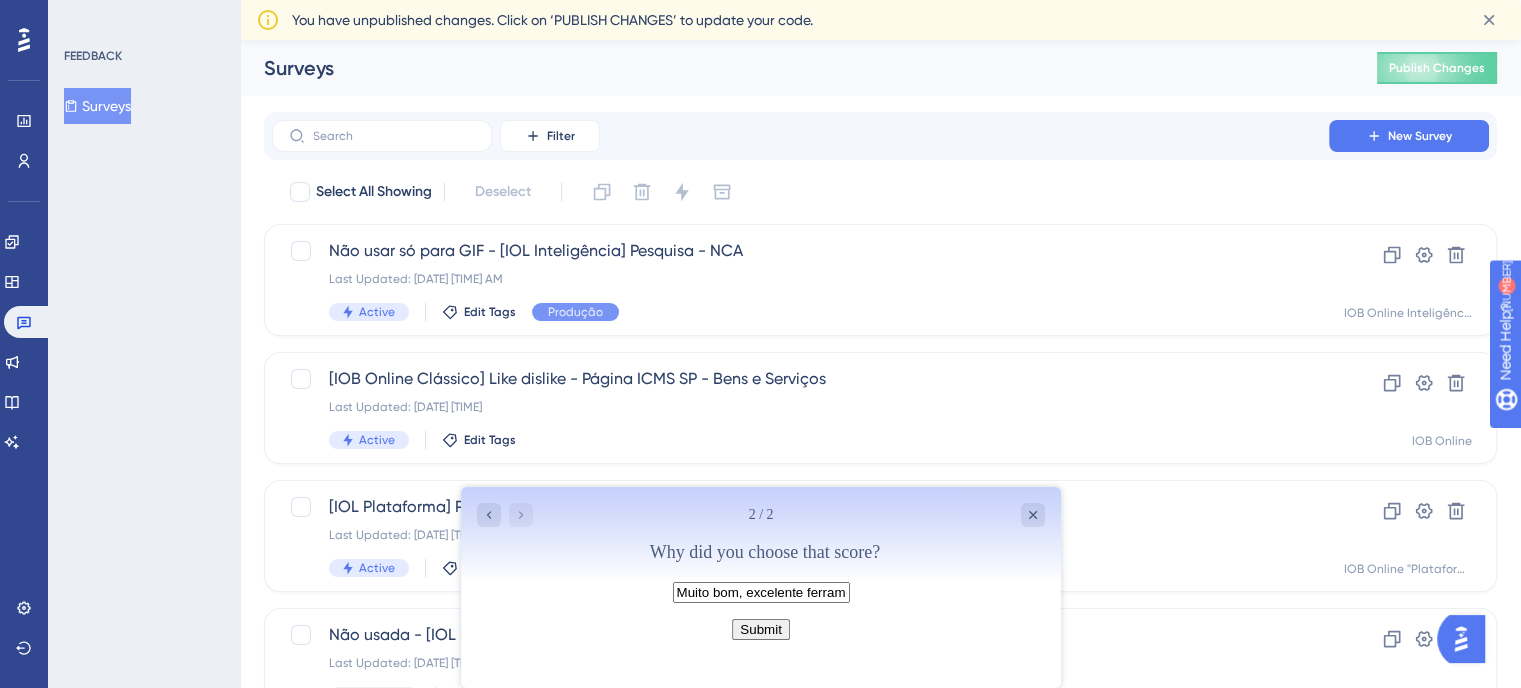type on "Muito bom, excelente ferramenta!" 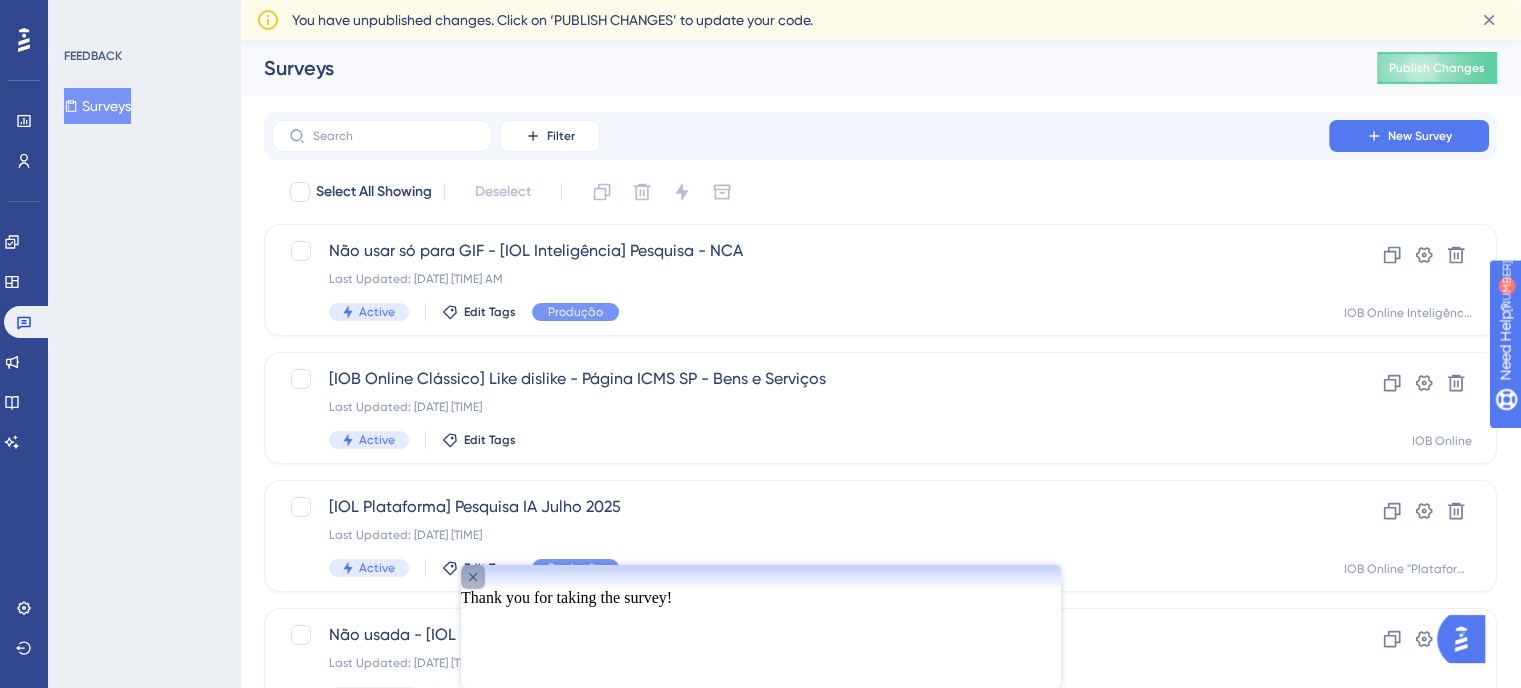click 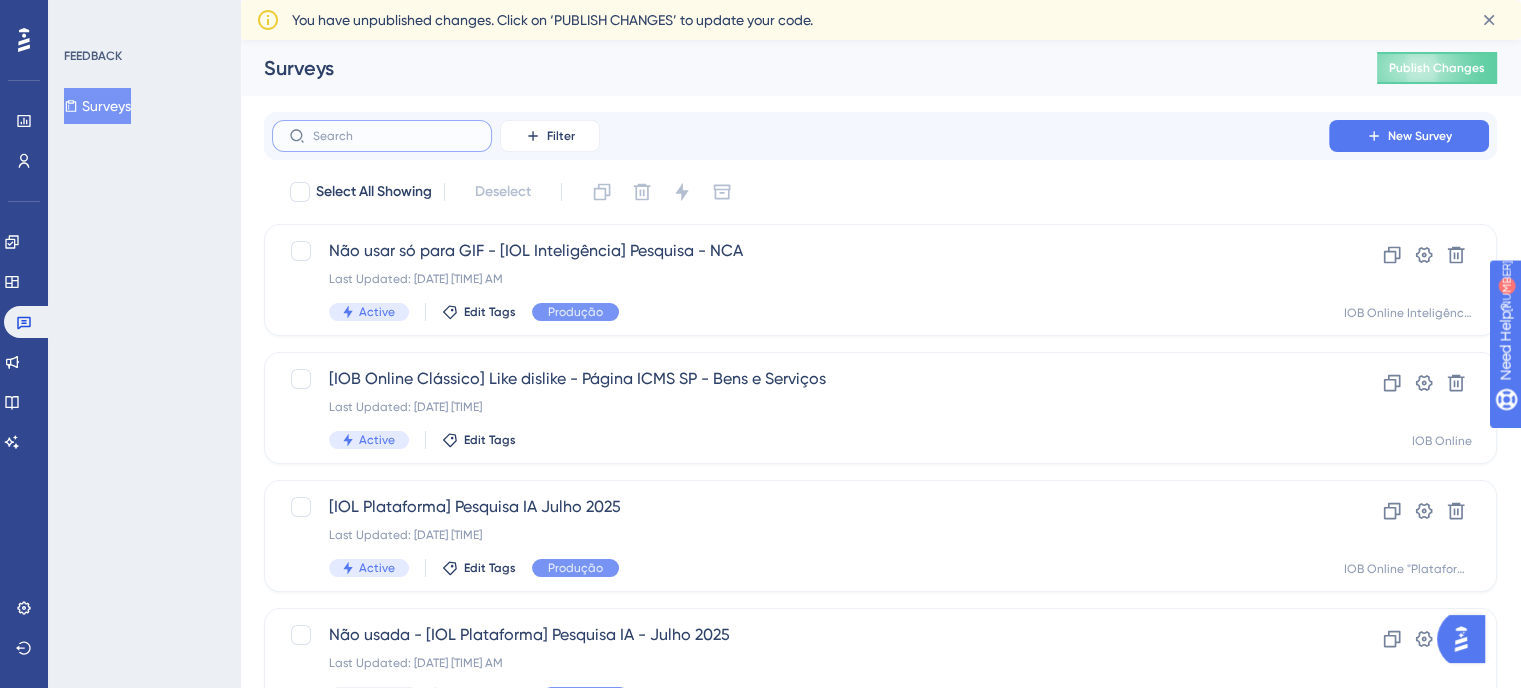 click at bounding box center [394, 136] 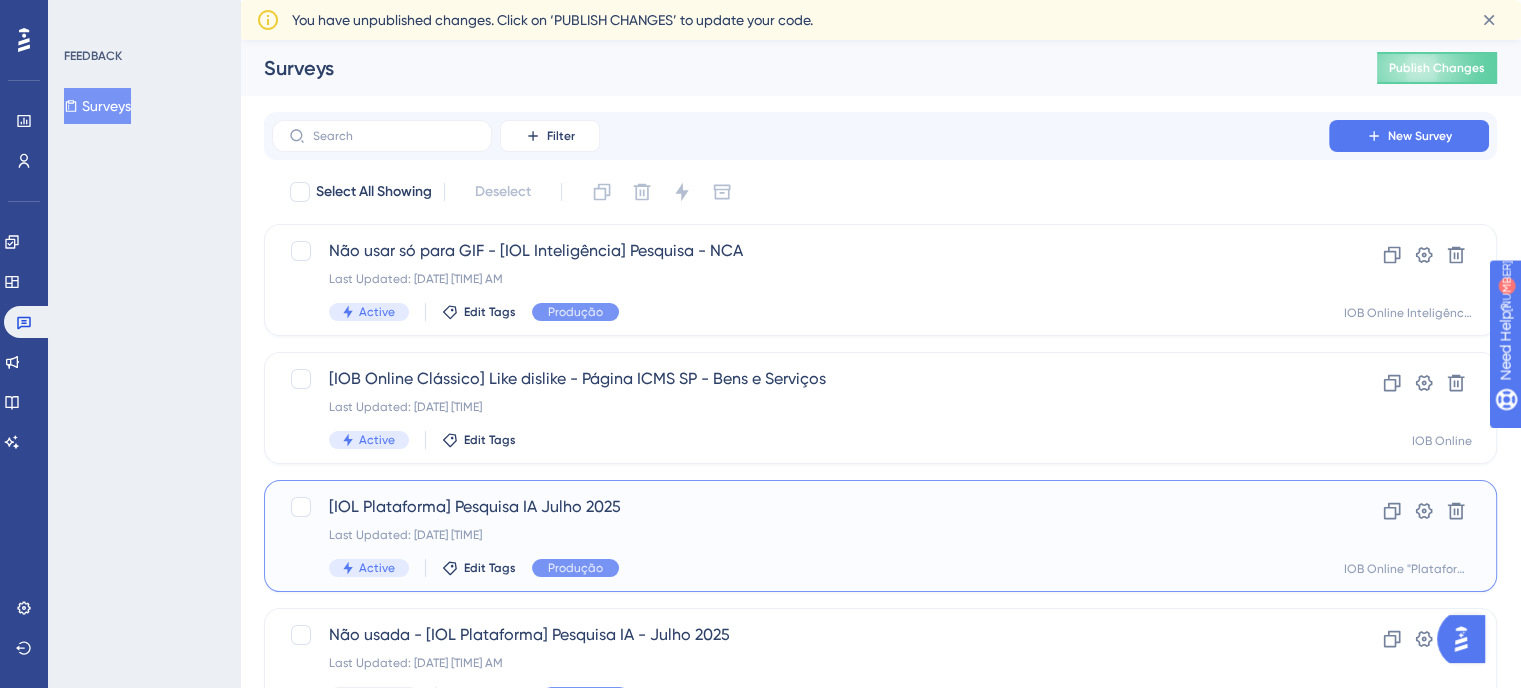 click on "Last Updated: [DATE] [TIME]" at bounding box center [800, 535] 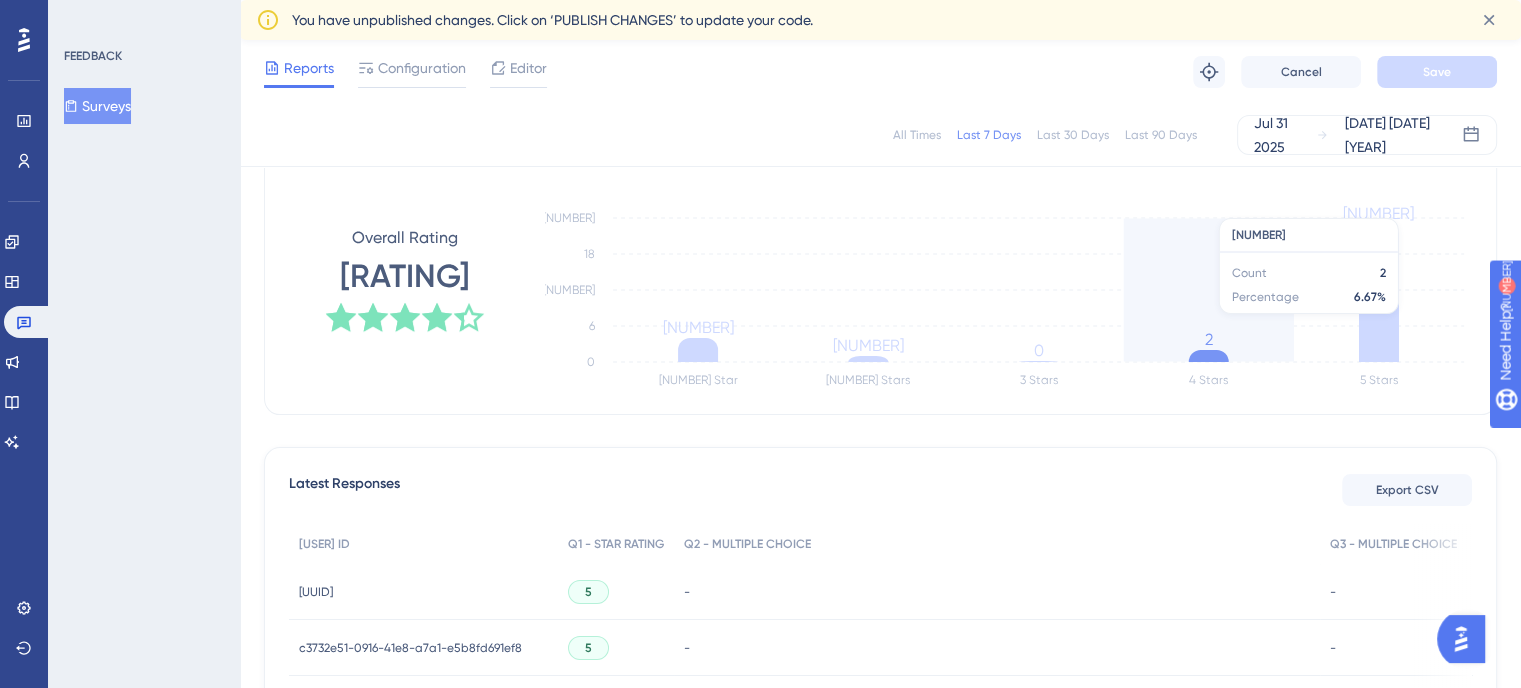 scroll, scrollTop: 200, scrollLeft: 0, axis: vertical 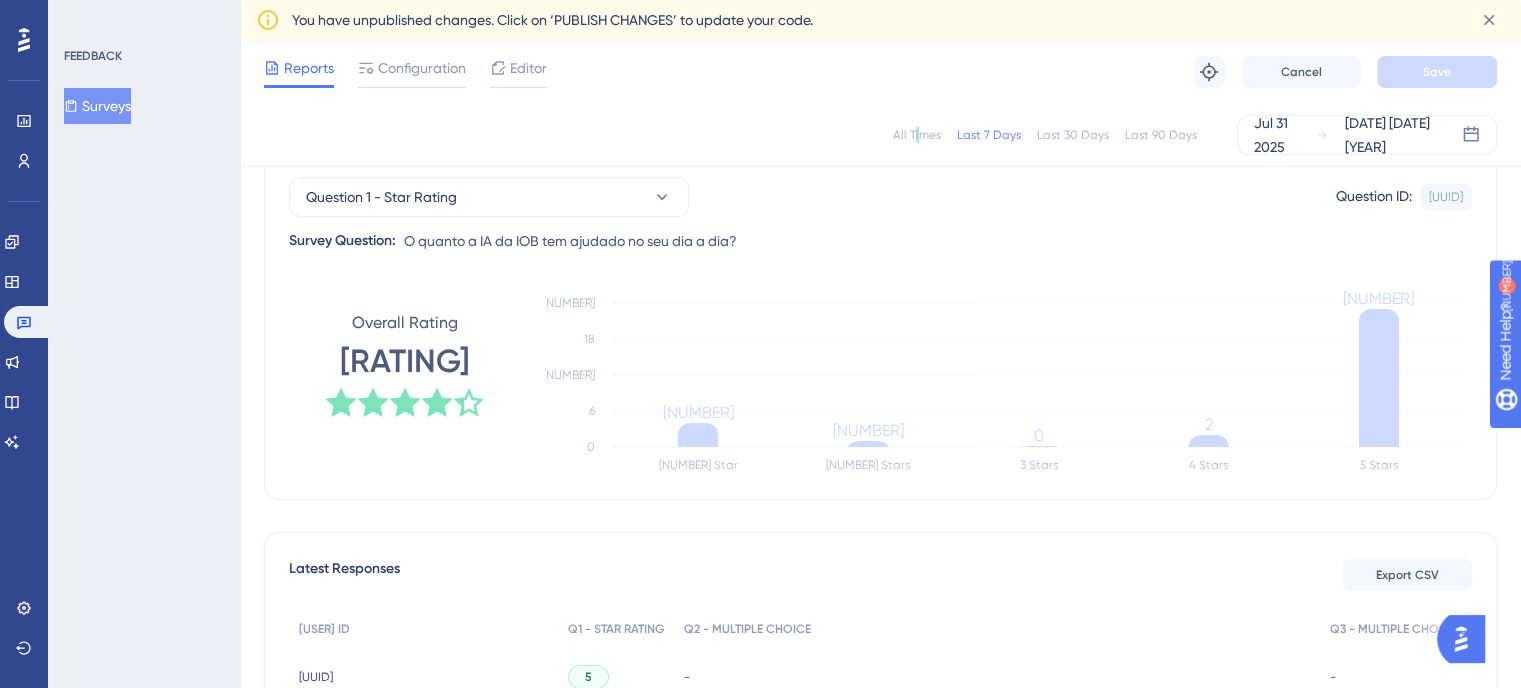 click on "All Times" at bounding box center (917, 135) 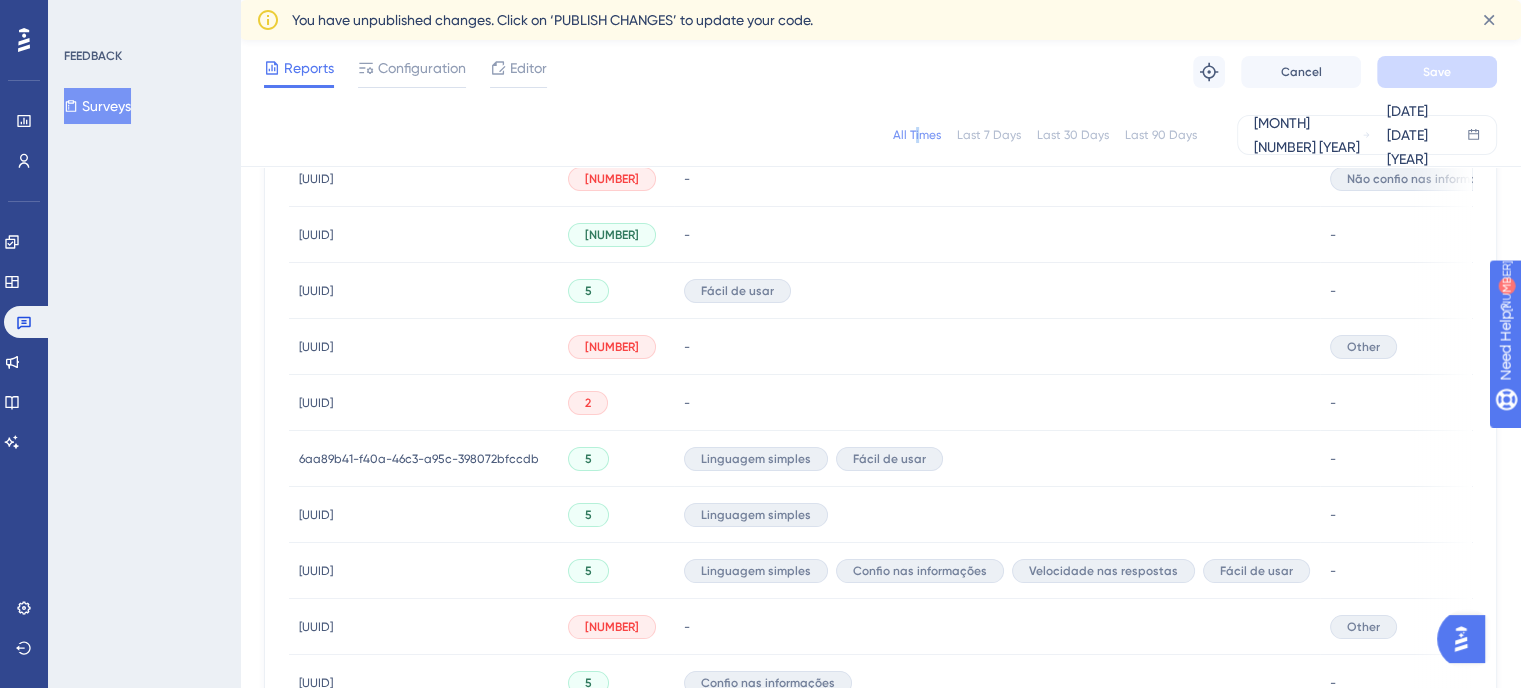 scroll, scrollTop: 1000, scrollLeft: 0, axis: vertical 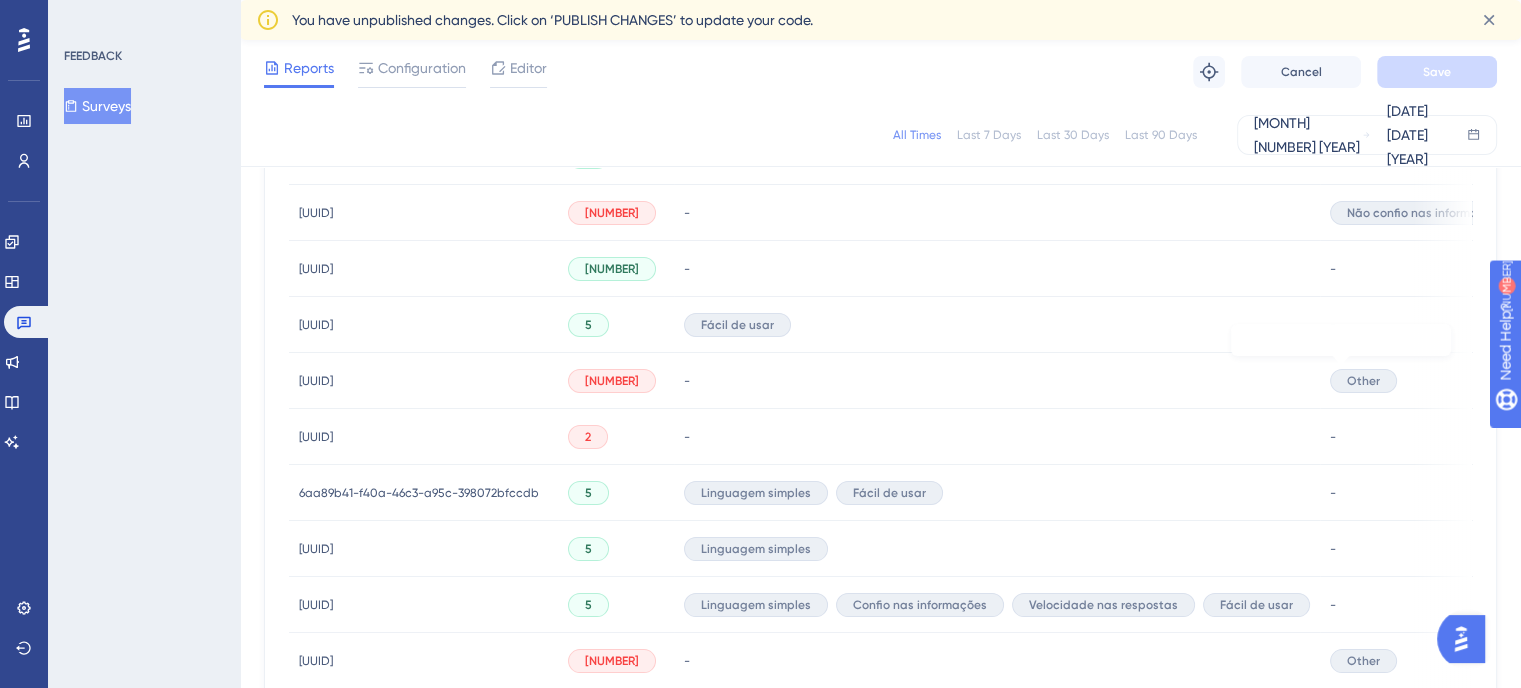 click on "Other" at bounding box center [1363, 381] 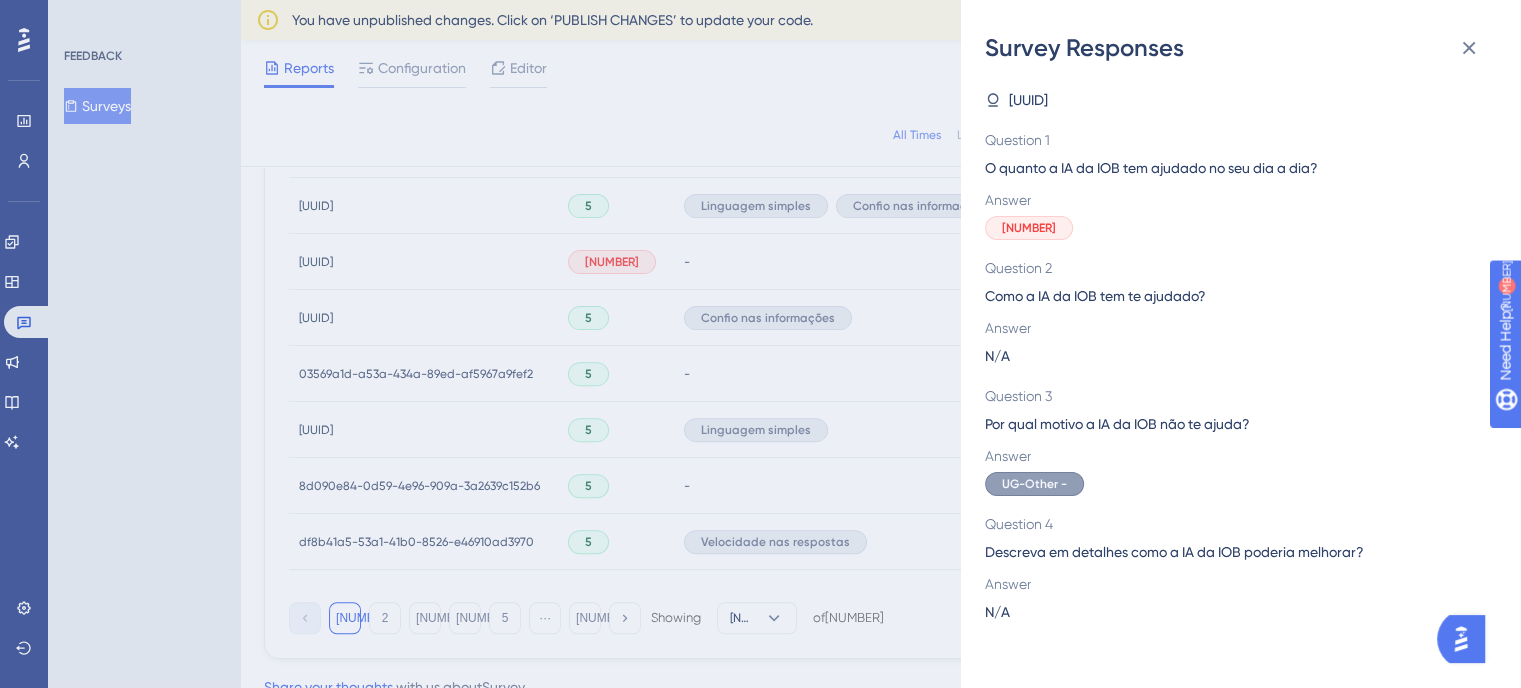 scroll, scrollTop: 1400, scrollLeft: 0, axis: vertical 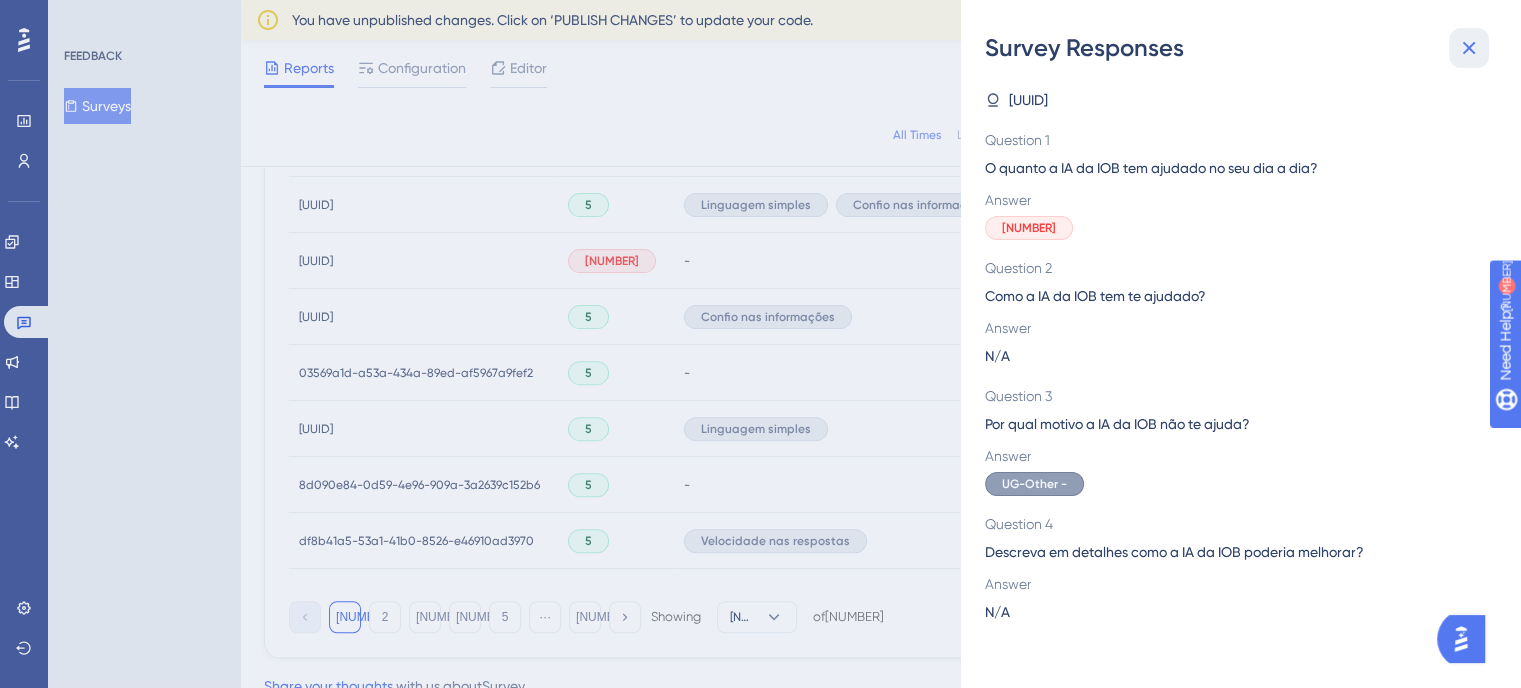 click 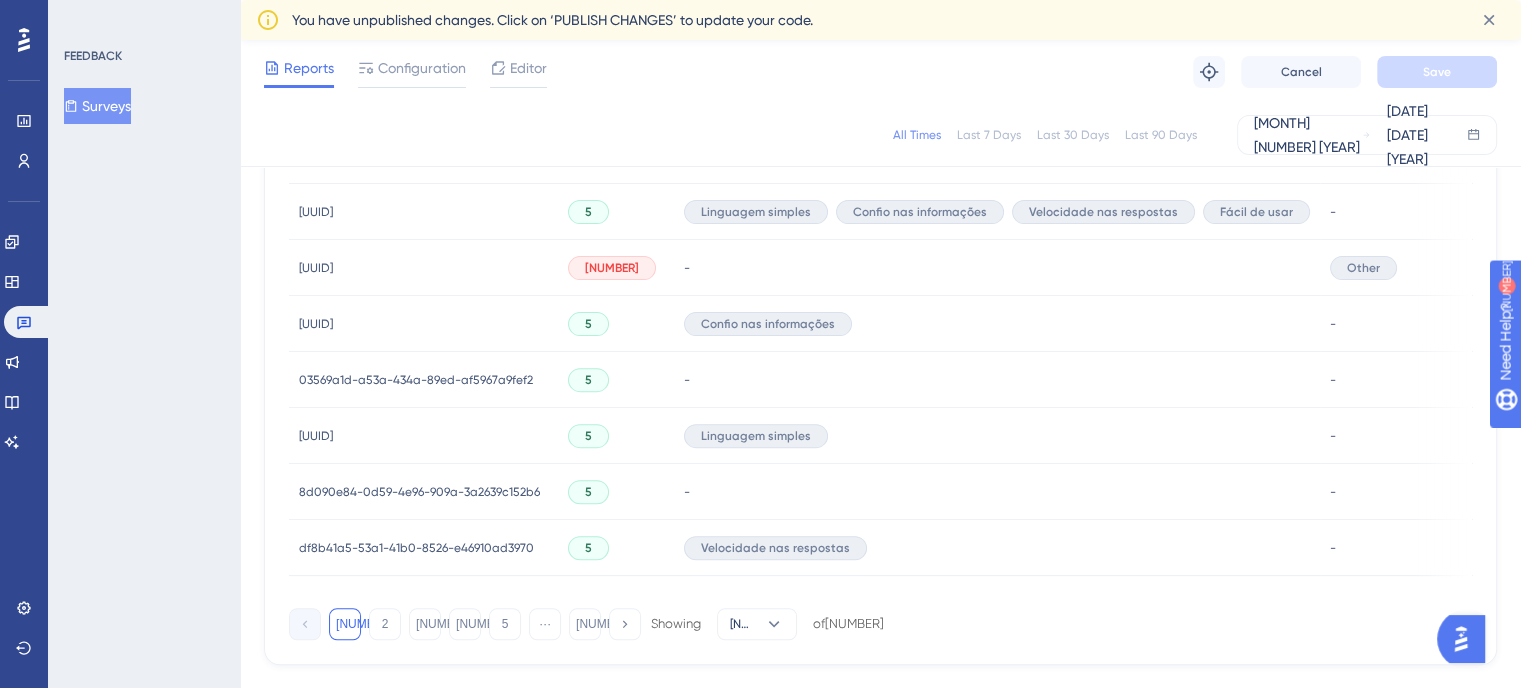 scroll, scrollTop: 1480, scrollLeft: 0, axis: vertical 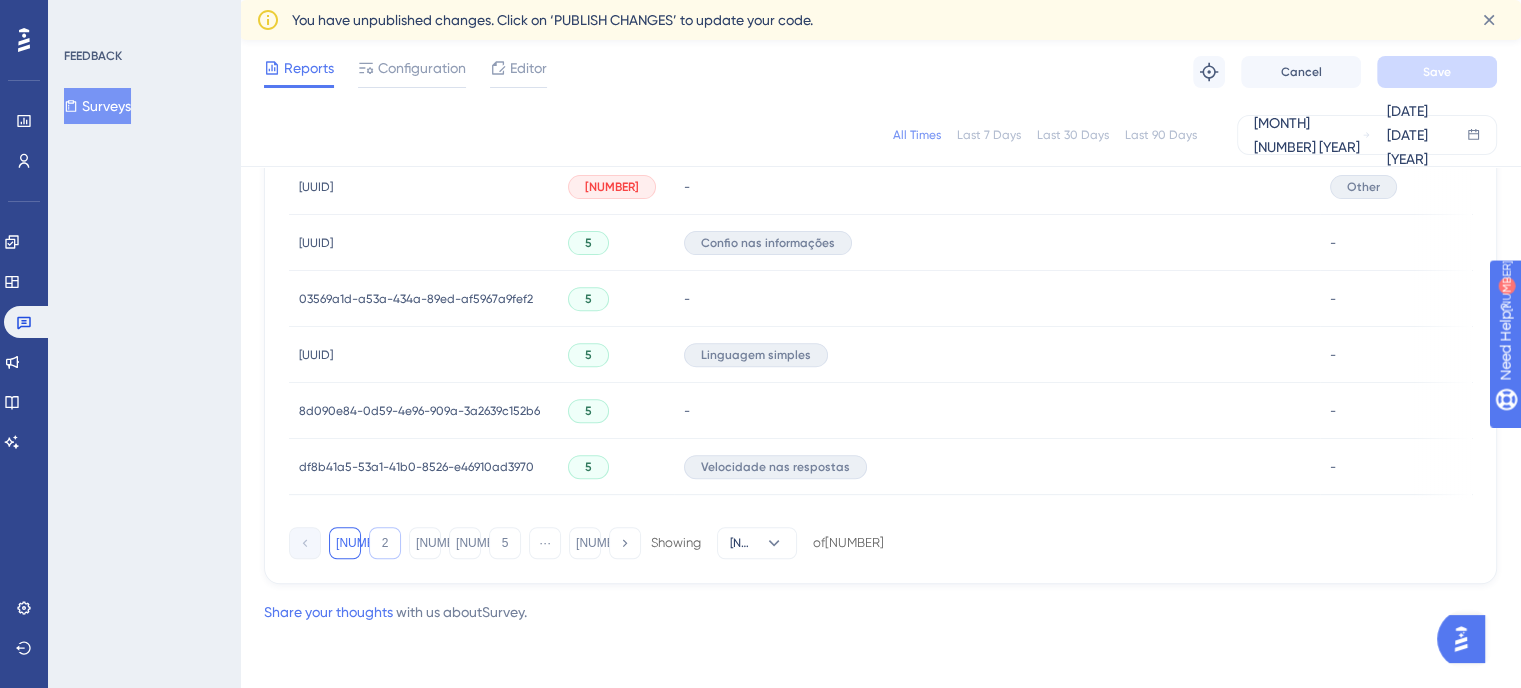 click on "2" at bounding box center (385, 543) 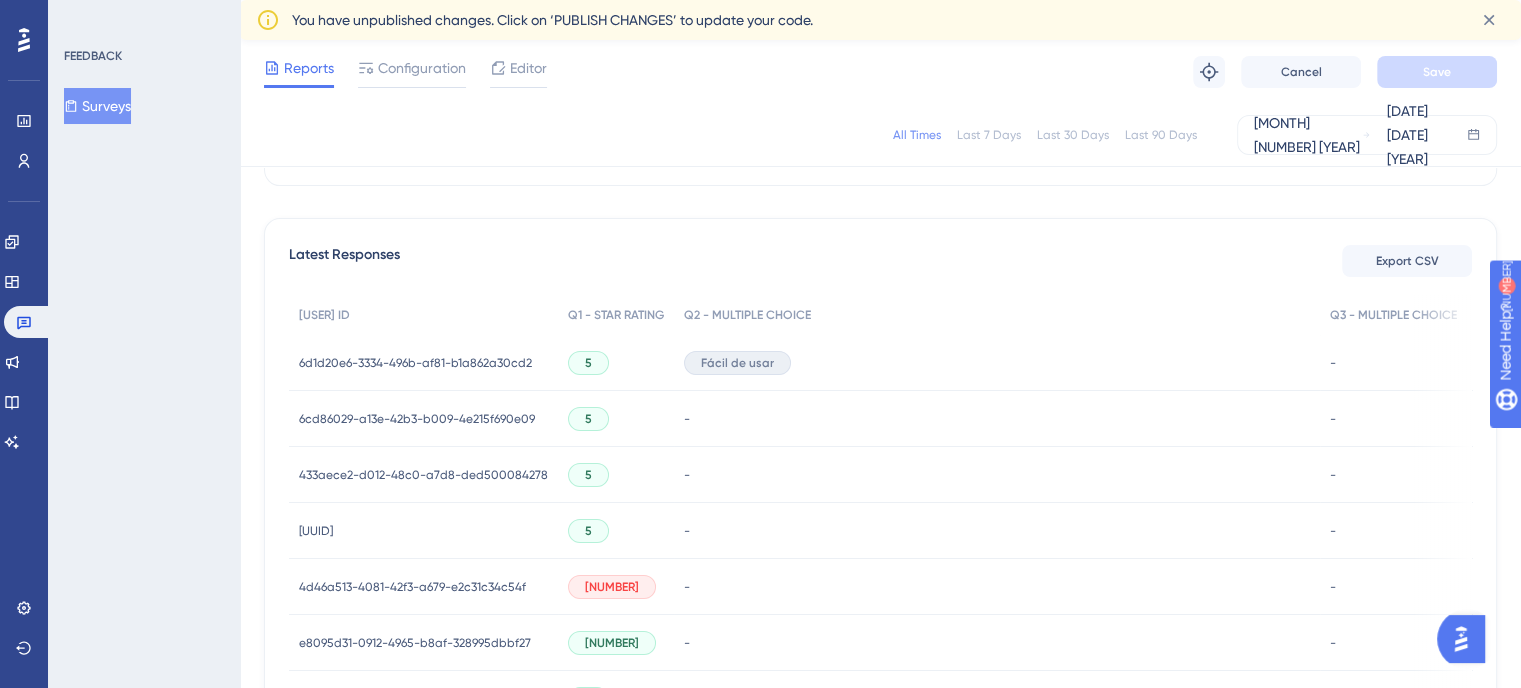 scroll, scrollTop: 480, scrollLeft: 0, axis: vertical 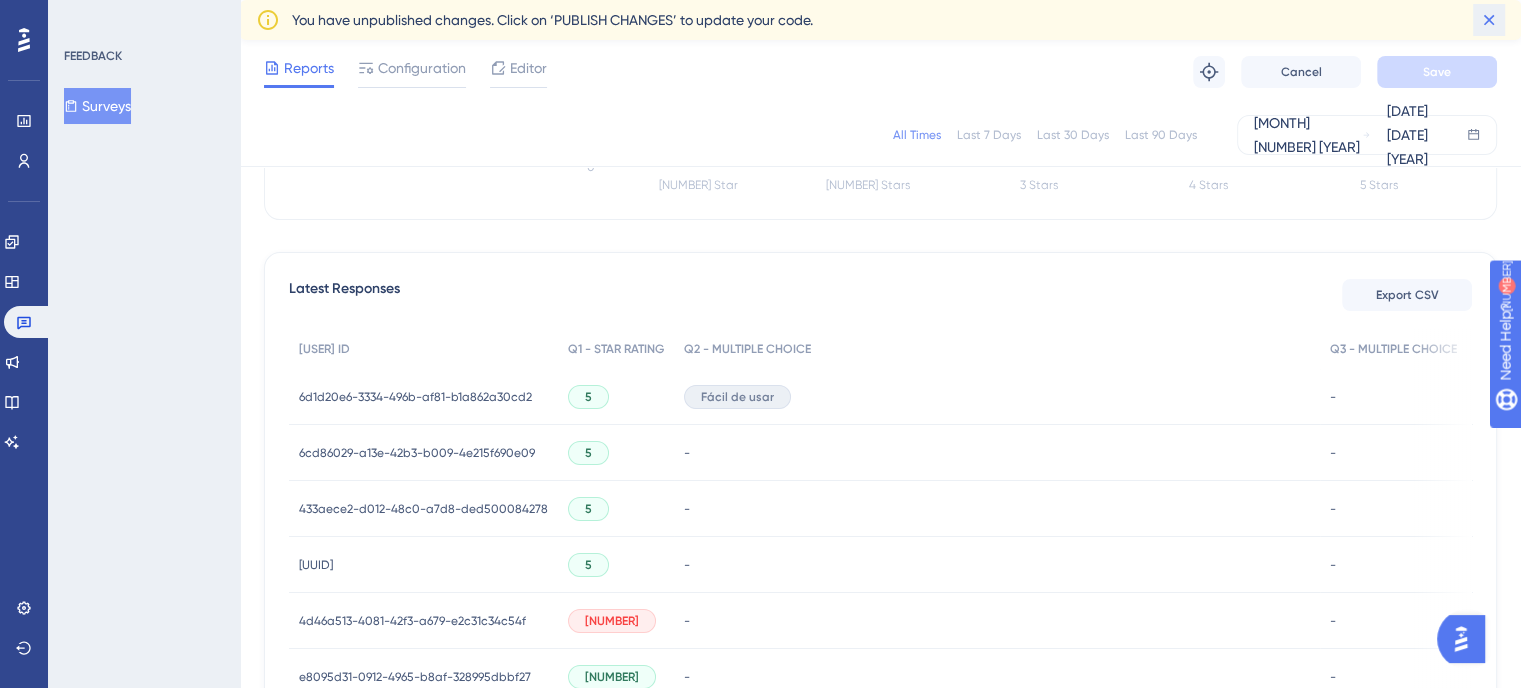 click 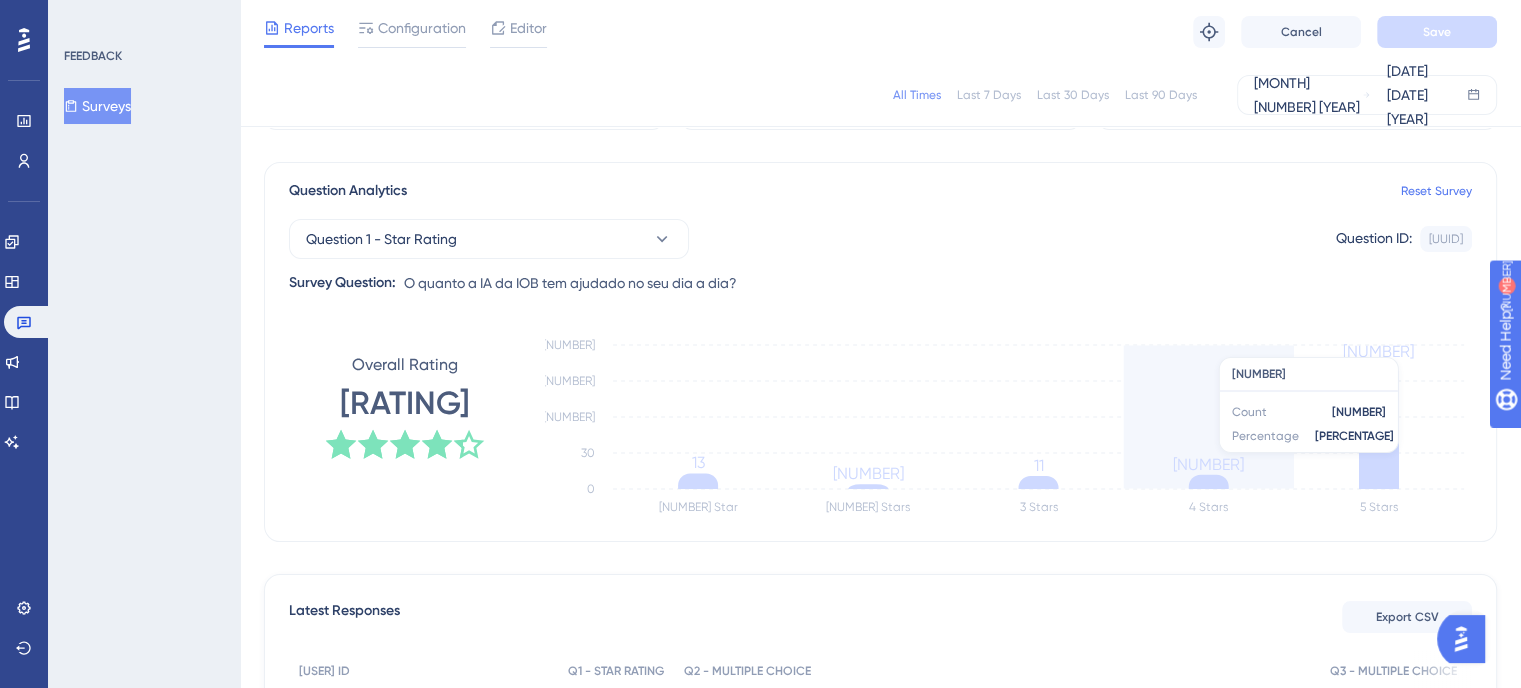 scroll, scrollTop: 0, scrollLeft: 0, axis: both 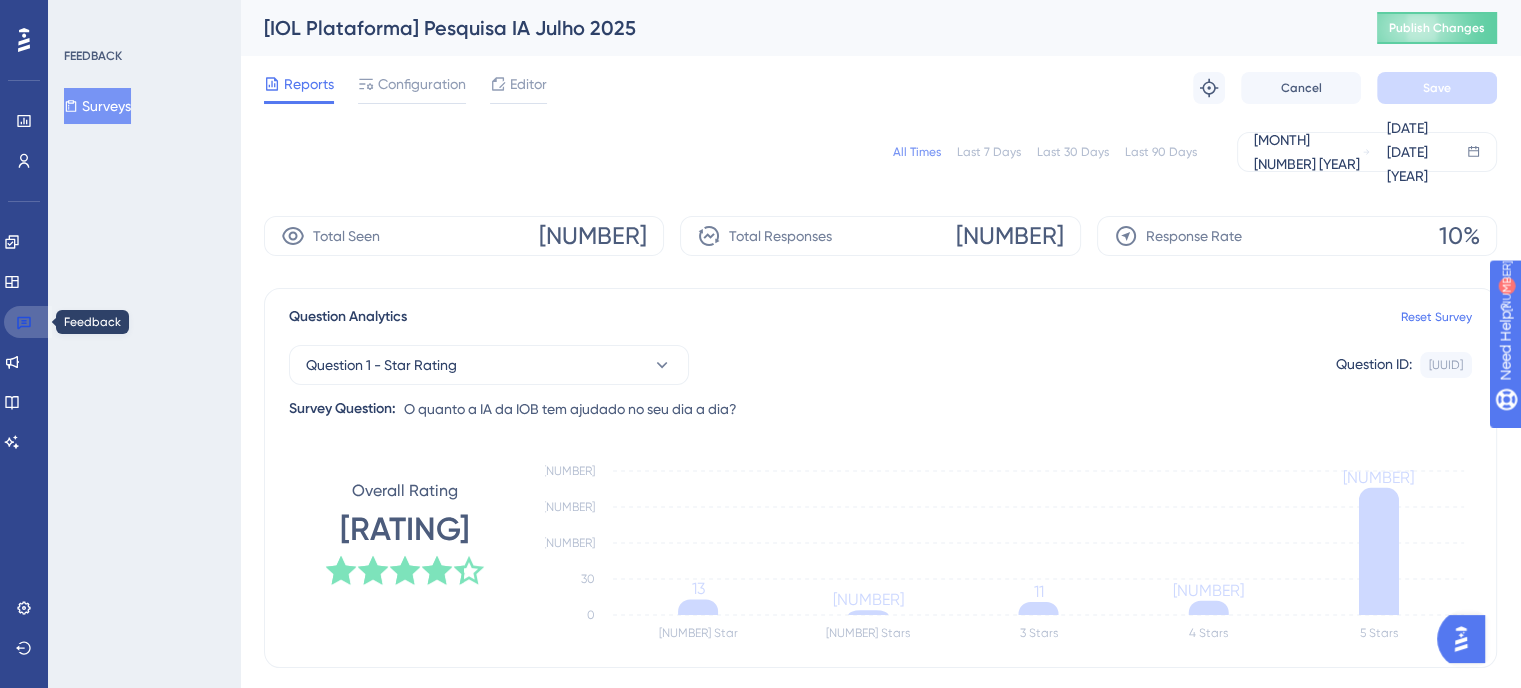 click 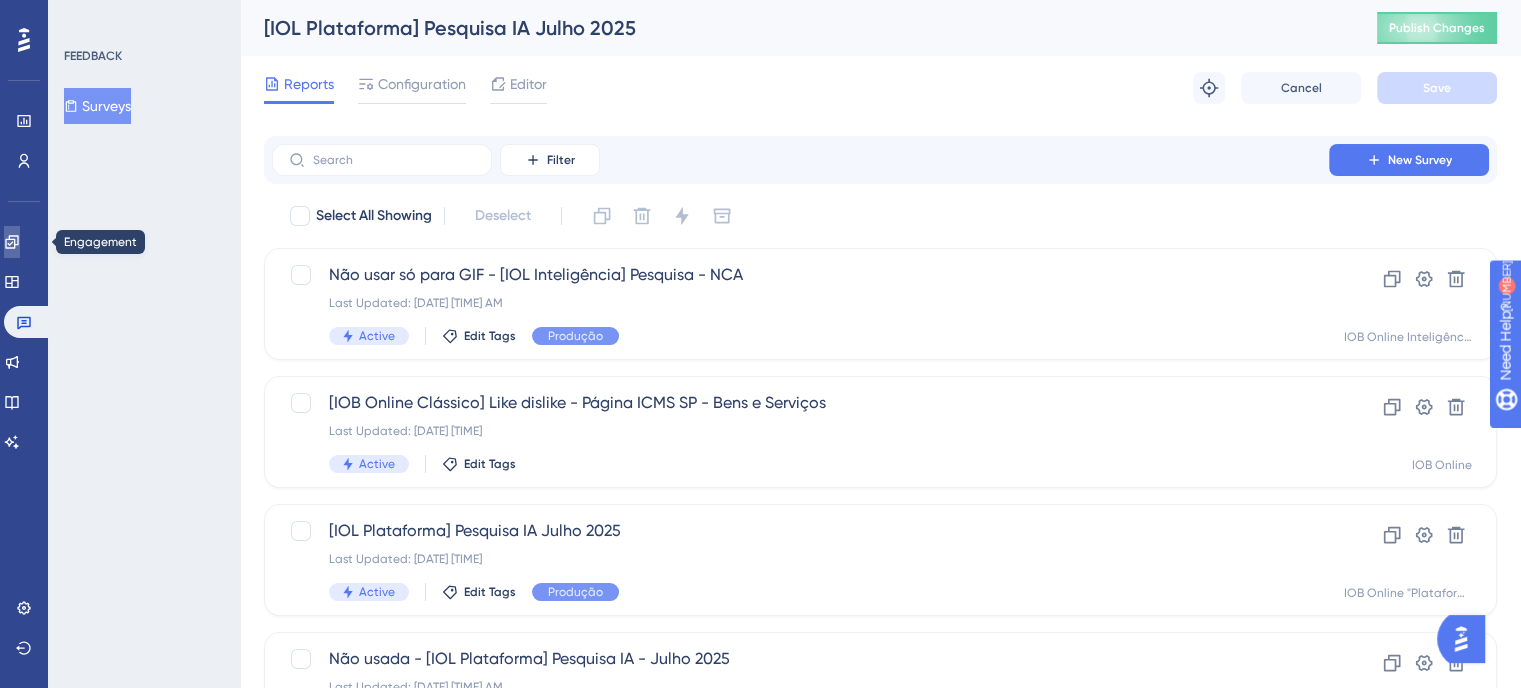click 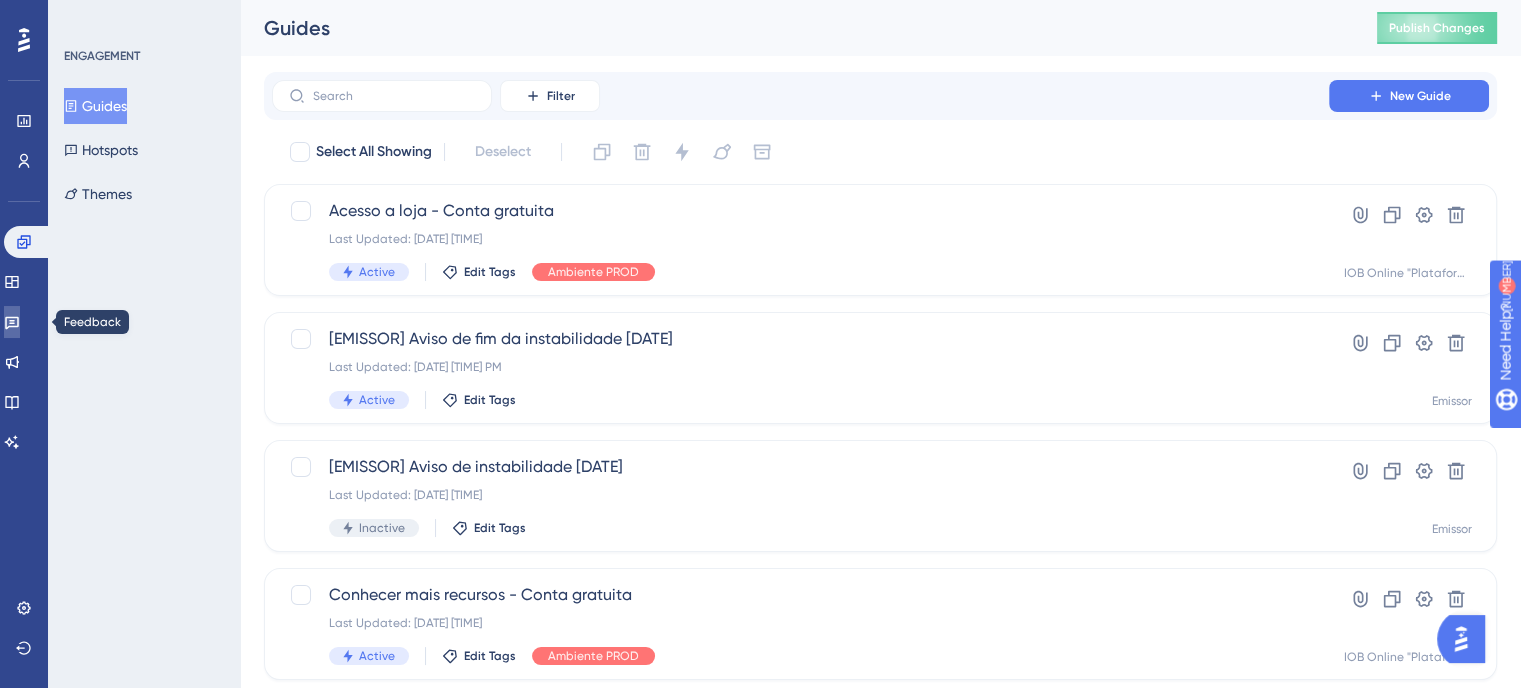 click at bounding box center (12, 322) 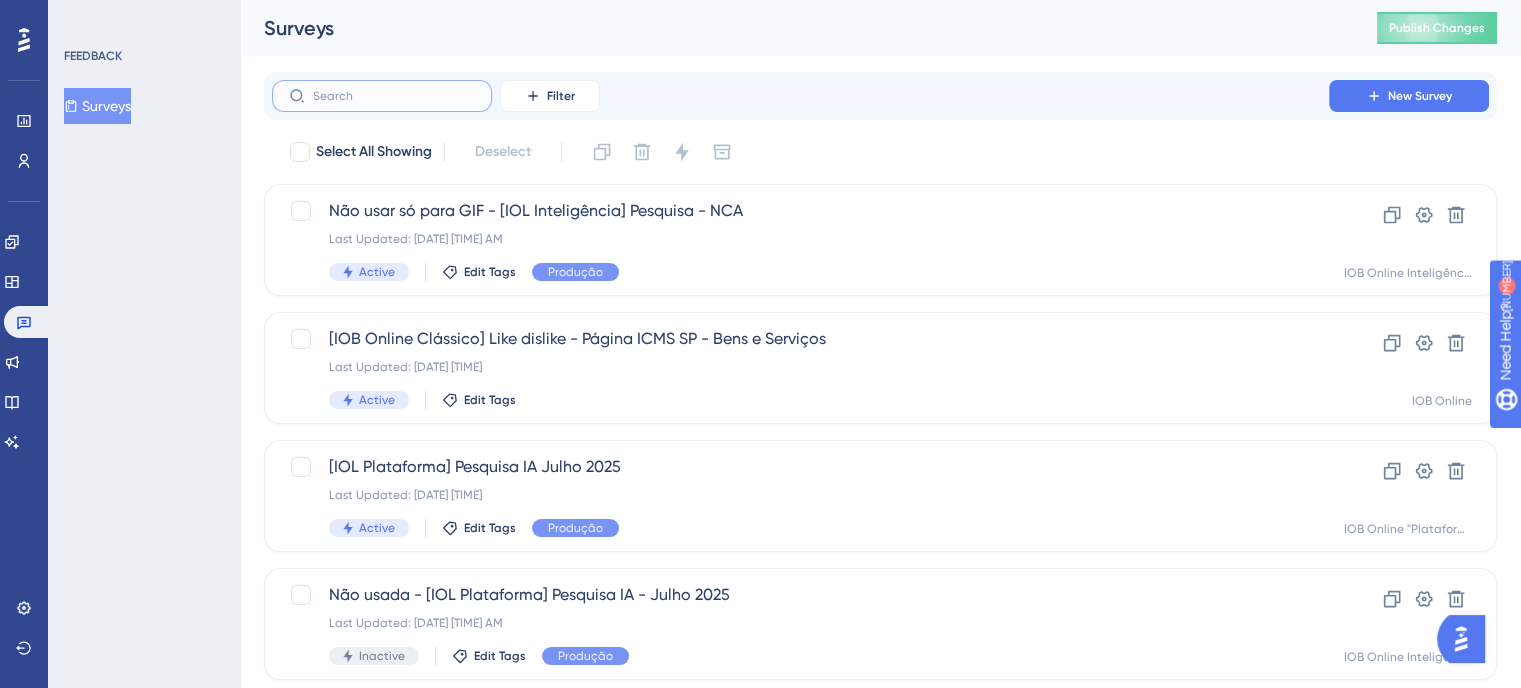 click at bounding box center [394, 96] 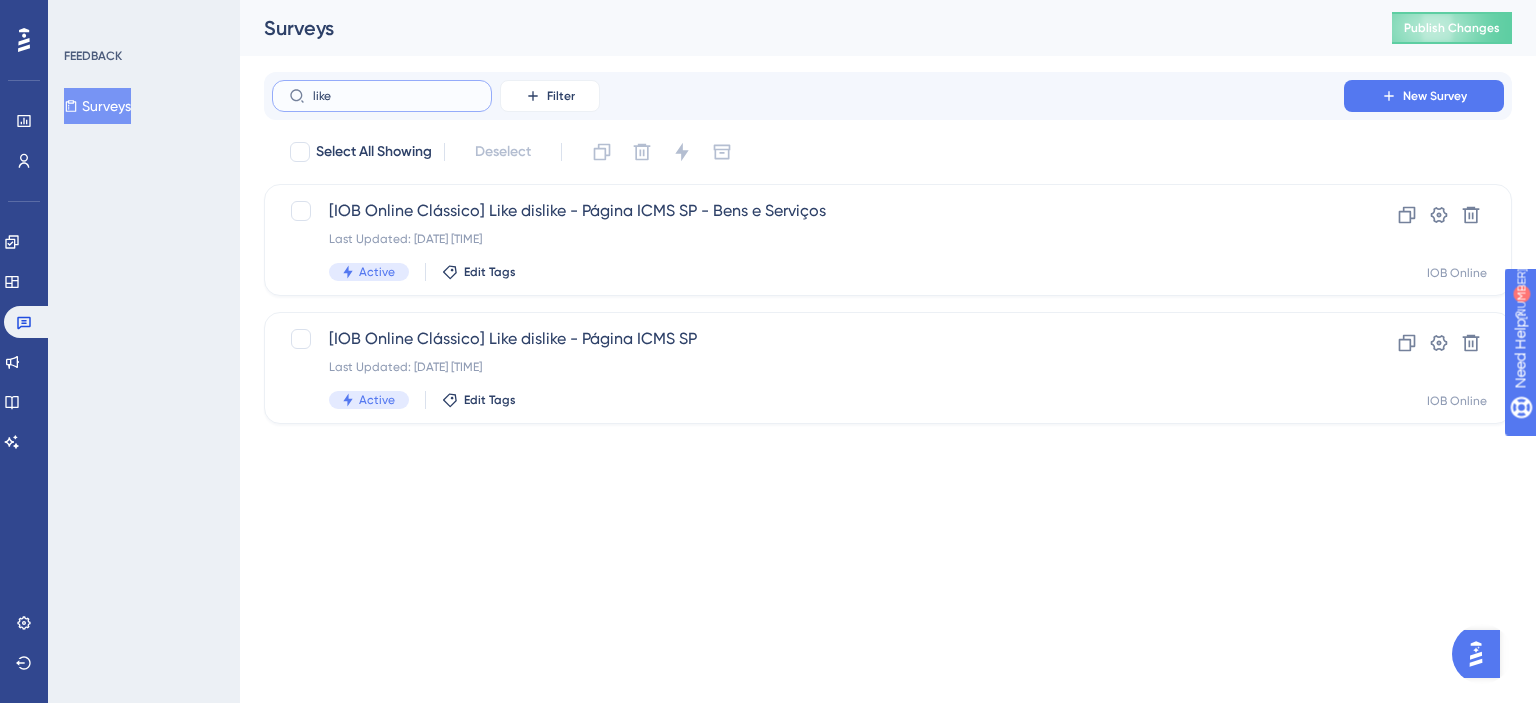 type on "like" 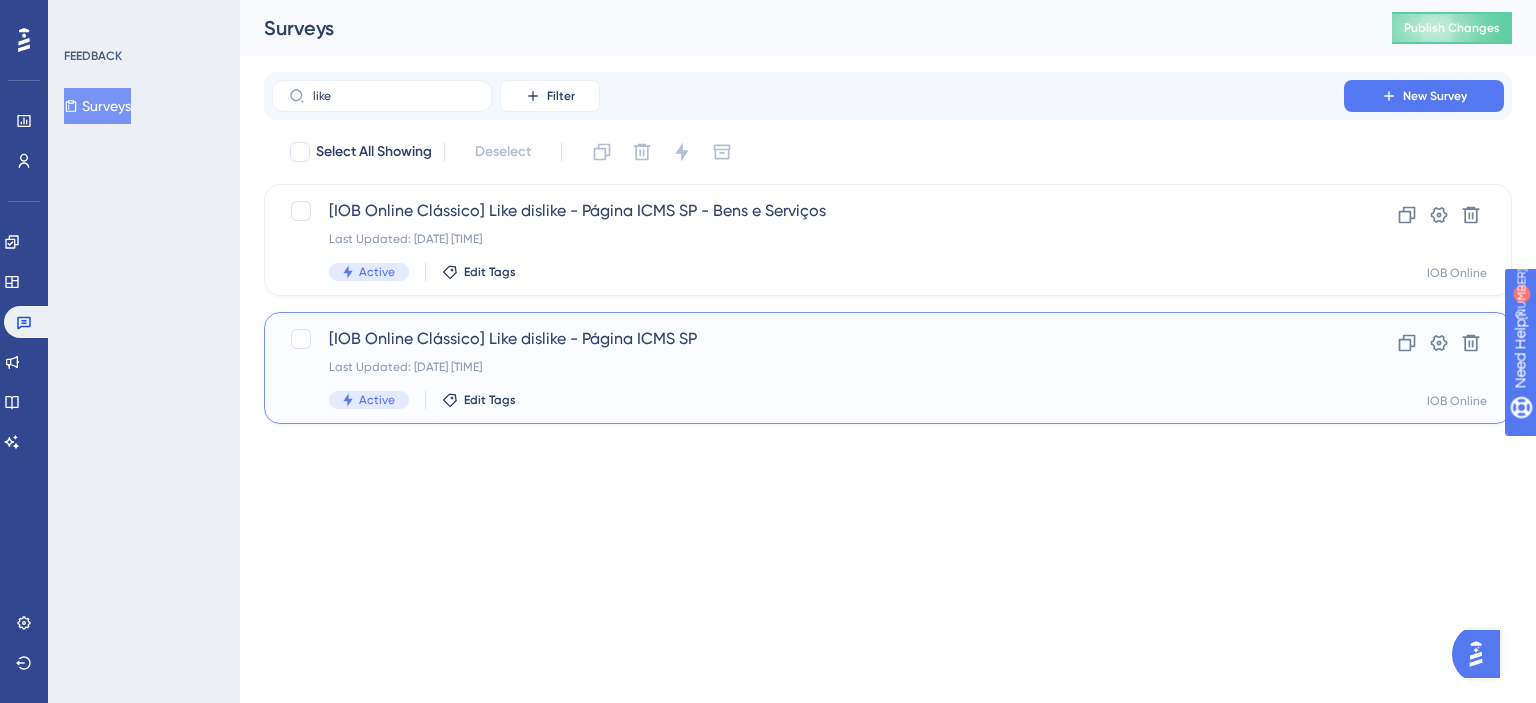 click on "[IOB Online Clássico]  Like dislike - Página ICMS SP" at bounding box center (808, 339) 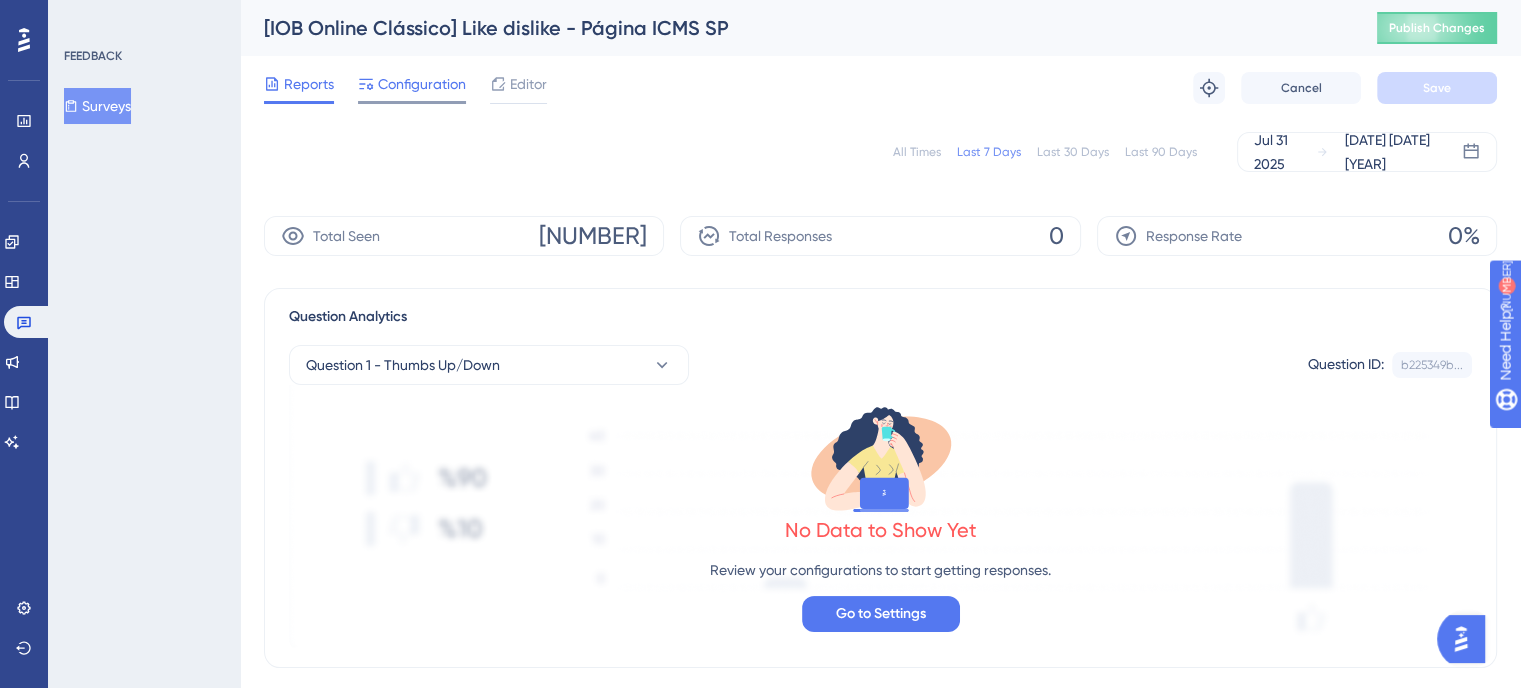 click on "Configuration" at bounding box center (422, 84) 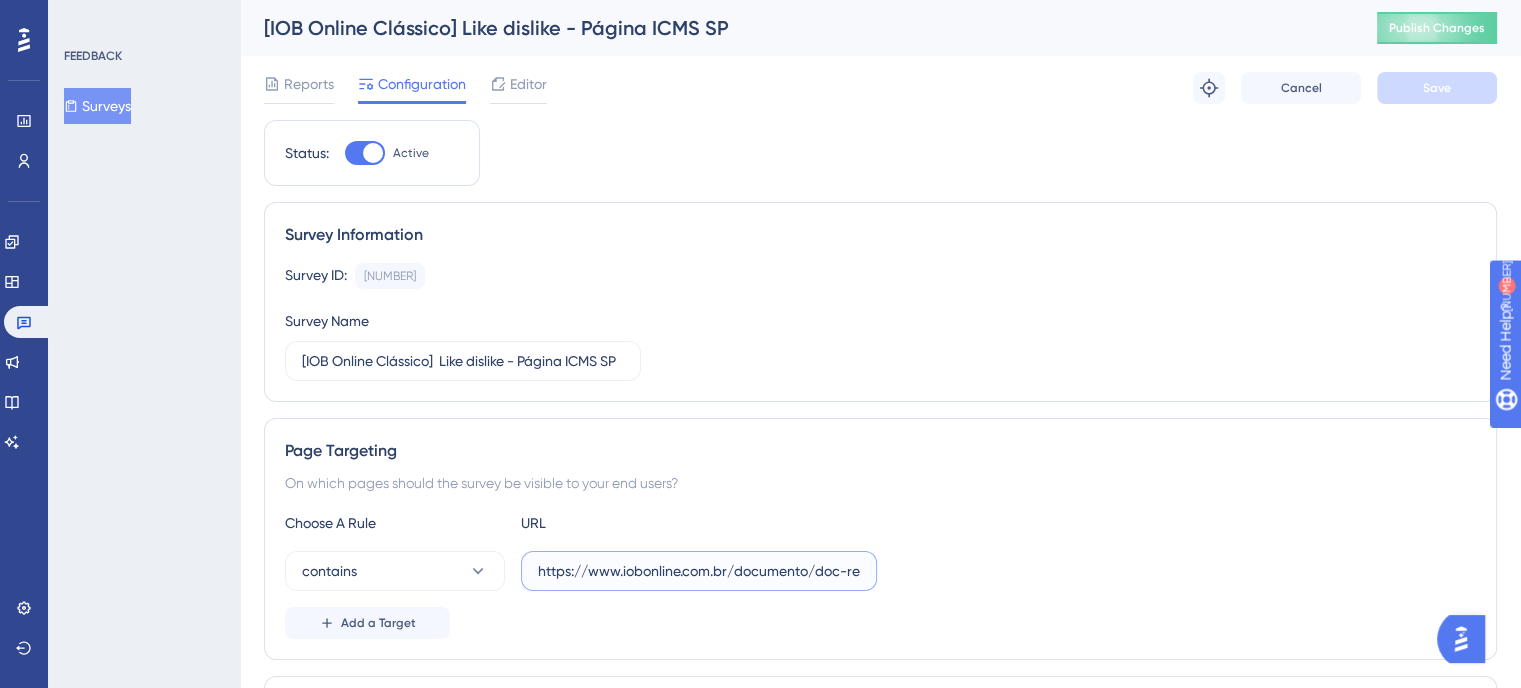 scroll, scrollTop: 0, scrollLeft: 489, axis: horizontal 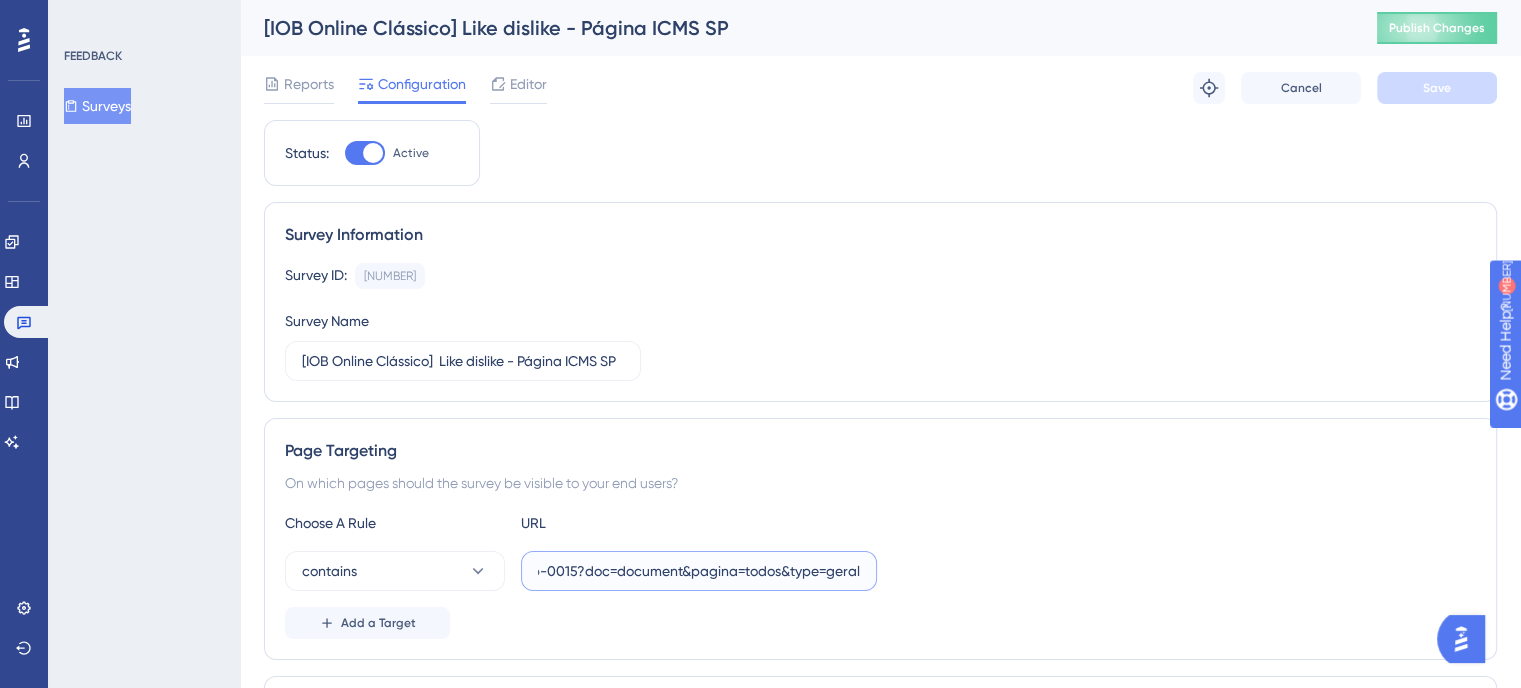 drag, startPoint x: 820, startPoint y: 569, endPoint x: 977, endPoint y: 568, distance: 157.00319 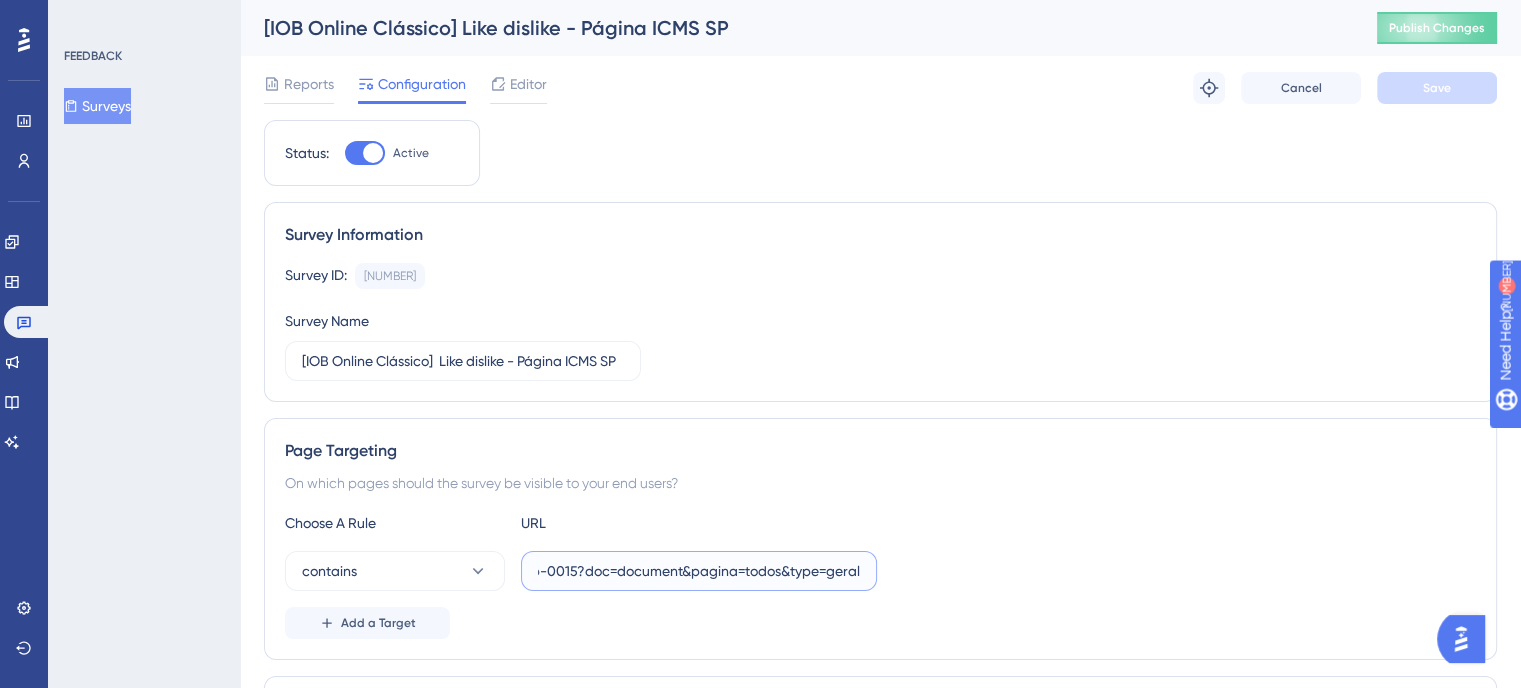 scroll, scrollTop: 0, scrollLeft: 0, axis: both 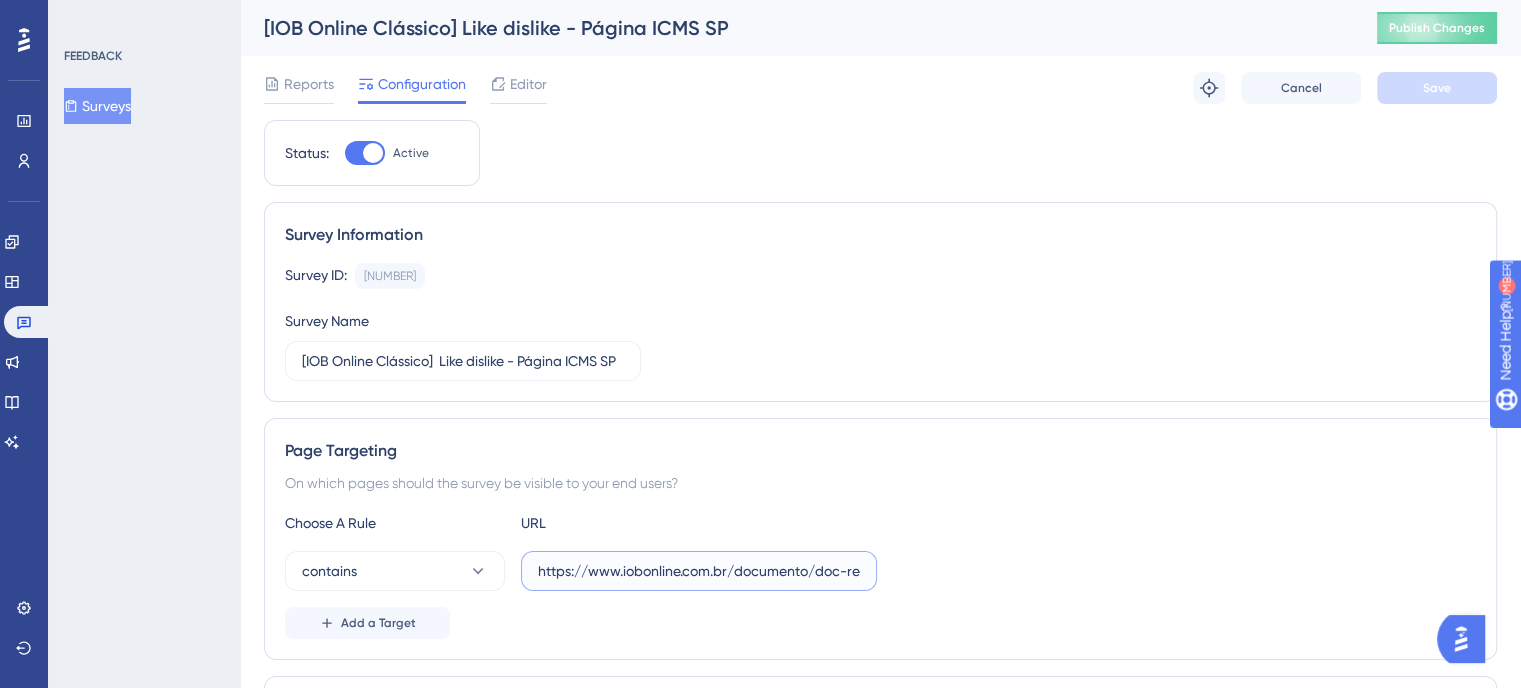 click on "https://www.iobonline.com.br/documento/doc-result/Documento/pcipicsp-0015?doc=document&pagina=todos&type=geral" at bounding box center (699, 571) 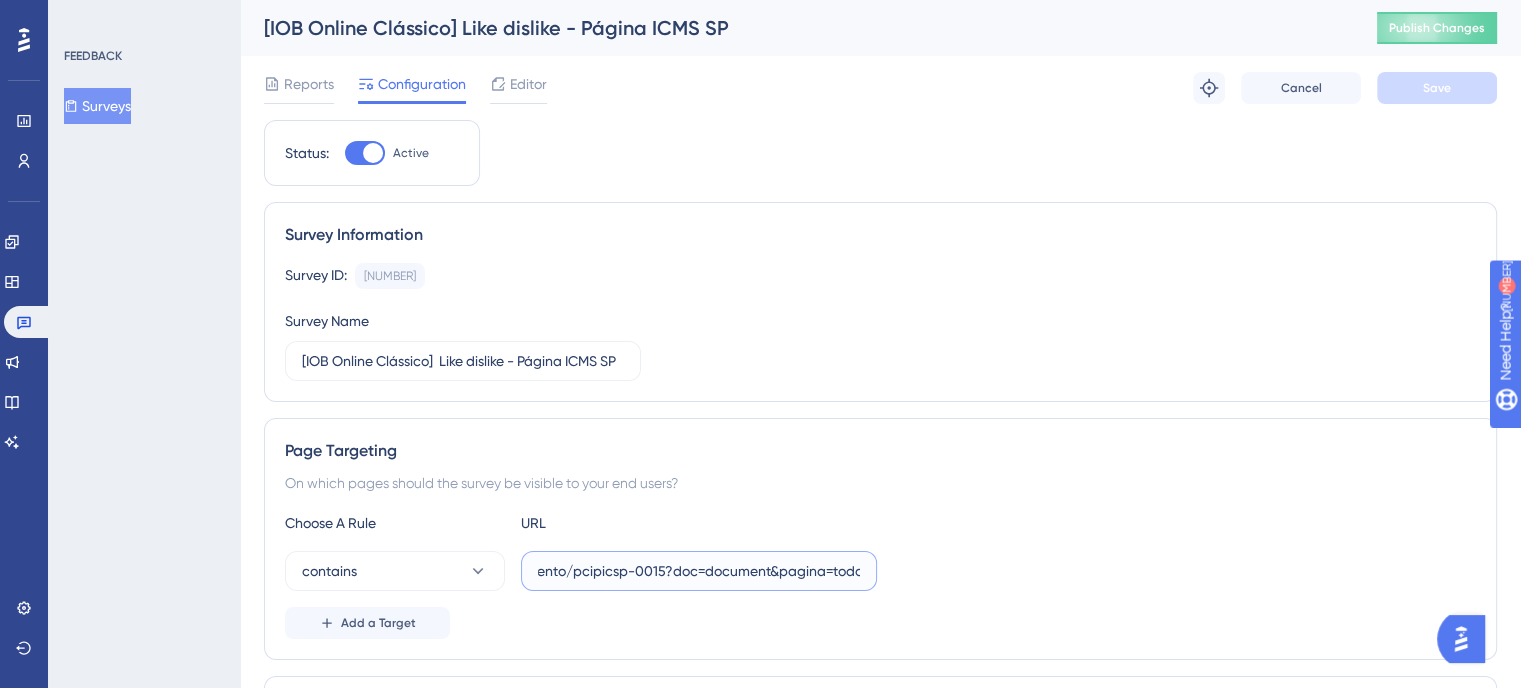 scroll, scrollTop: 0, scrollLeft: 489, axis: horizontal 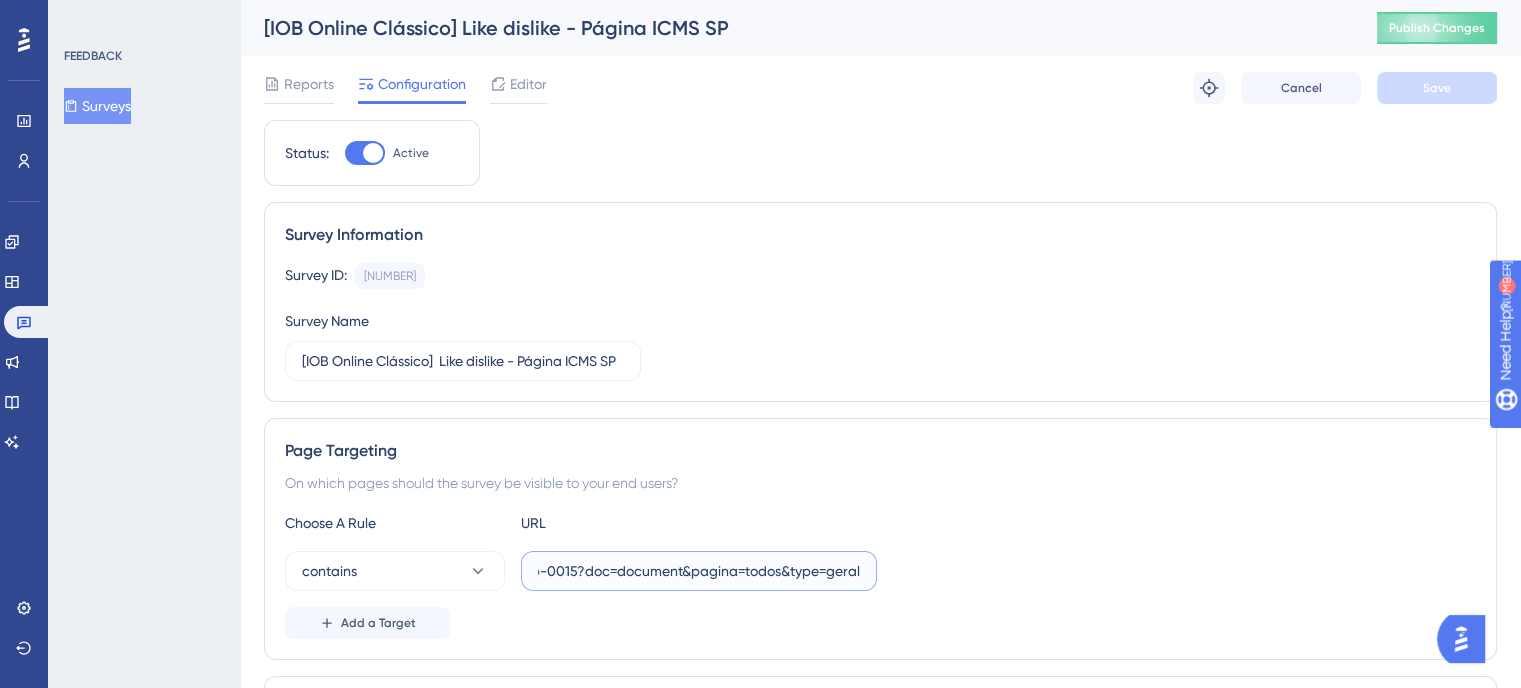 drag, startPoint x: 538, startPoint y: 569, endPoint x: 954, endPoint y: 542, distance: 416.87527 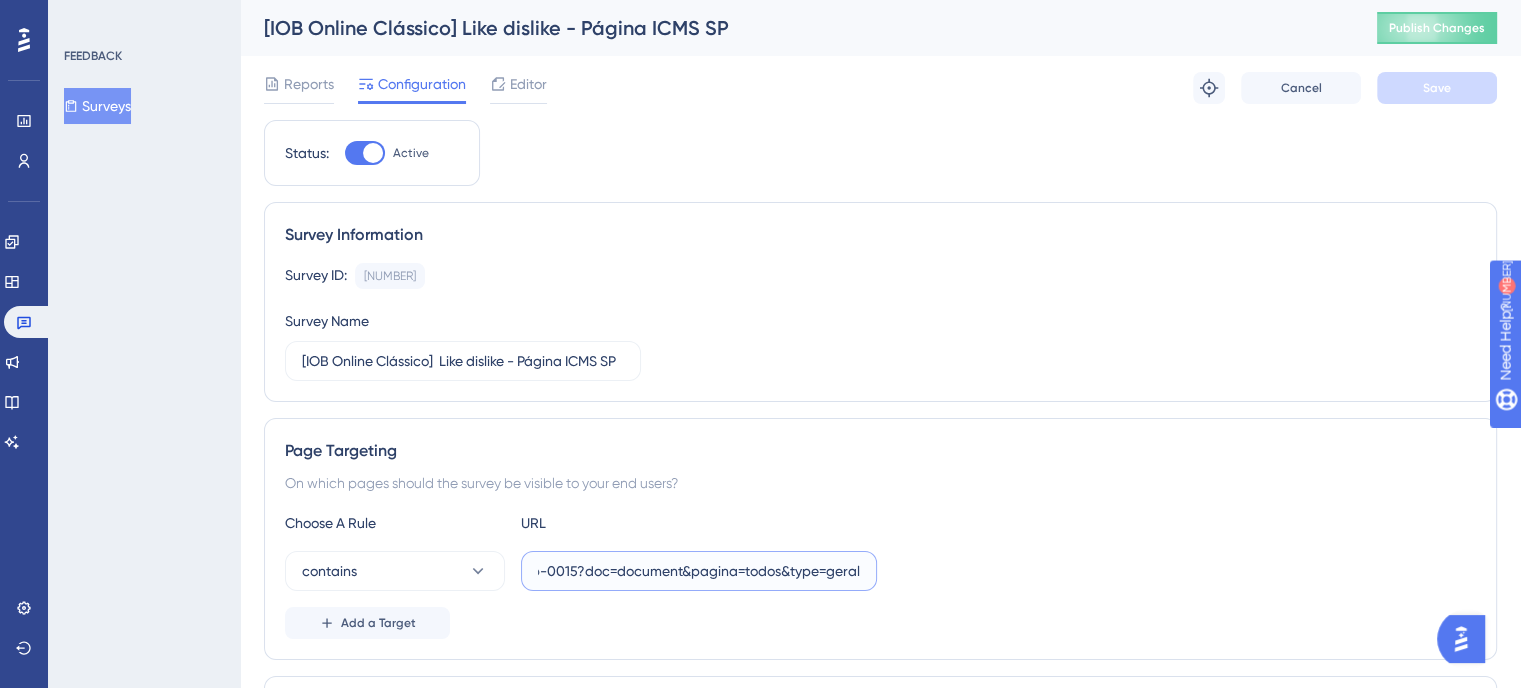scroll, scrollTop: 0, scrollLeft: 0, axis: both 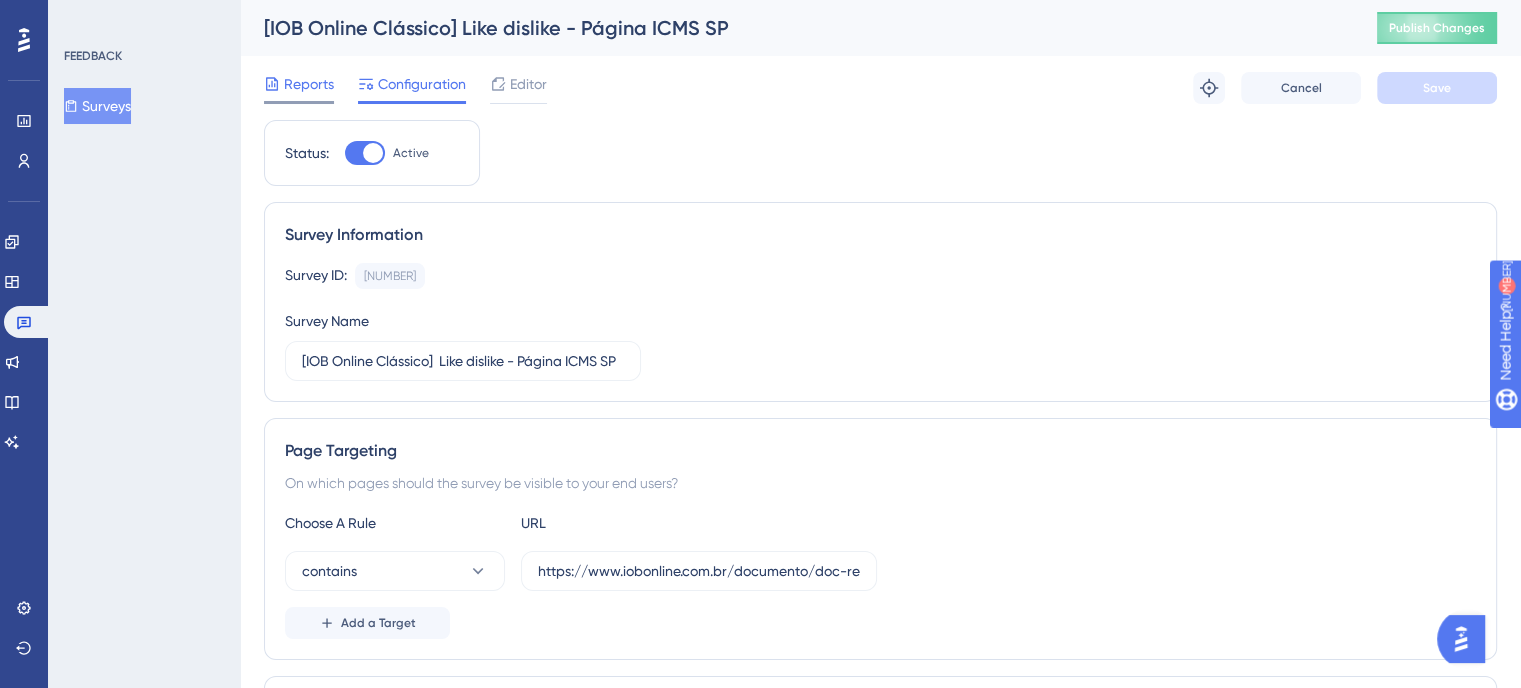 click on "Reports" at bounding box center (309, 84) 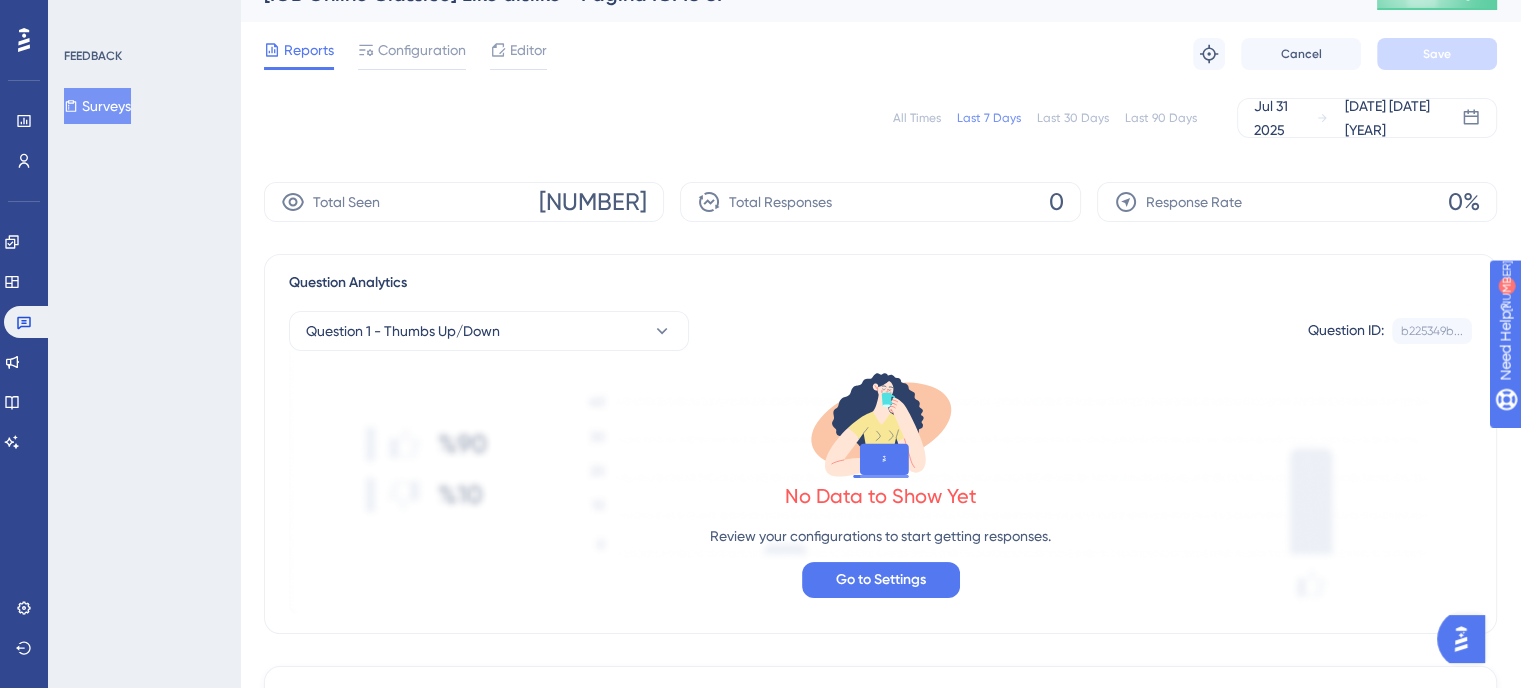scroll, scrollTop: 0, scrollLeft: 0, axis: both 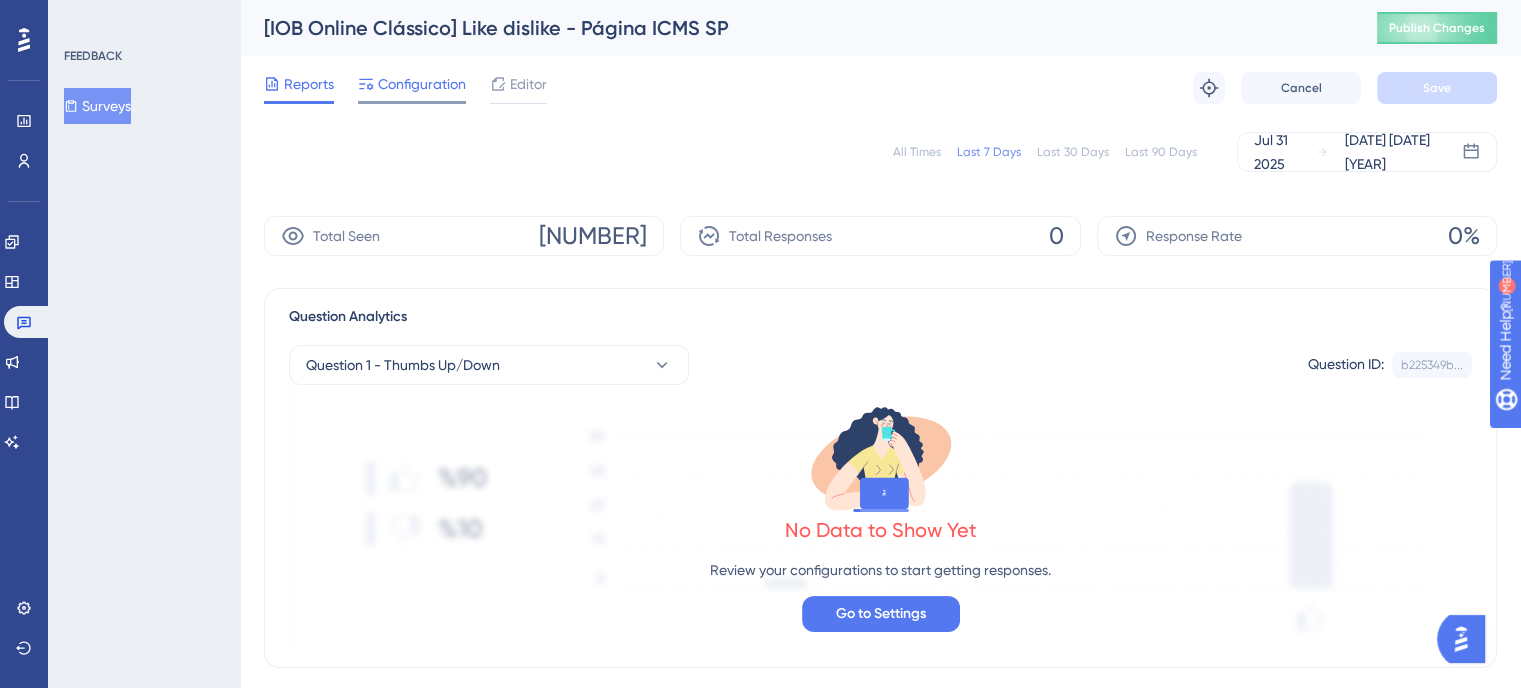 click on "Configuration" at bounding box center [422, 84] 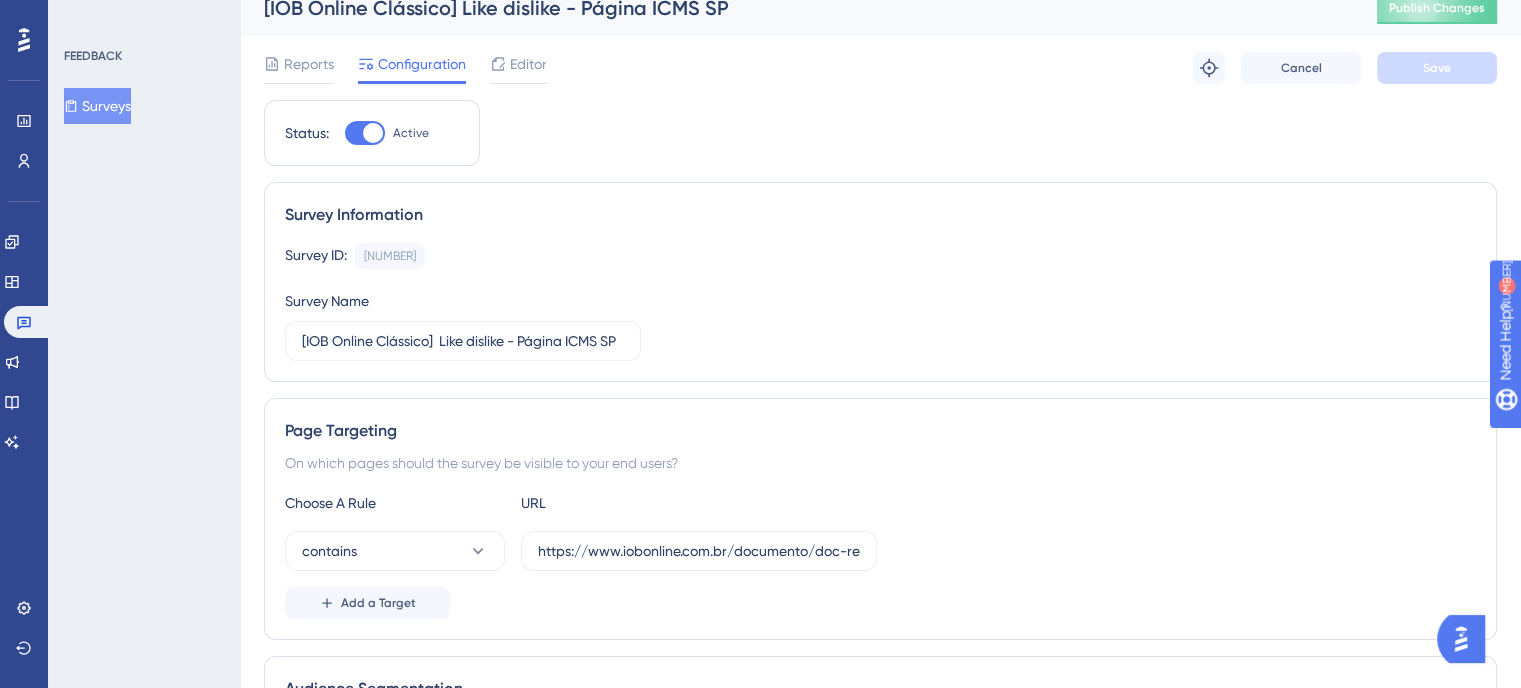 scroll, scrollTop: 0, scrollLeft: 0, axis: both 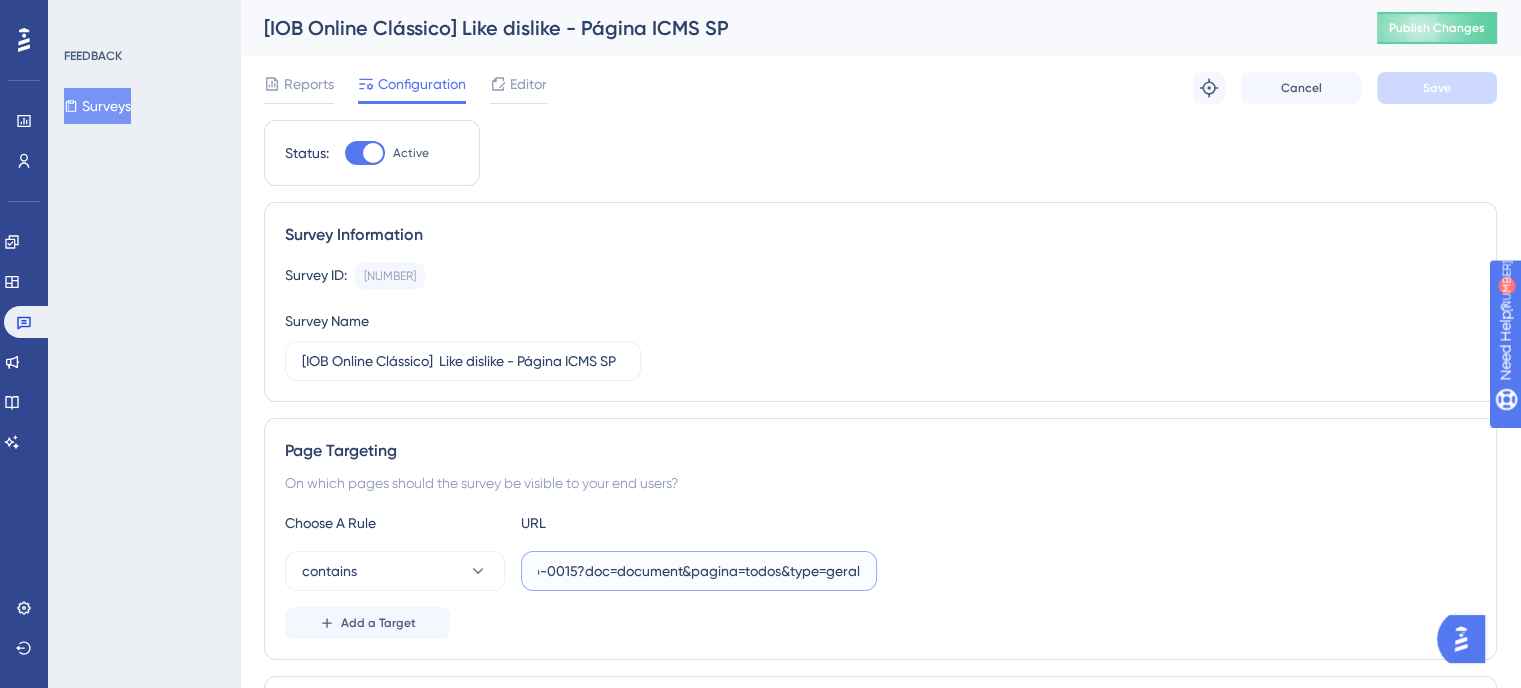 drag, startPoint x: 540, startPoint y: 571, endPoint x: 994, endPoint y: 566, distance: 454.02753 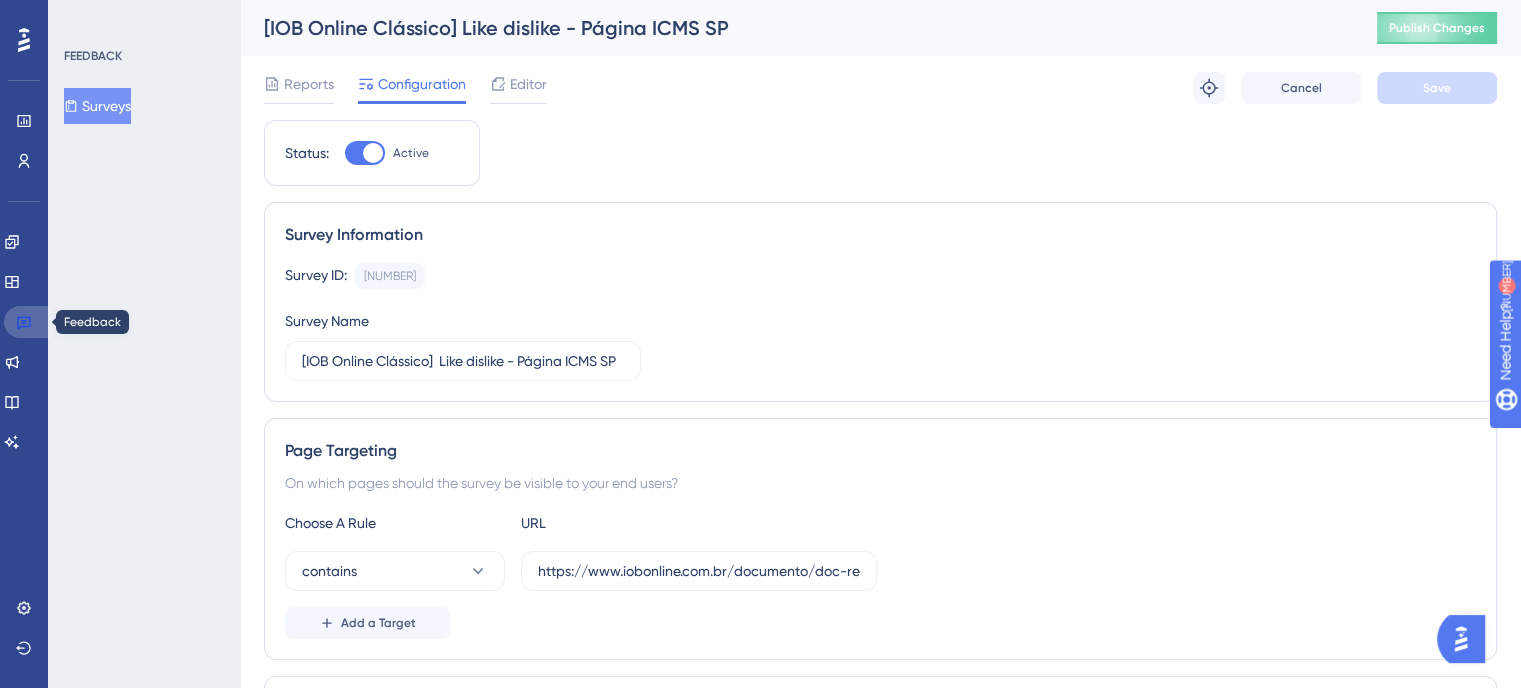 drag, startPoint x: 21, startPoint y: 321, endPoint x: 32, endPoint y: 321, distance: 11 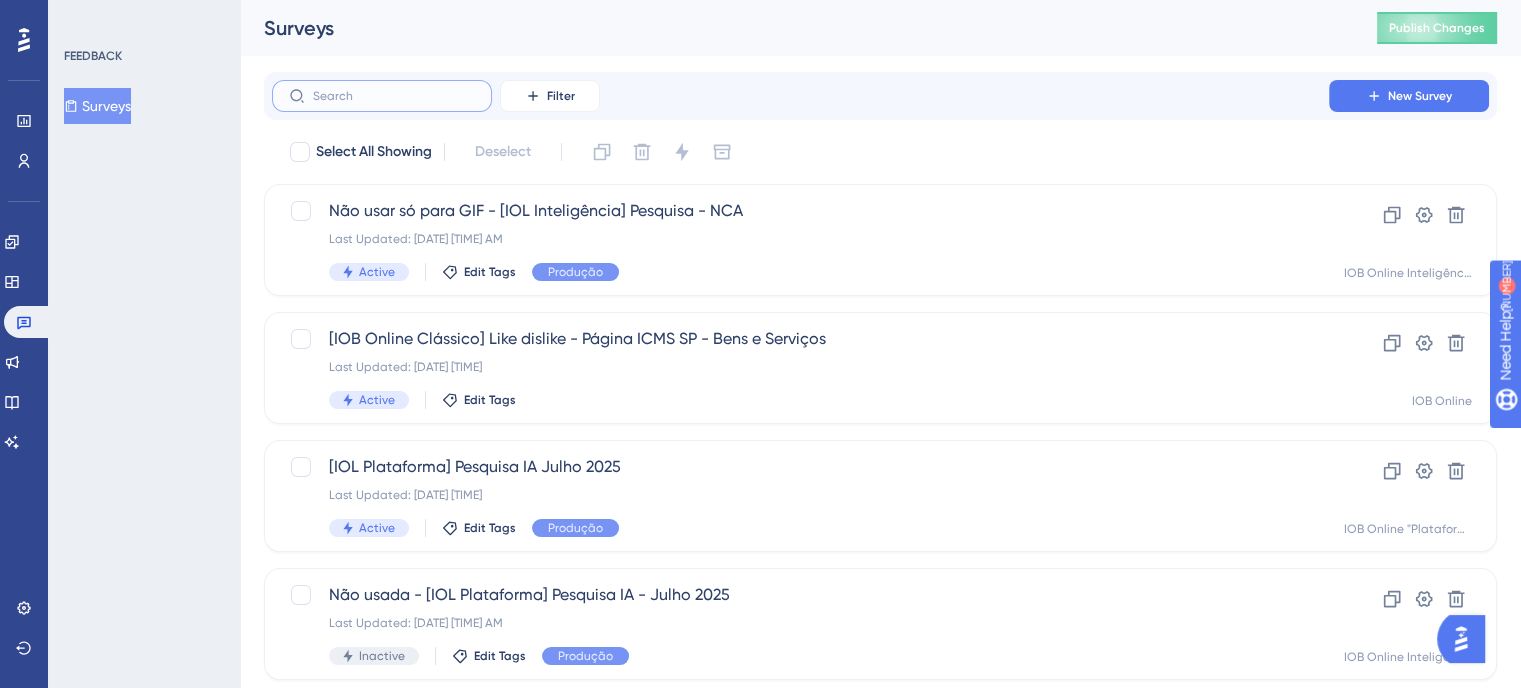 click at bounding box center (394, 96) 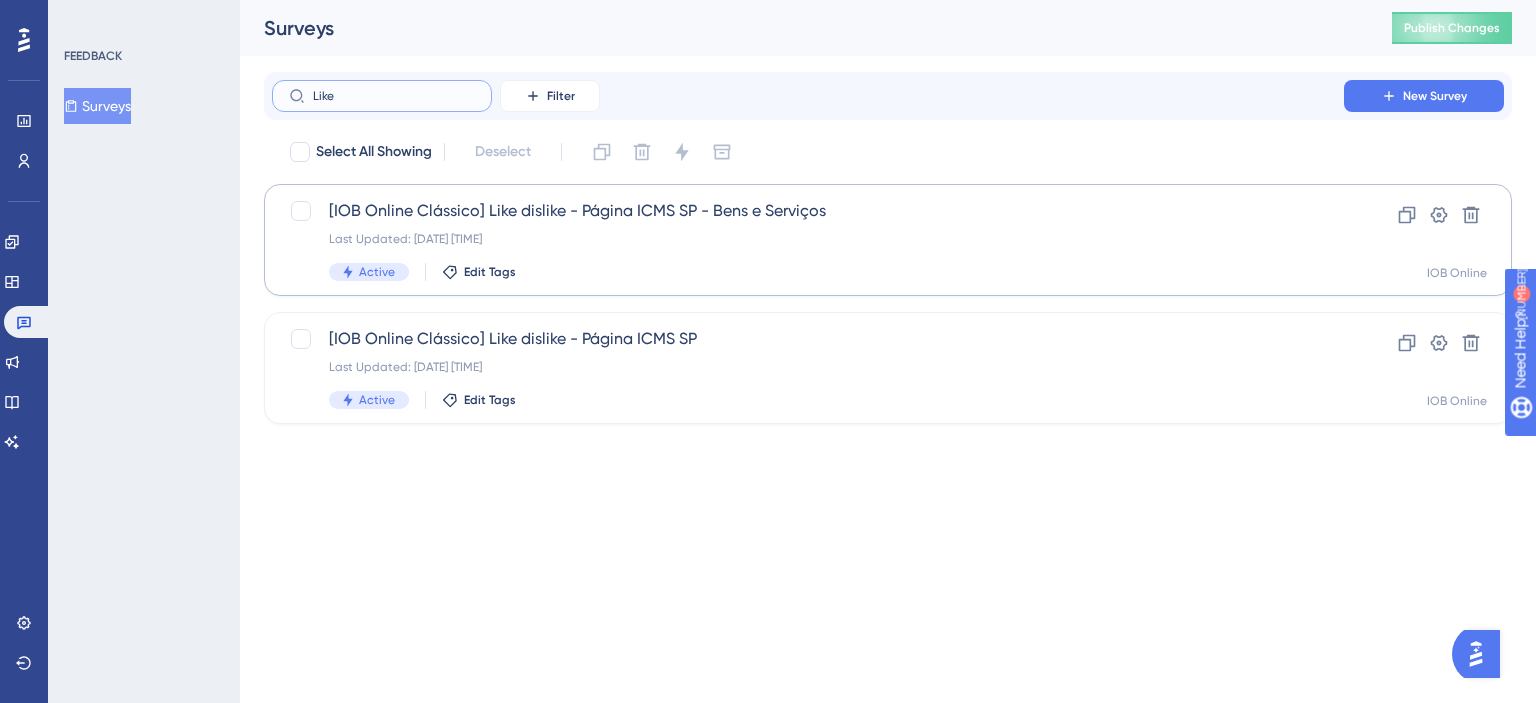 type on "Like" 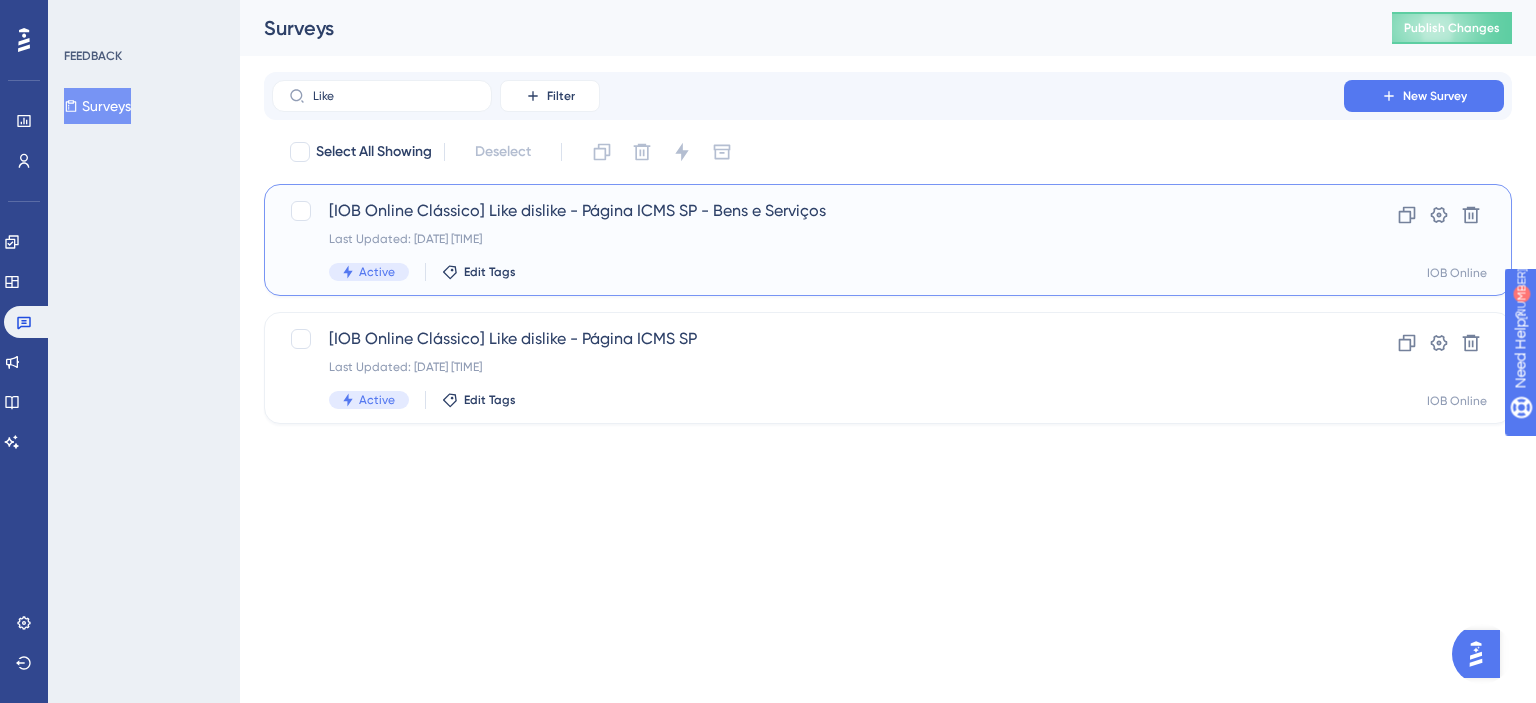 click on "[IOB Online Clássico]  Like dislike - Página ICMS SP - Bens e Serviços" at bounding box center (808, 211) 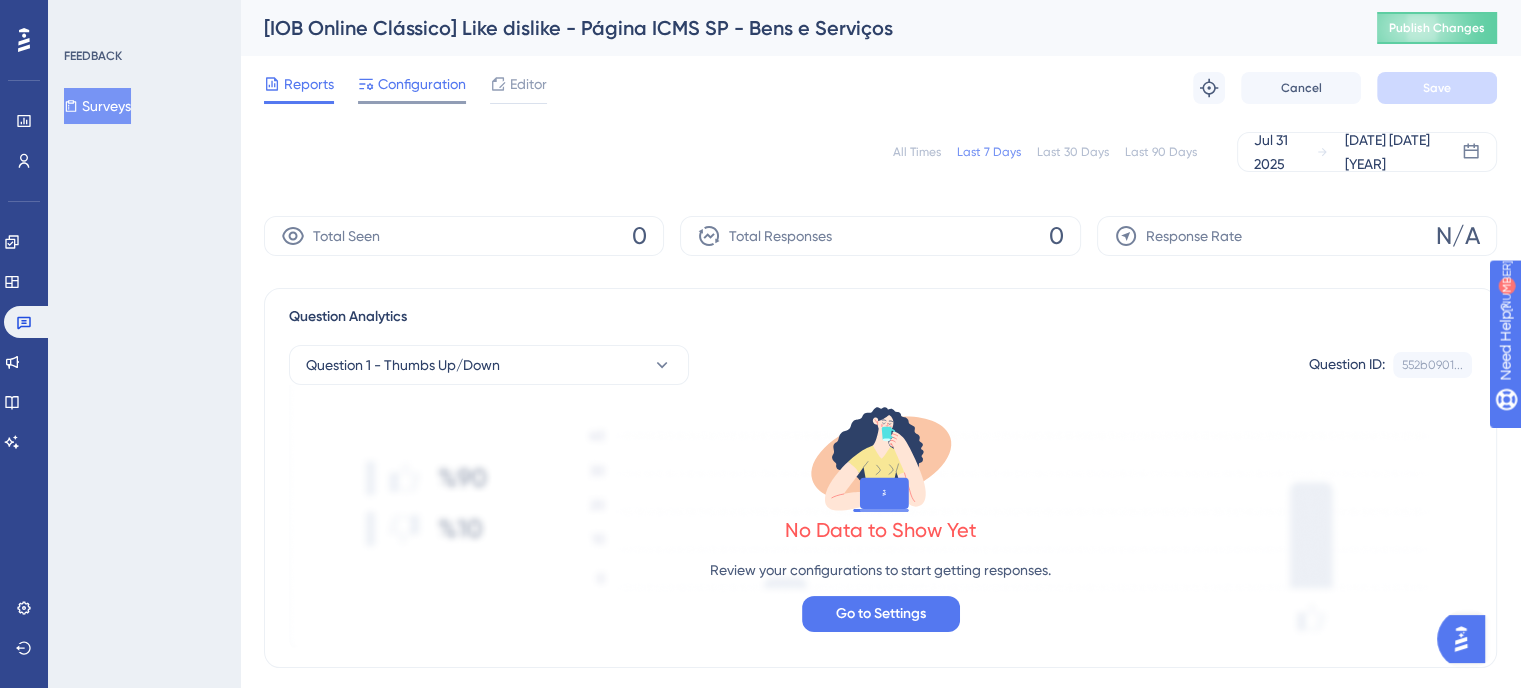 click on "Configuration" at bounding box center [422, 84] 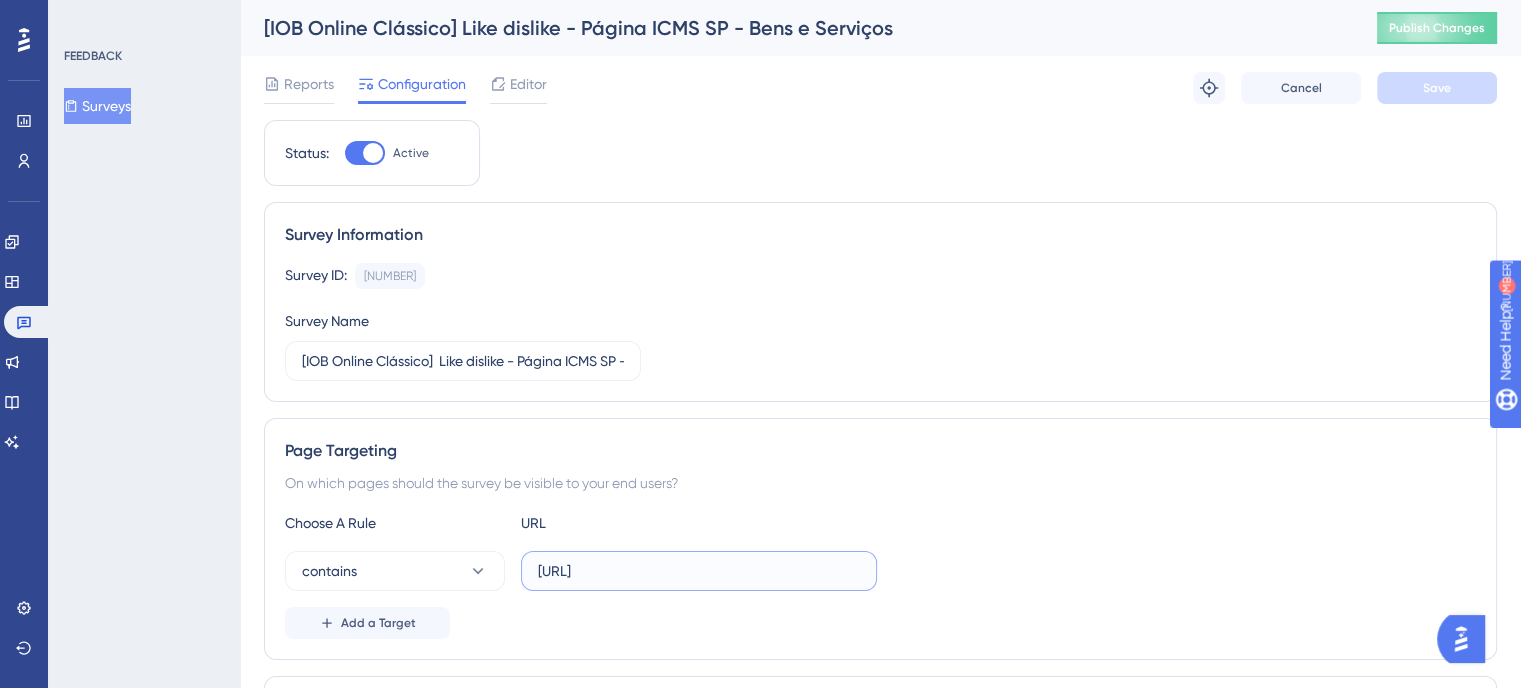 scroll, scrollTop: 0, scrollLeft: 682, axis: horizontal 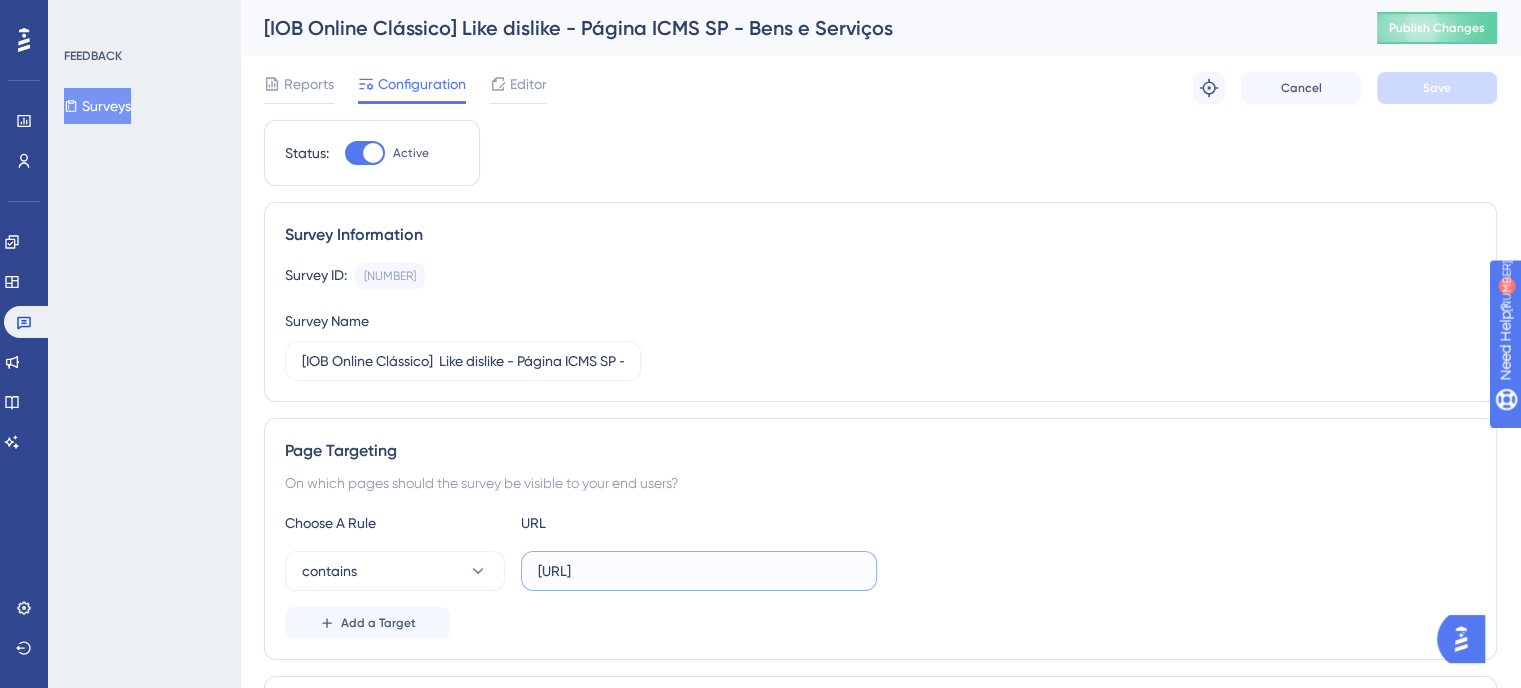 drag, startPoint x: 540, startPoint y: 567, endPoint x: 978, endPoint y: 561, distance: 438.0411 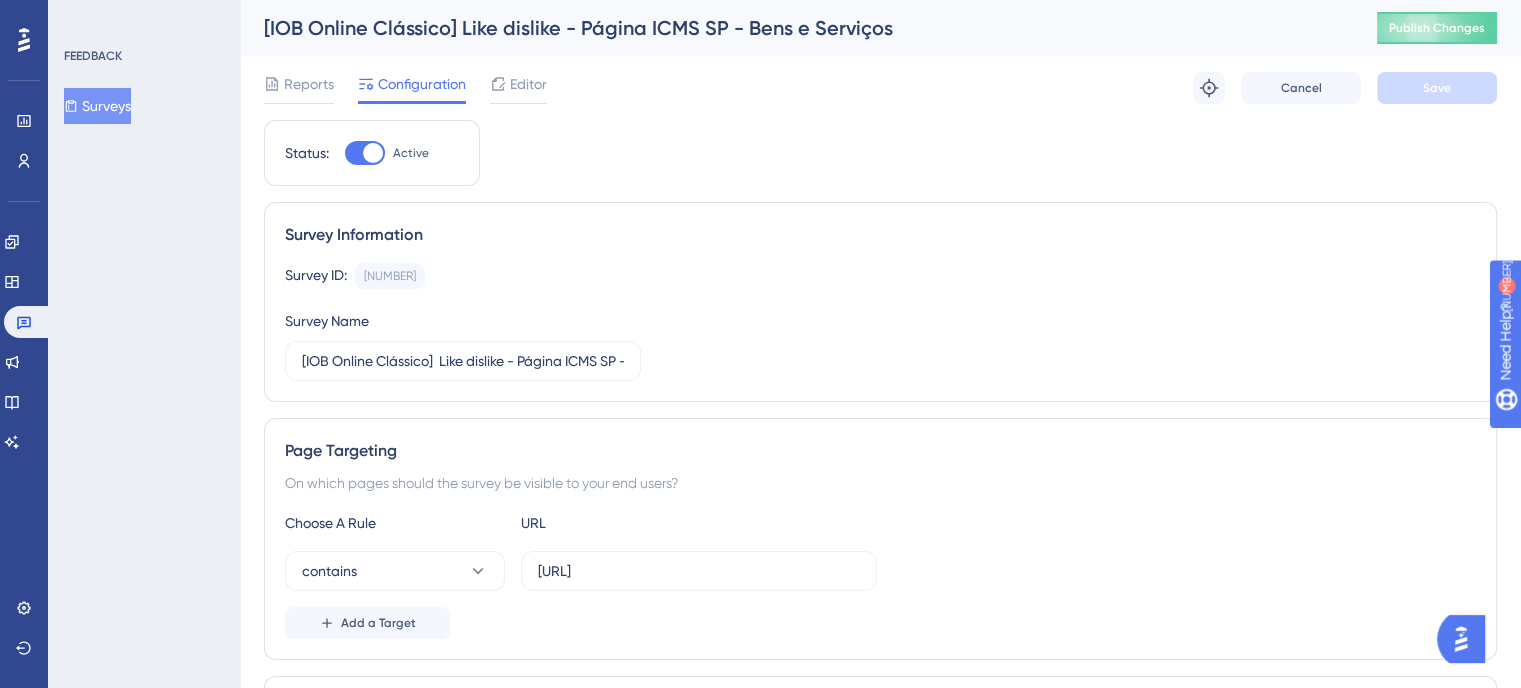 click on "Reports" at bounding box center [309, 84] 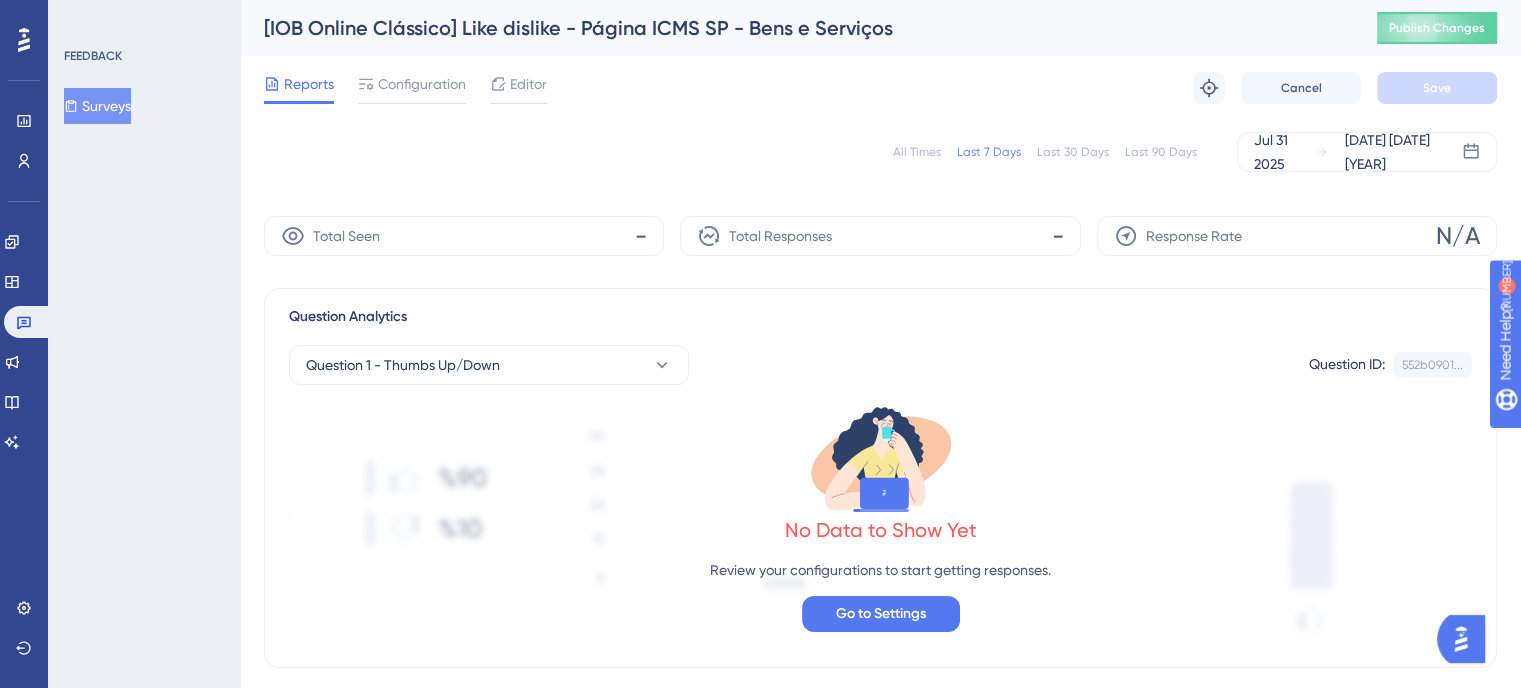 click on "All Times" at bounding box center (917, 152) 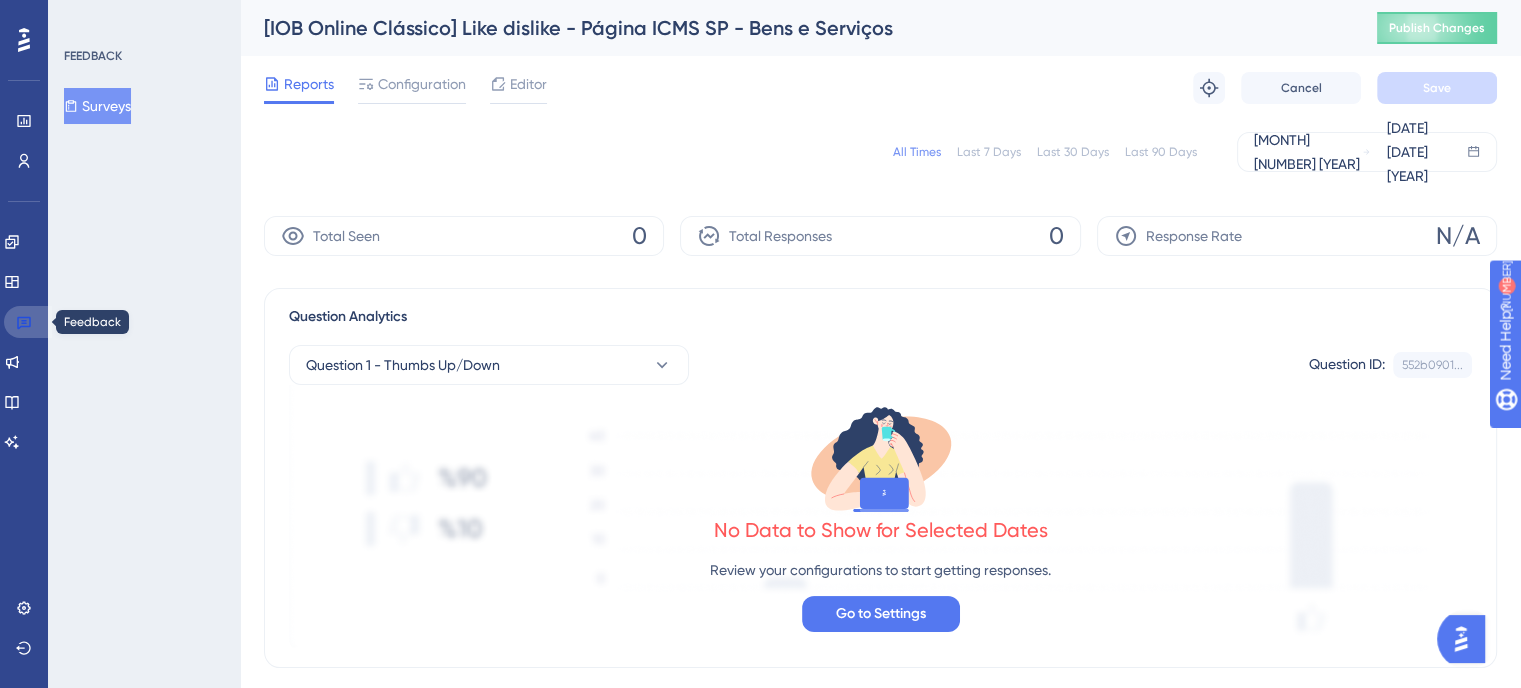 click 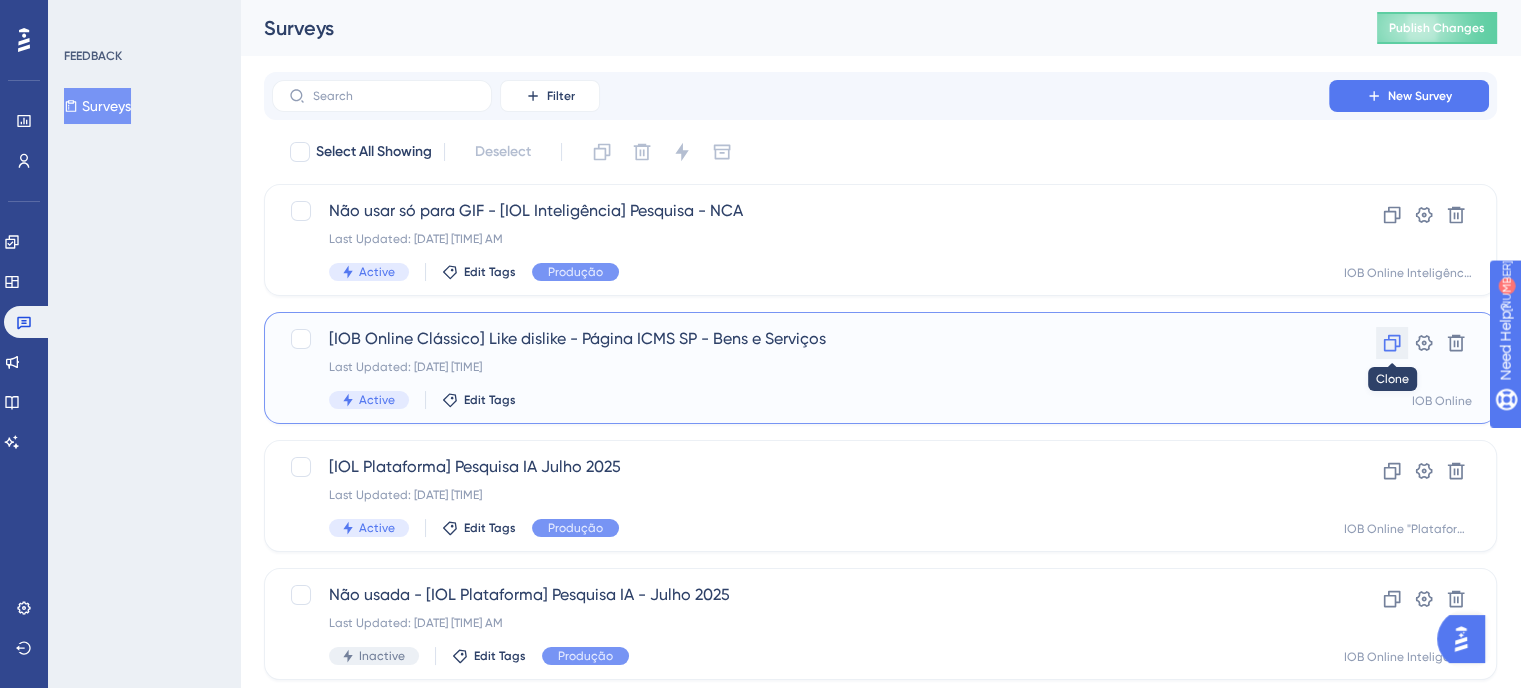 click 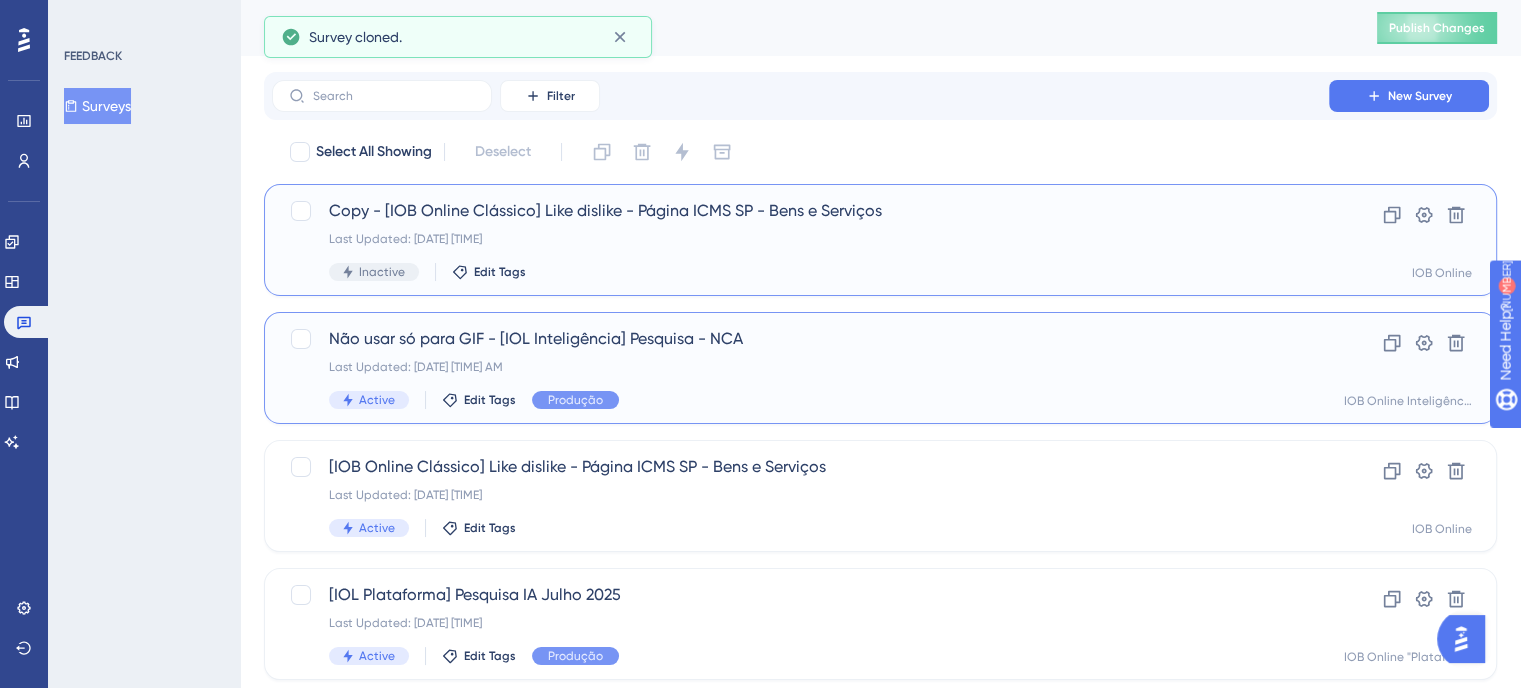 click on "Copy -  [IOB Online Clássico]  Like dislike - Página ICMS SP - Bens e Serviços" at bounding box center [800, 211] 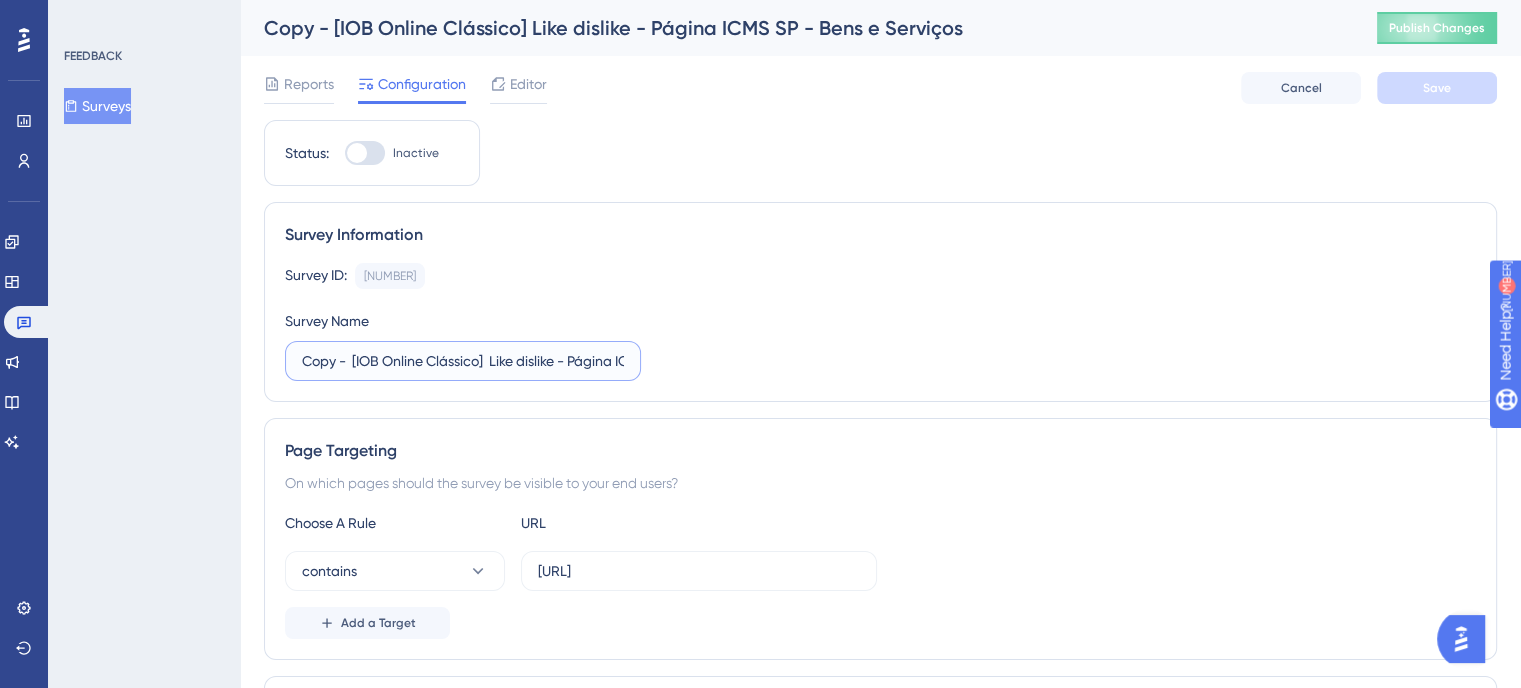 click on "Copy -  [IOB Online Clássico]  Like dislike - Página ICMS SP - Bens e Serviços" at bounding box center [463, 361] 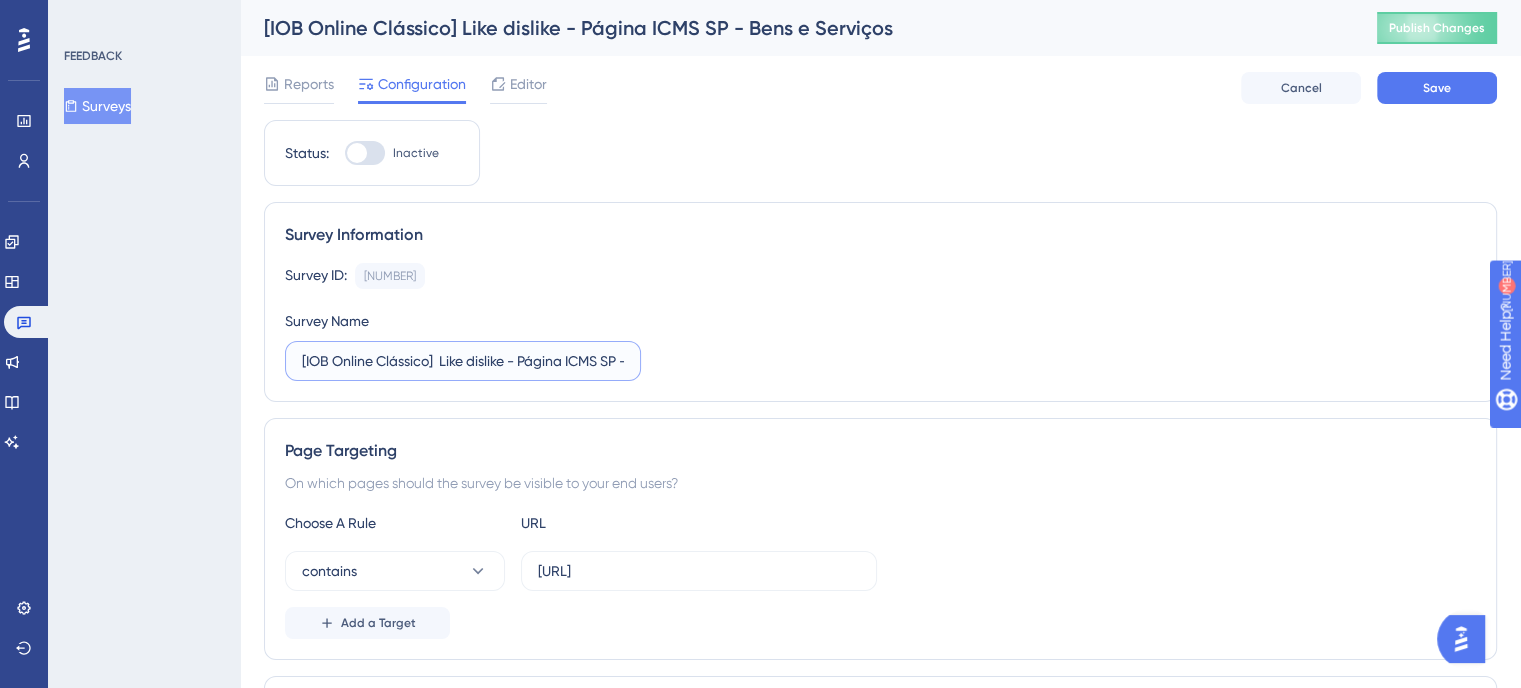 scroll, scrollTop: 0, scrollLeft: 114, axis: horizontal 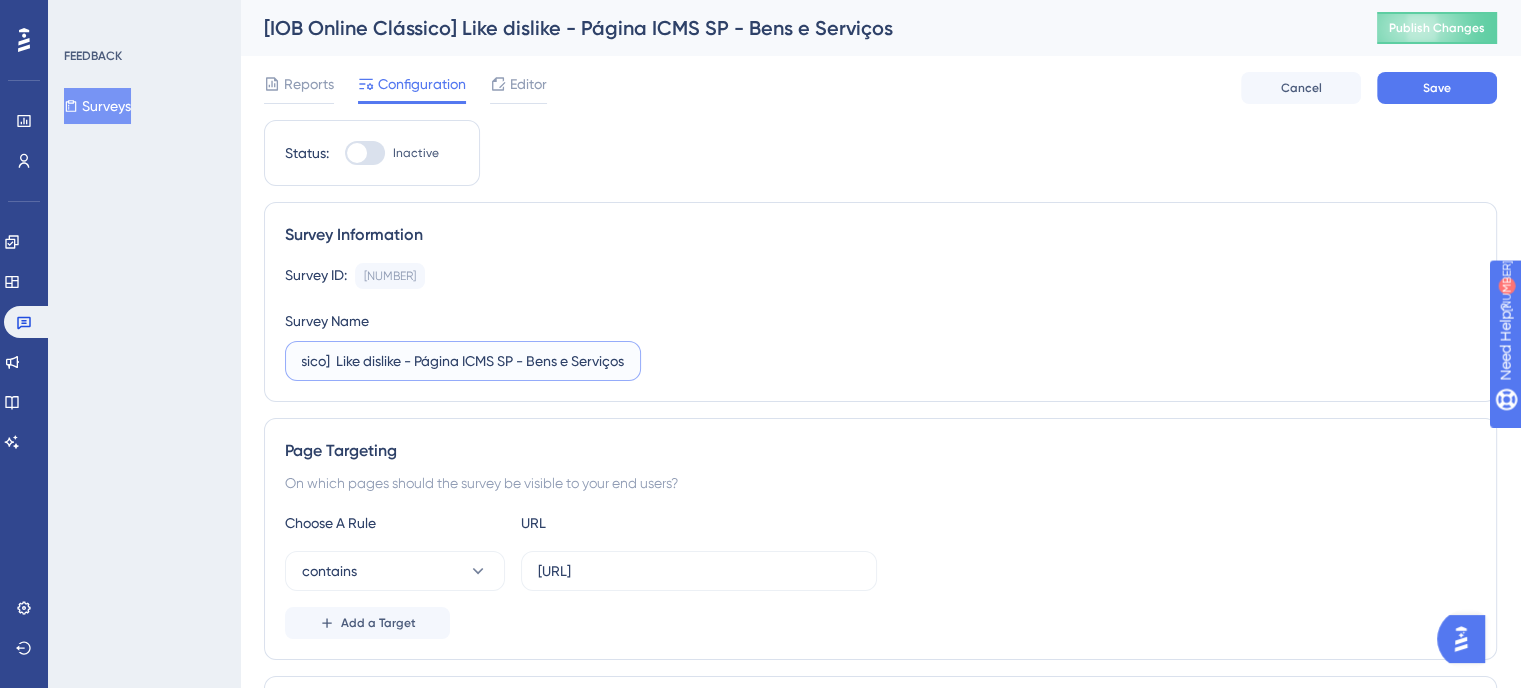 drag, startPoint x: 524, startPoint y: 357, endPoint x: 779, endPoint y: 371, distance: 255.38402 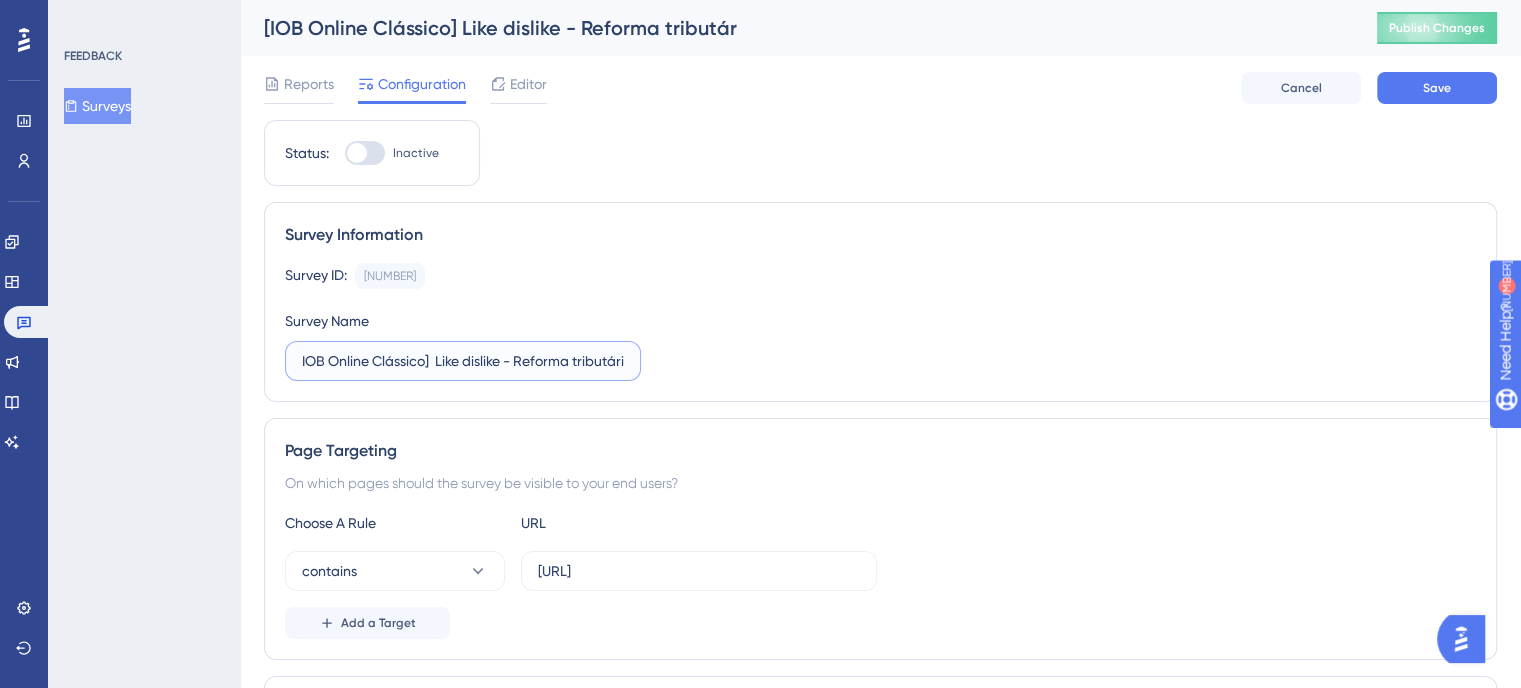 scroll, scrollTop: 0, scrollLeft: 16, axis: horizontal 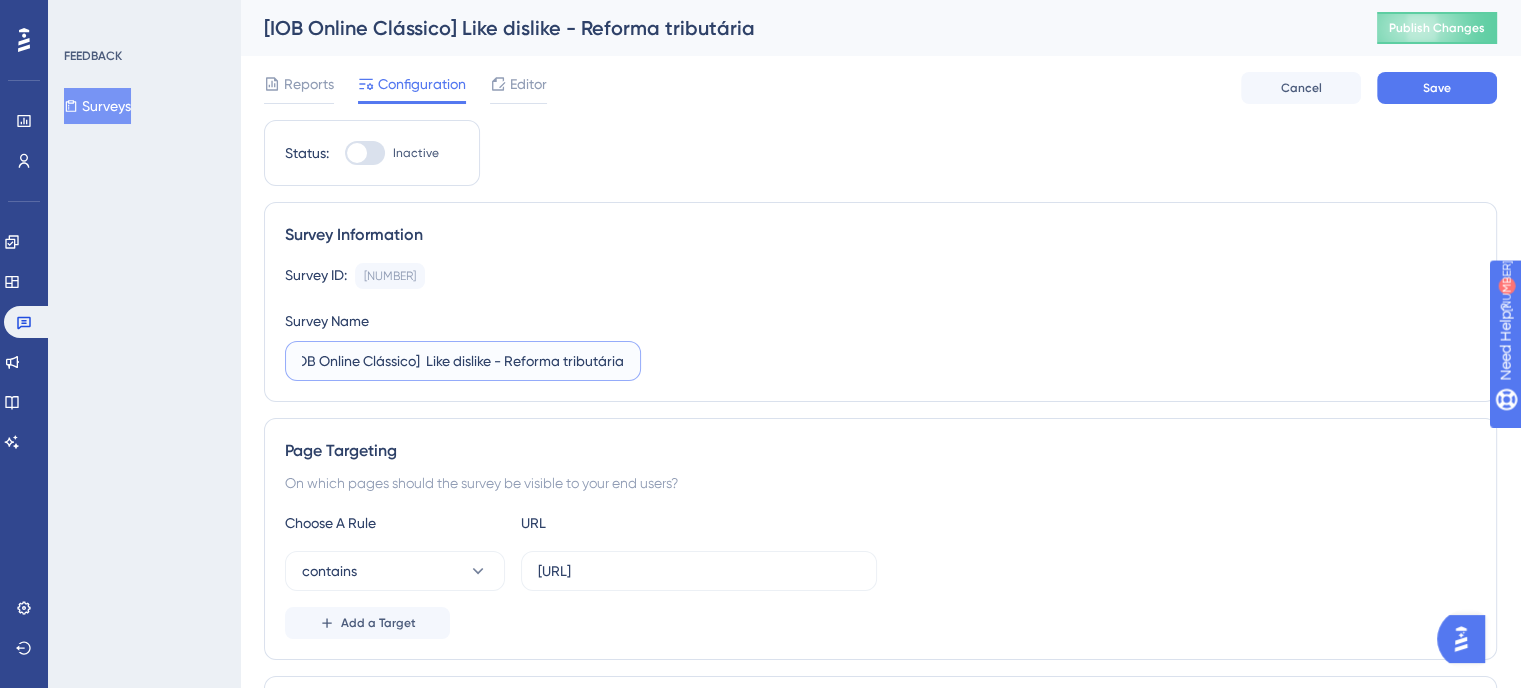 click on "[IOB Online Clássico]  Like dislike - Reforma tributária" at bounding box center [463, 361] 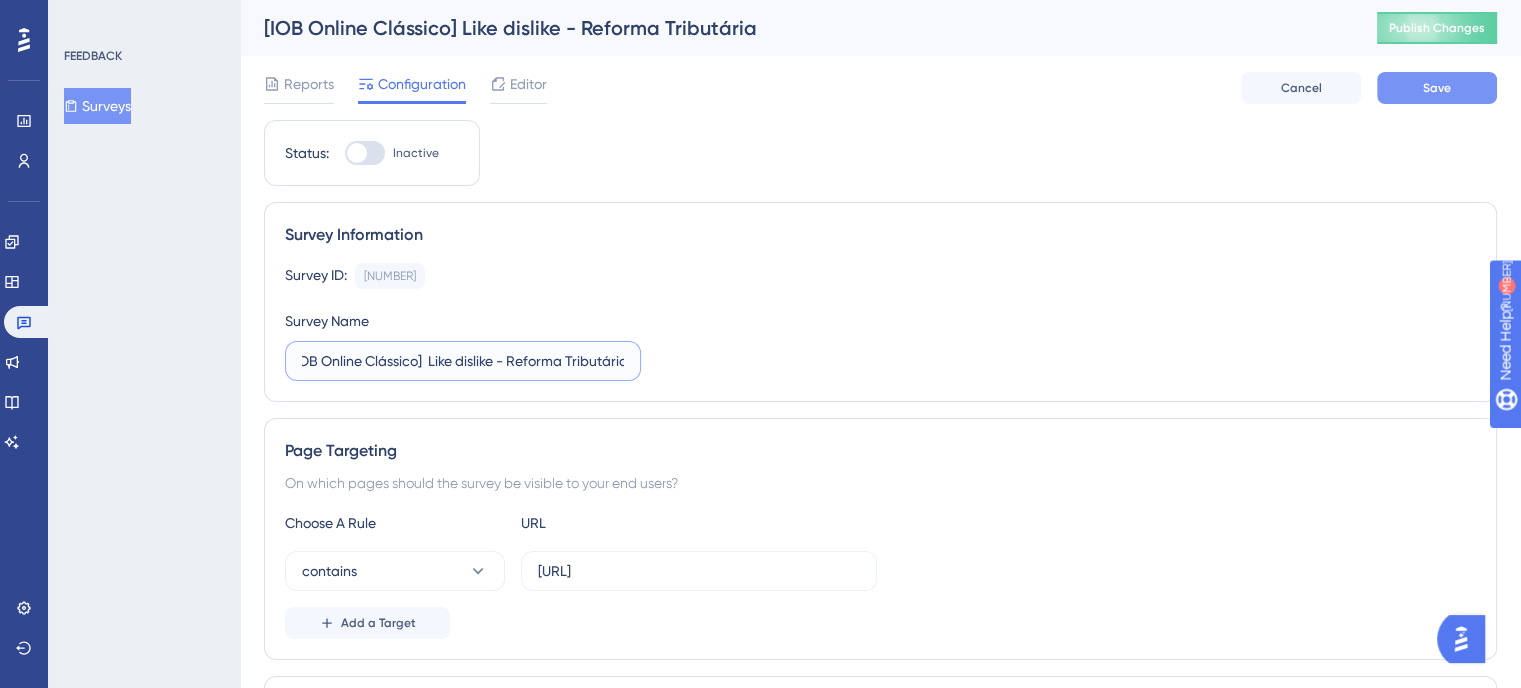 type on "[IOB Online Clássico]  Like dislike - Reforma Tributária" 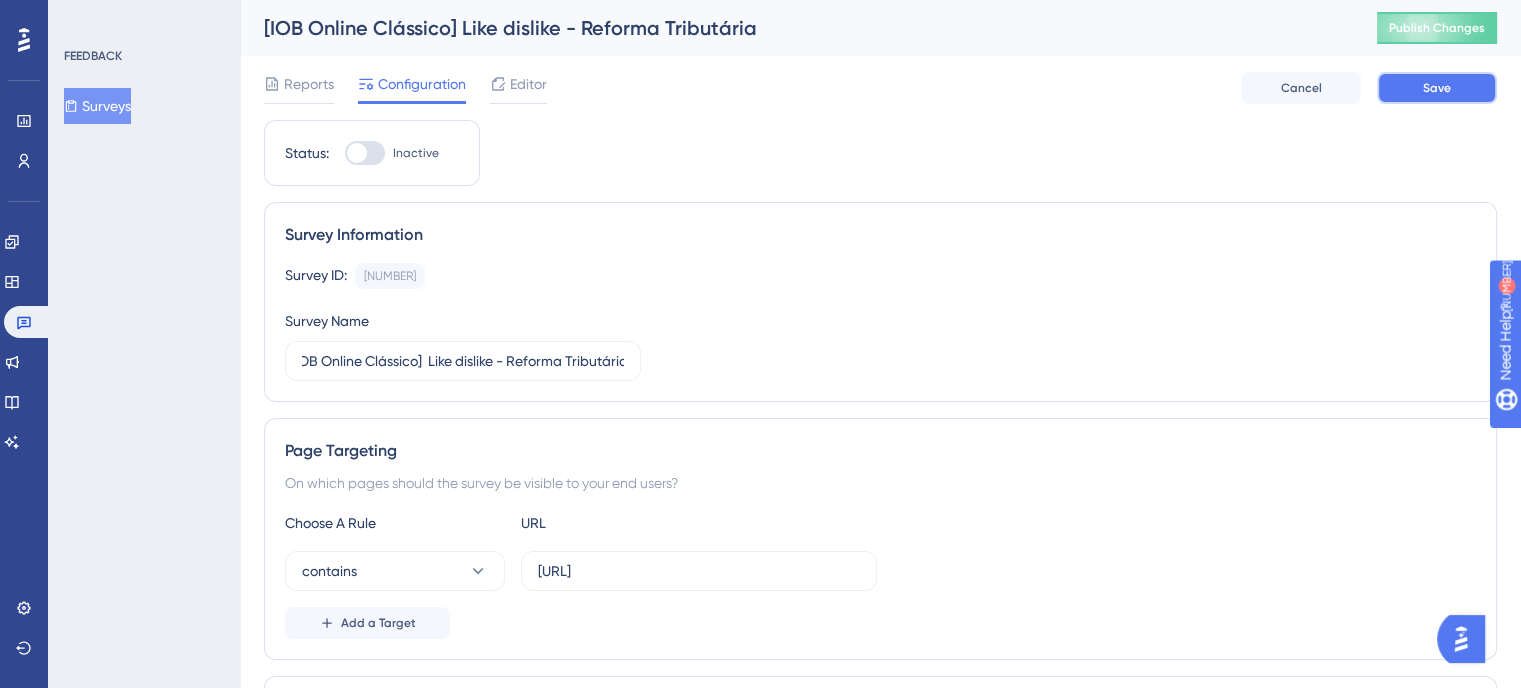 click on "Save" at bounding box center [1437, 88] 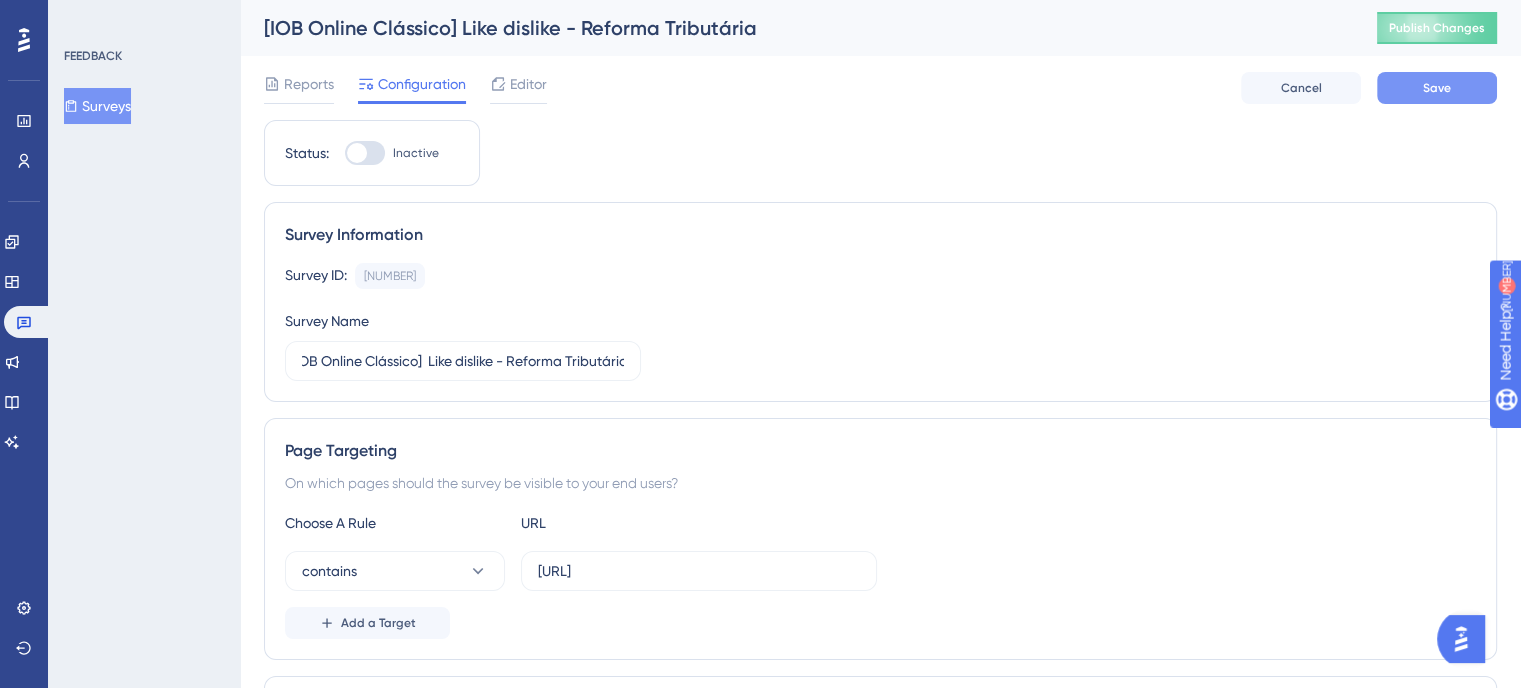 scroll, scrollTop: 0, scrollLeft: 0, axis: both 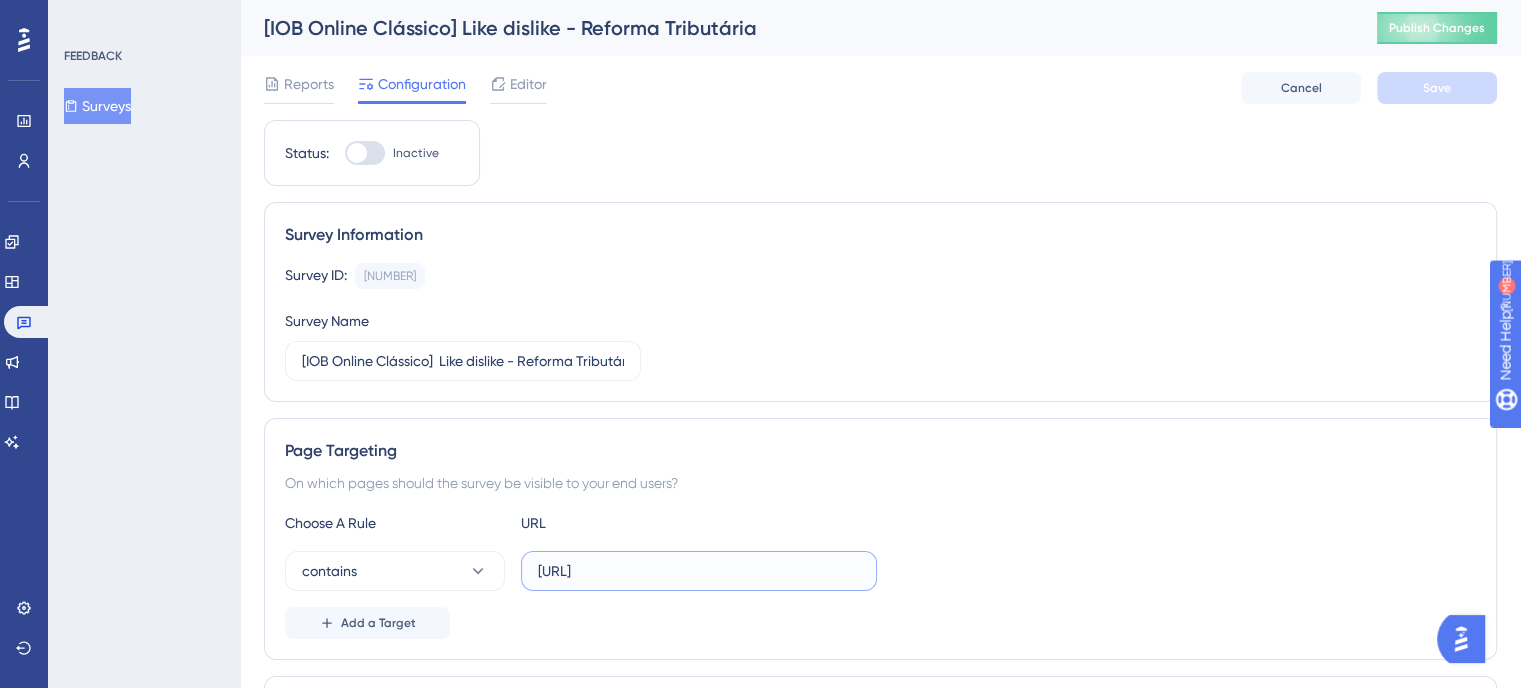 drag, startPoint x: 537, startPoint y: 567, endPoint x: 983, endPoint y: 563, distance: 446.01794 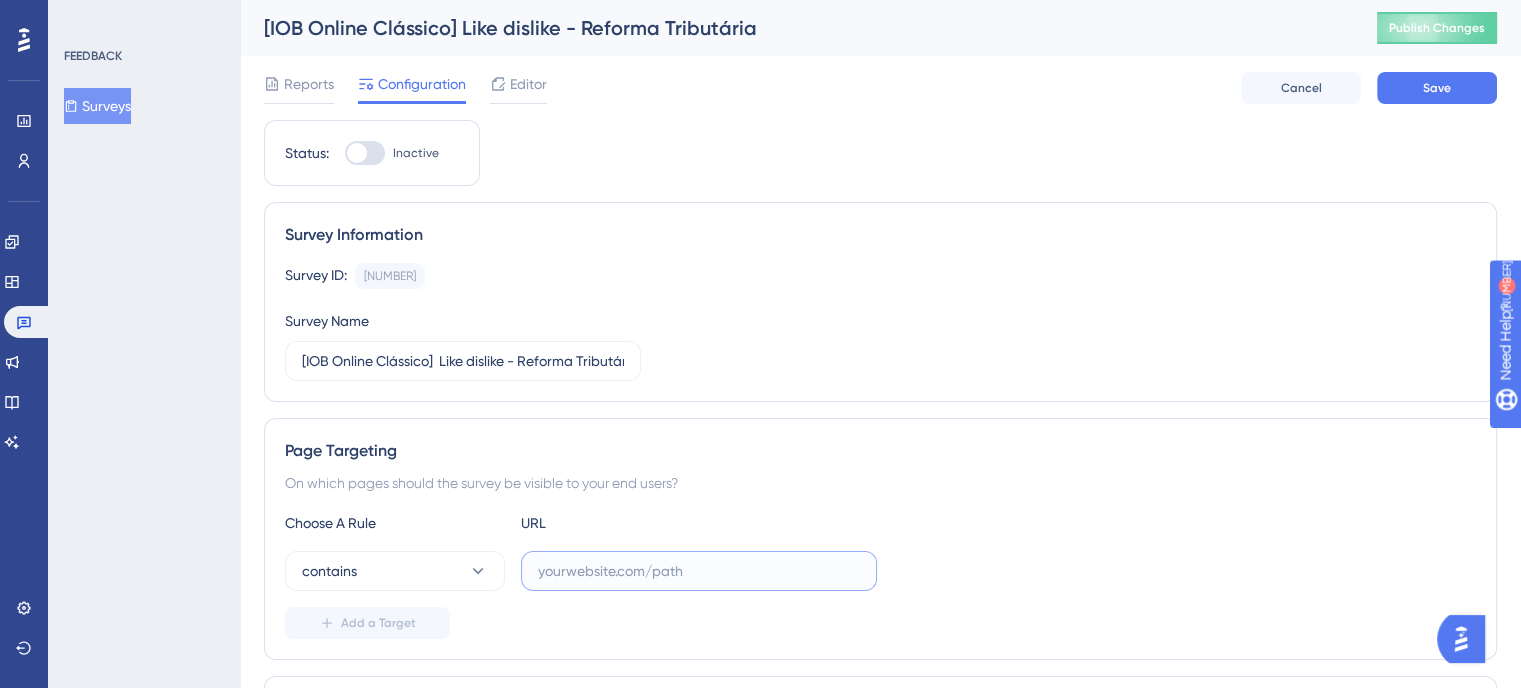 scroll, scrollTop: 0, scrollLeft: 0, axis: both 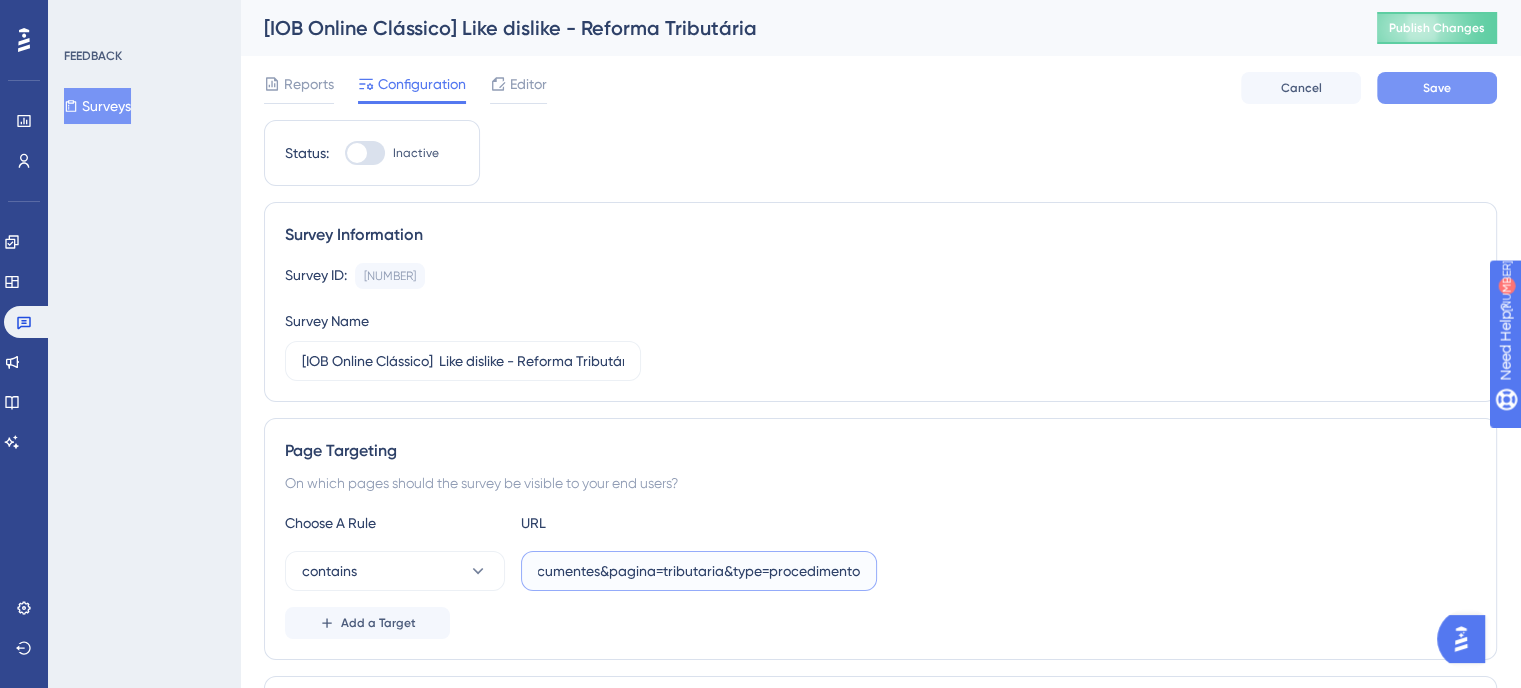 type on "https://www.iobonline.com.br/documento/doc/Documento/PCIR-012652?doc=documentes&pagina=tributaria&type=procedimento" 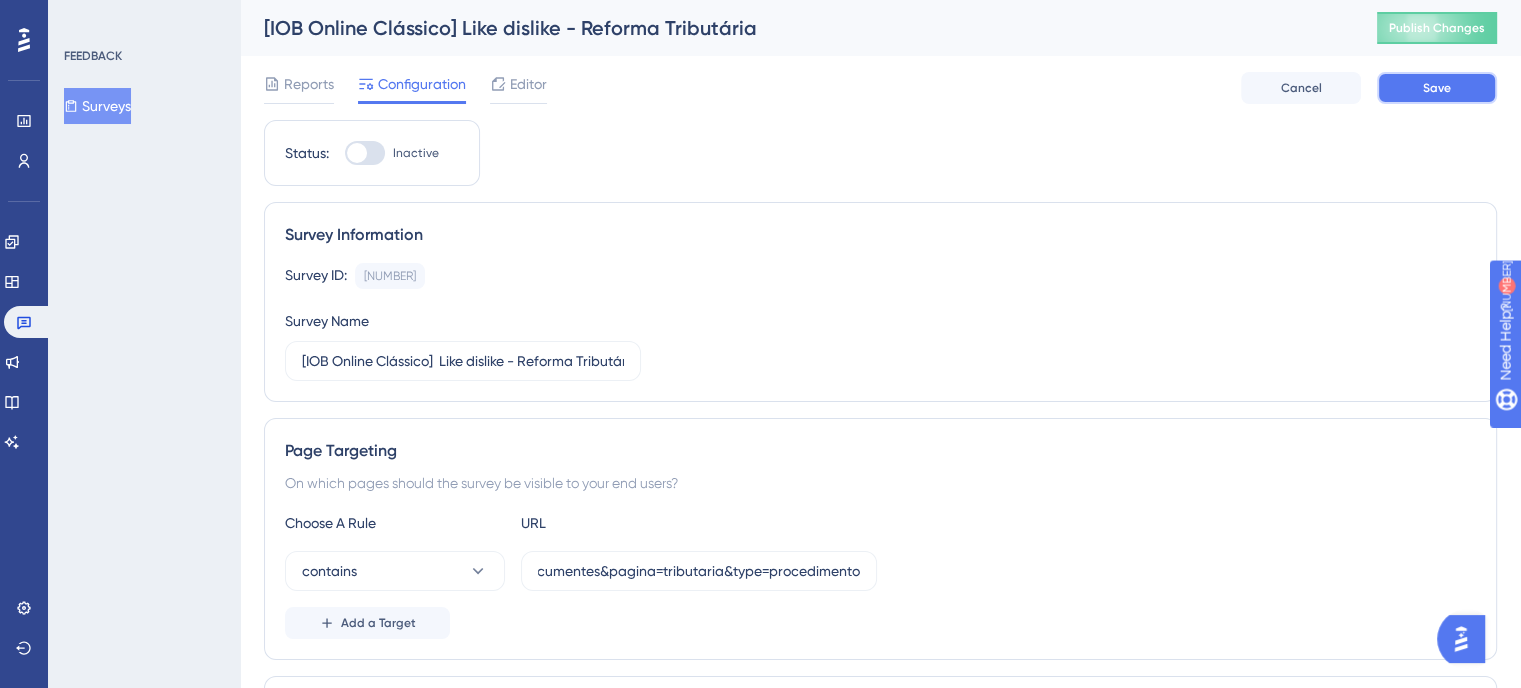 scroll, scrollTop: 0, scrollLeft: 0, axis: both 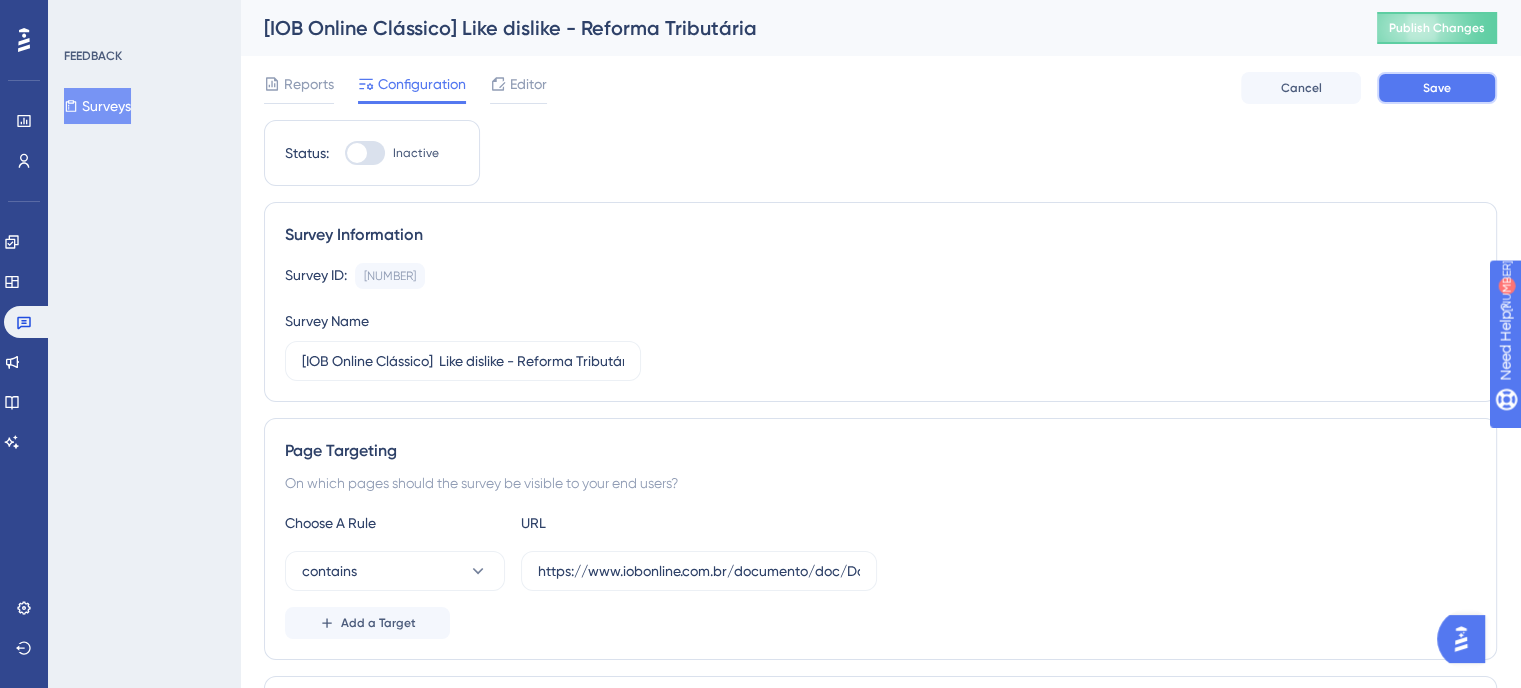click on "Save" at bounding box center [1437, 88] 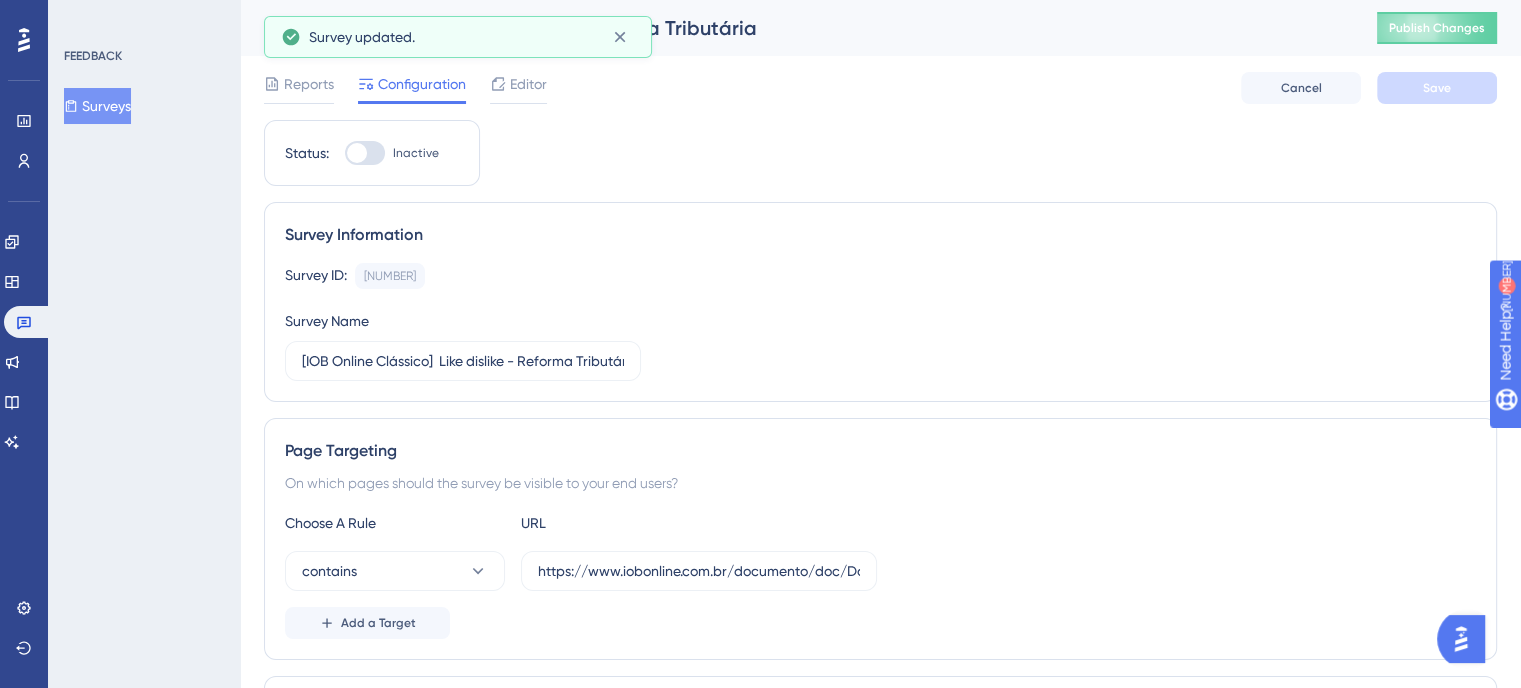 click at bounding box center [365, 153] 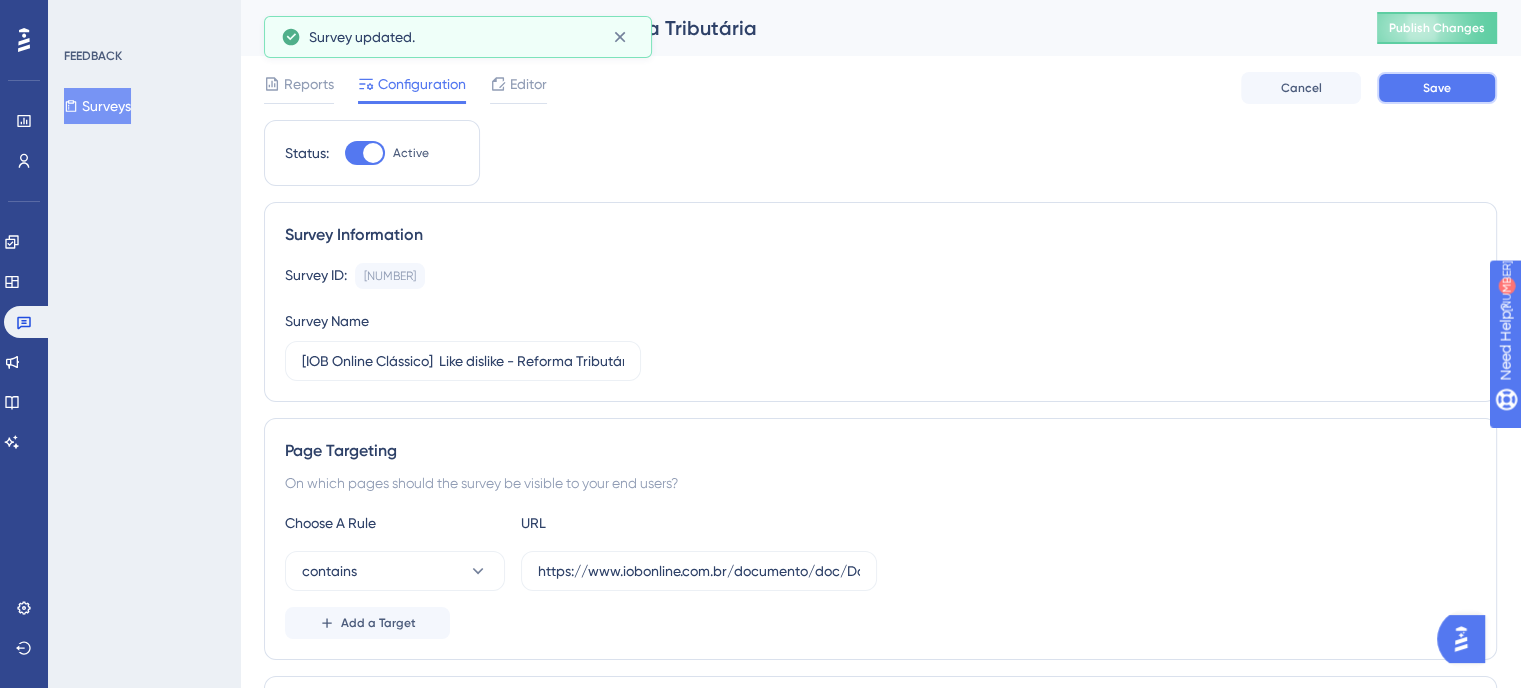 click on "Save" at bounding box center [1437, 88] 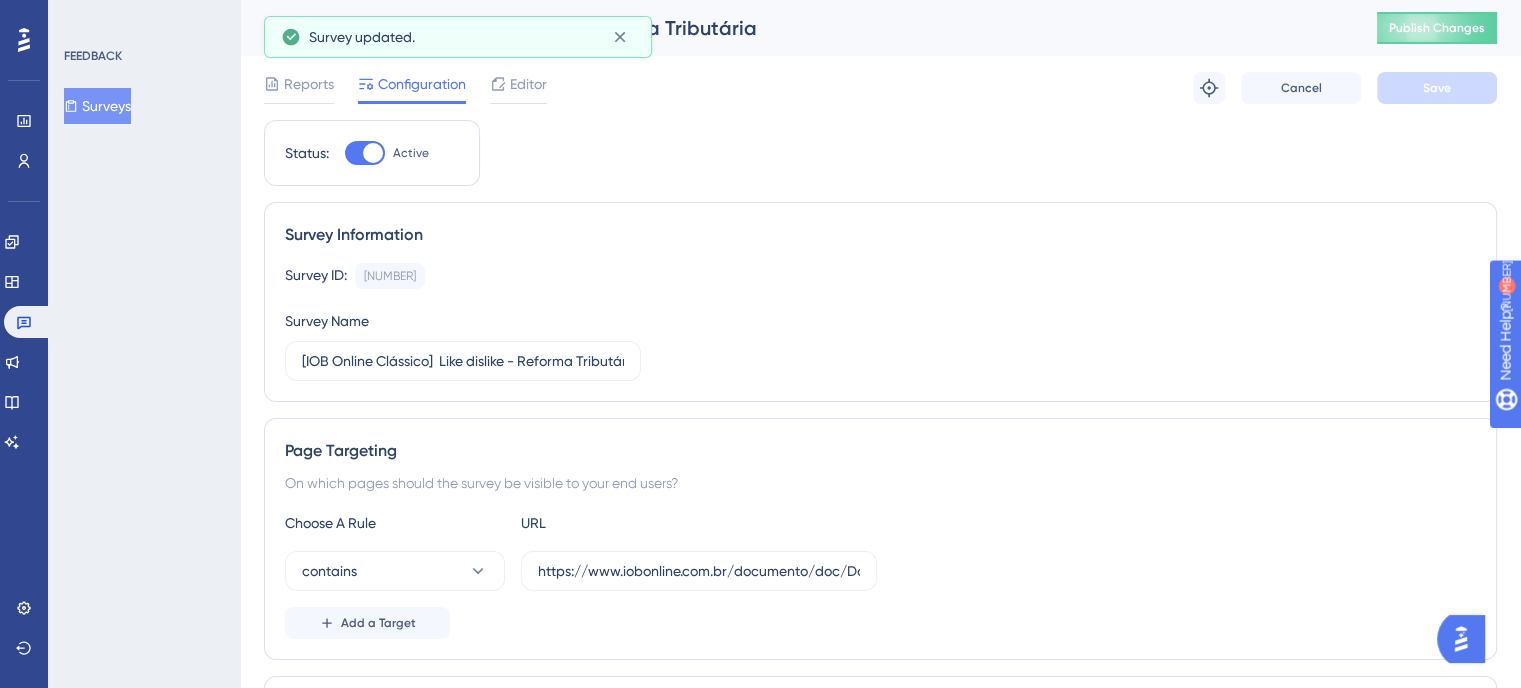 click on "Reports Configuration Editor Troubleshoot Cancel Save" at bounding box center (880, 88) 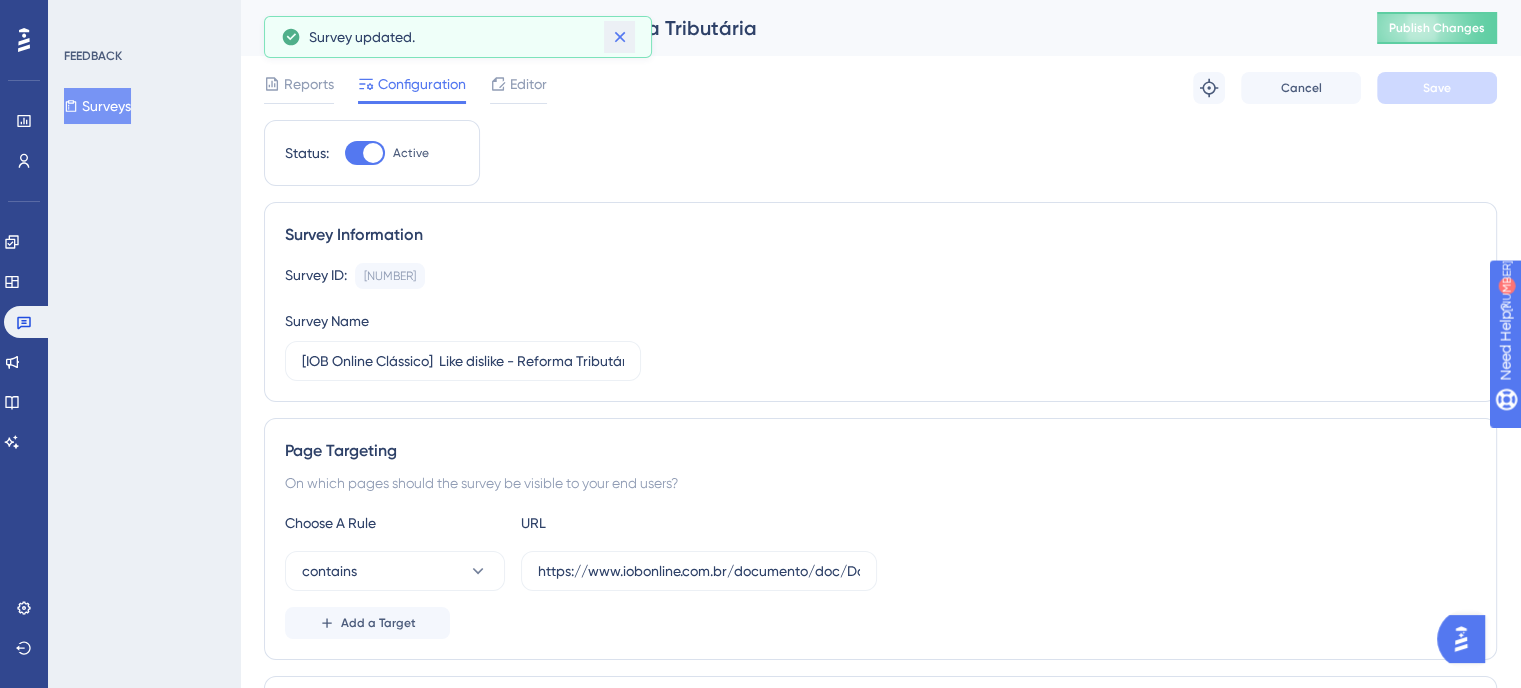 click 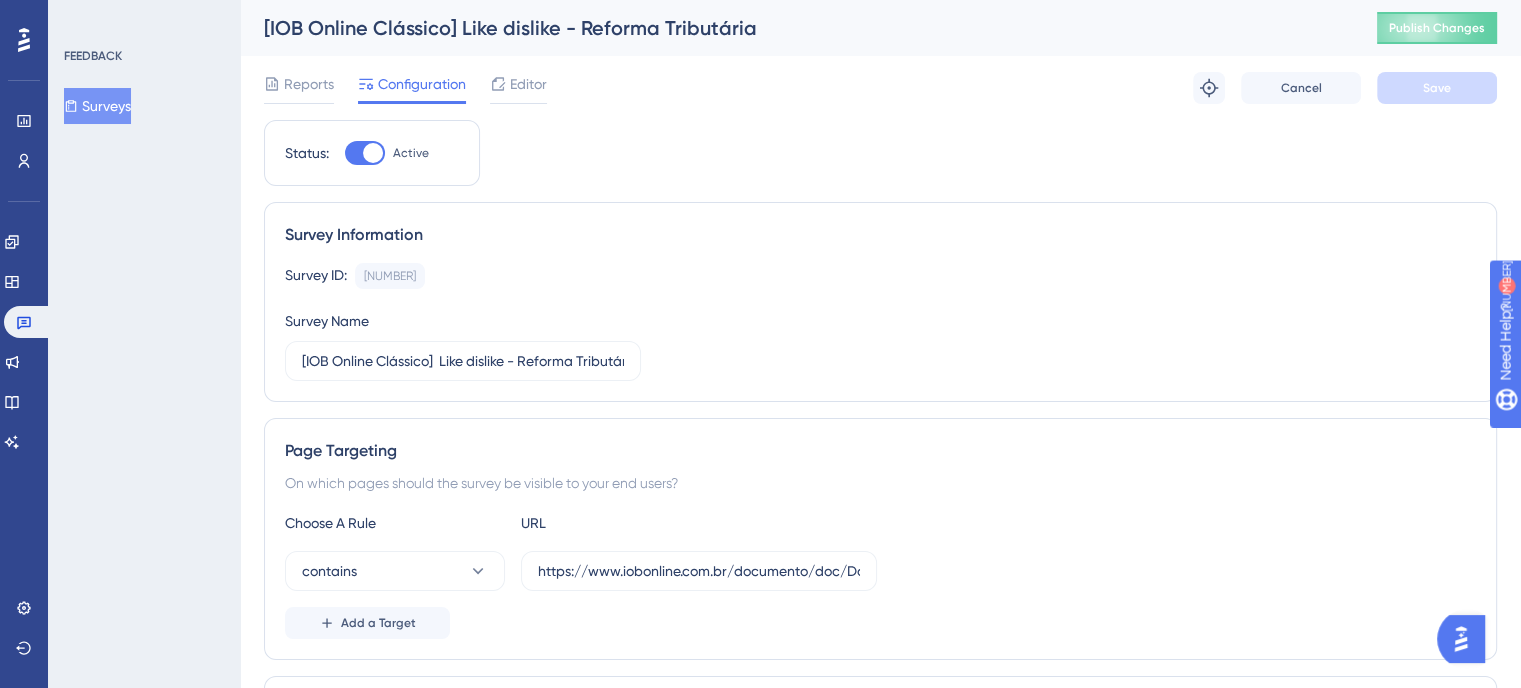 click on "Reports" at bounding box center [309, 84] 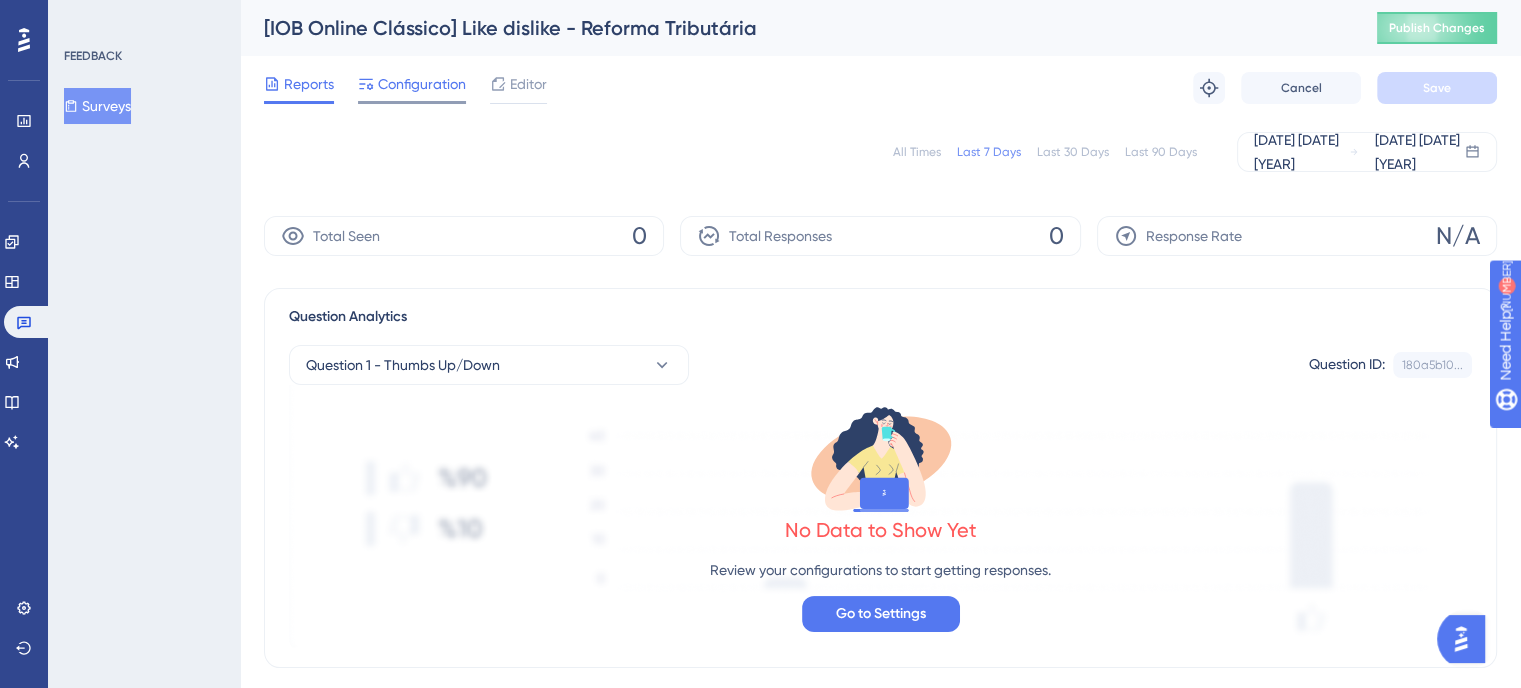 click on "Configuration" at bounding box center (422, 84) 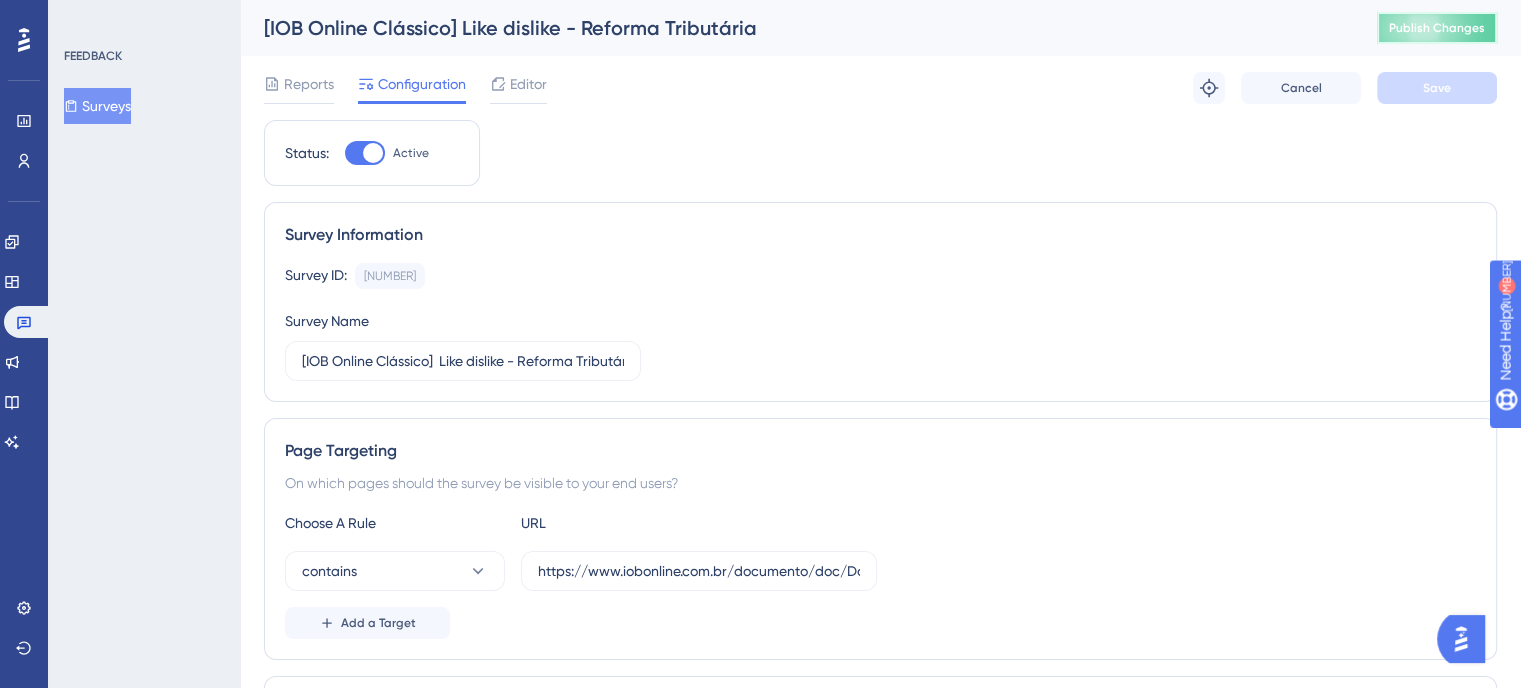 click on "Publish Changes" at bounding box center (1437, 28) 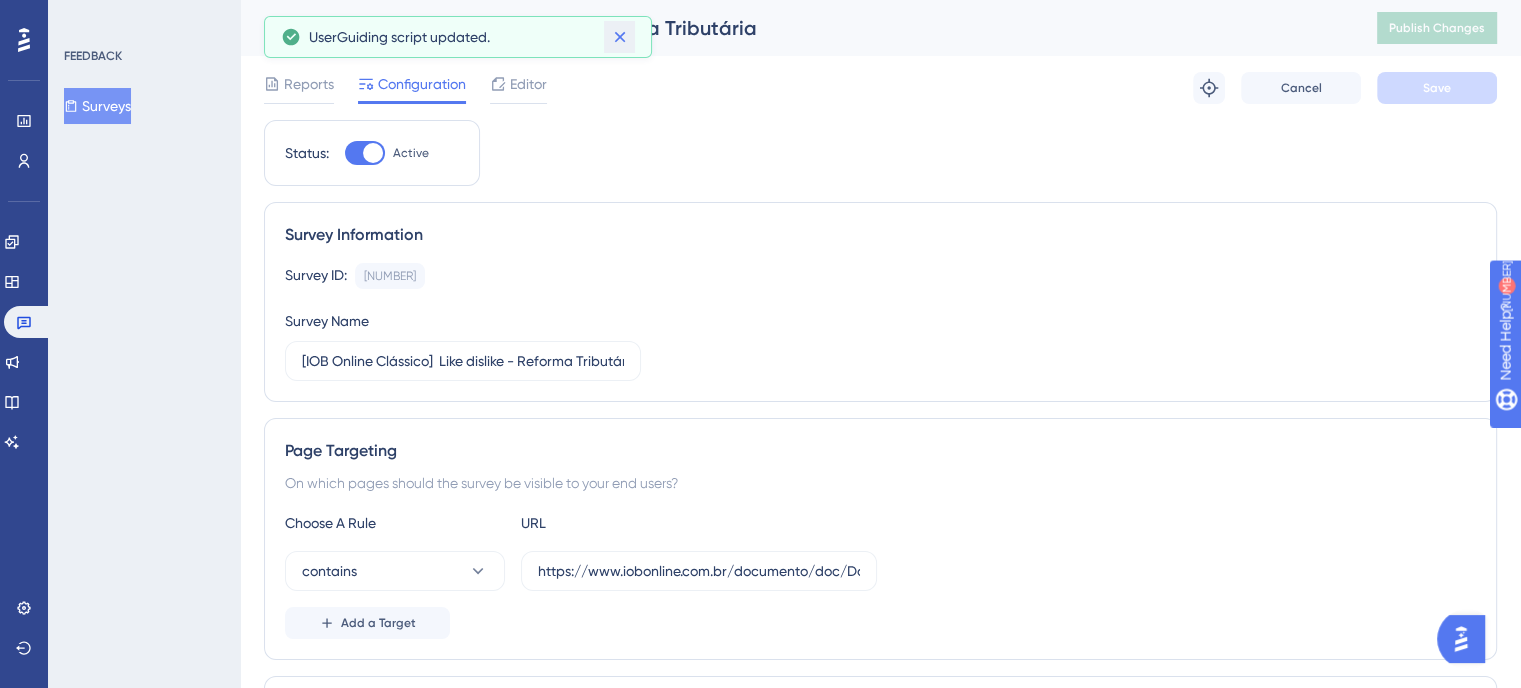 click 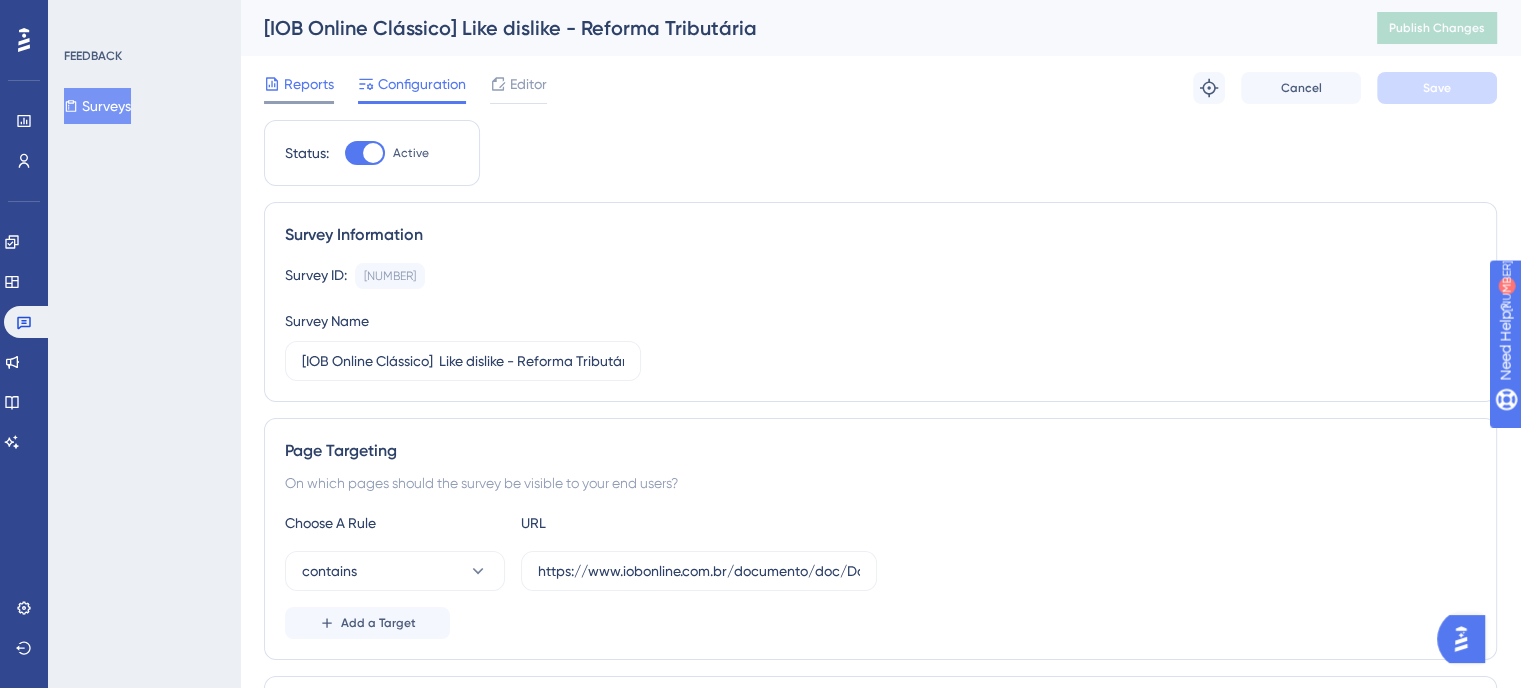 click on "Reports" at bounding box center [309, 84] 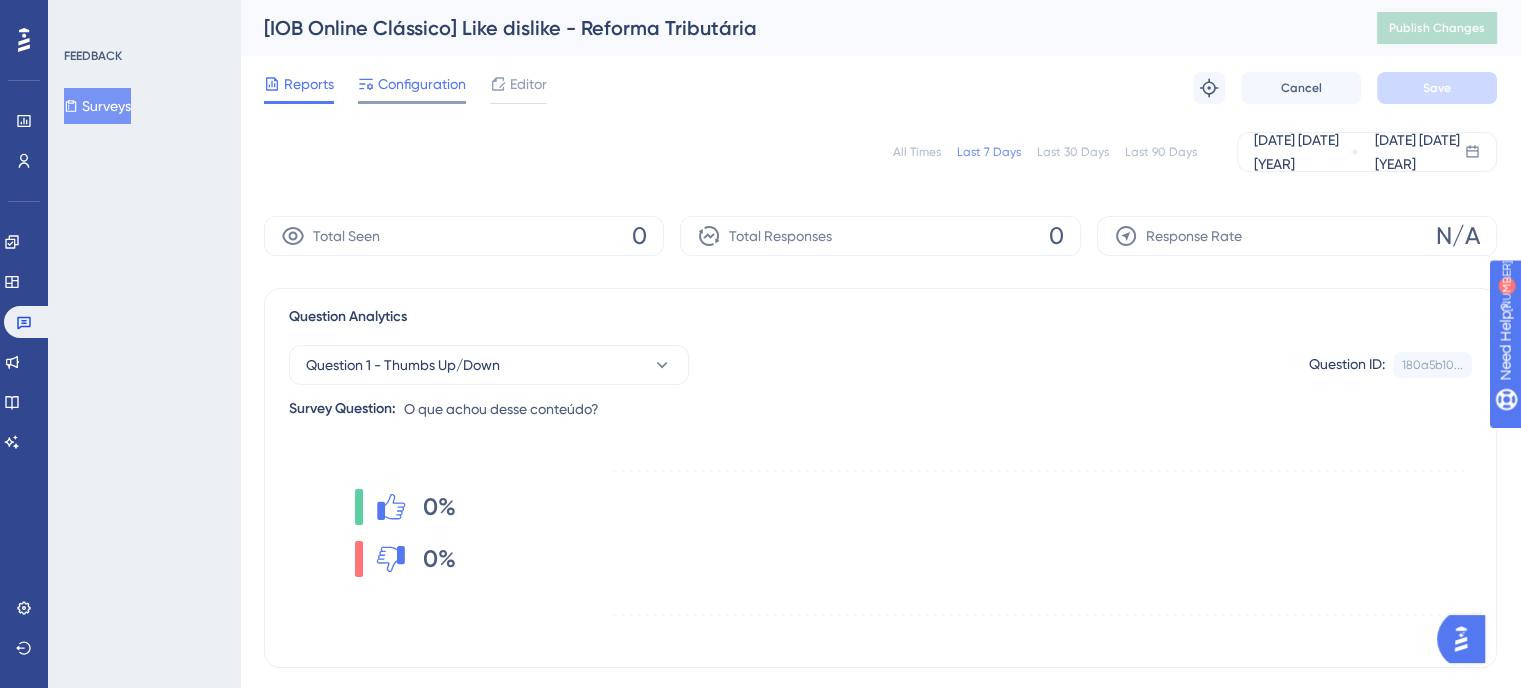 click on "Configuration" at bounding box center (422, 84) 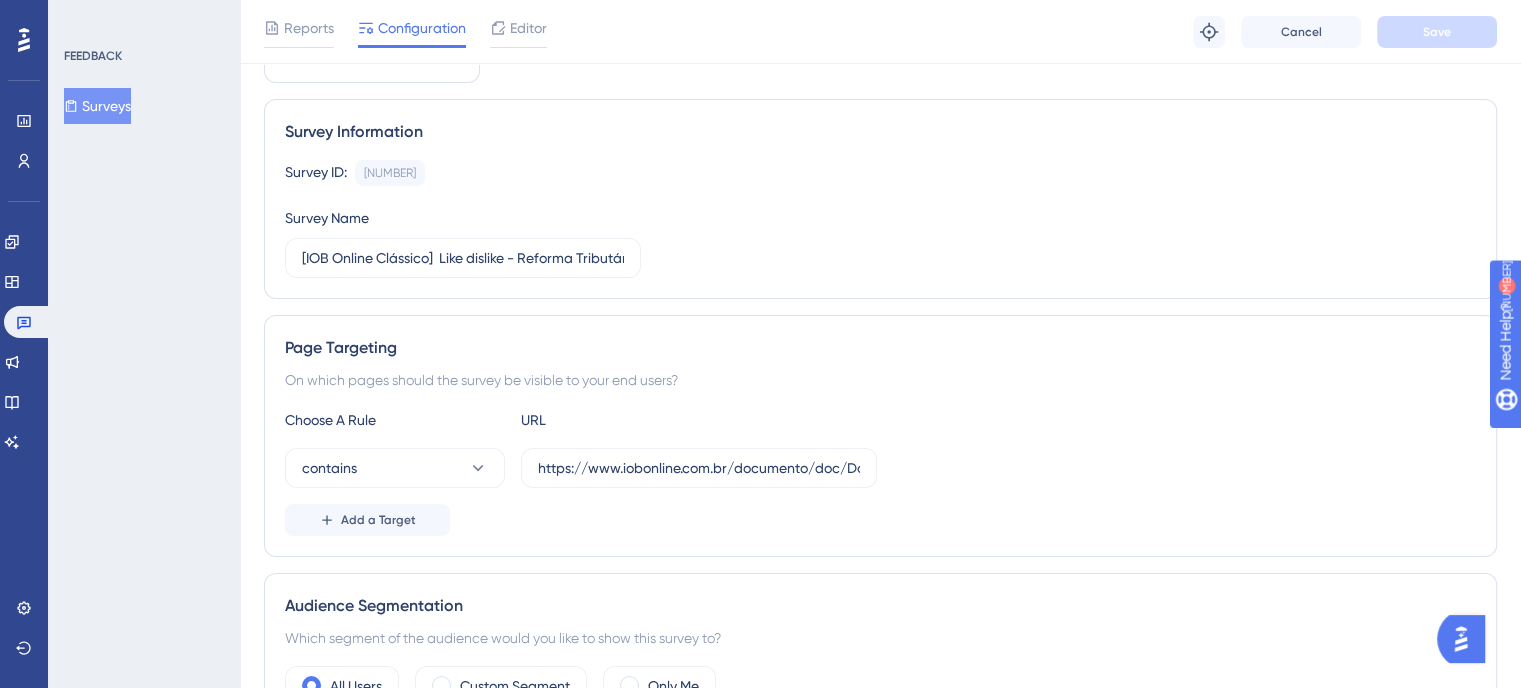 scroll, scrollTop: 0, scrollLeft: 0, axis: both 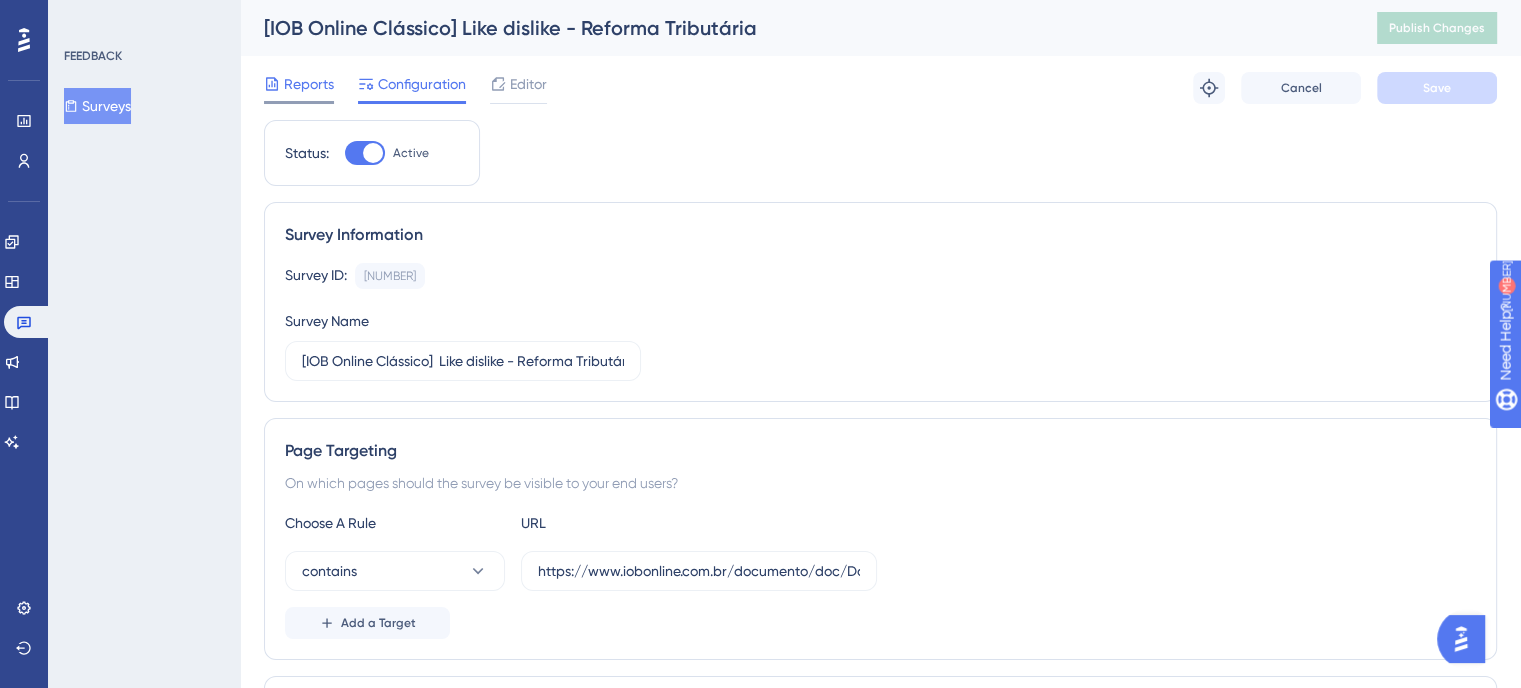 click on "Reports" at bounding box center (309, 84) 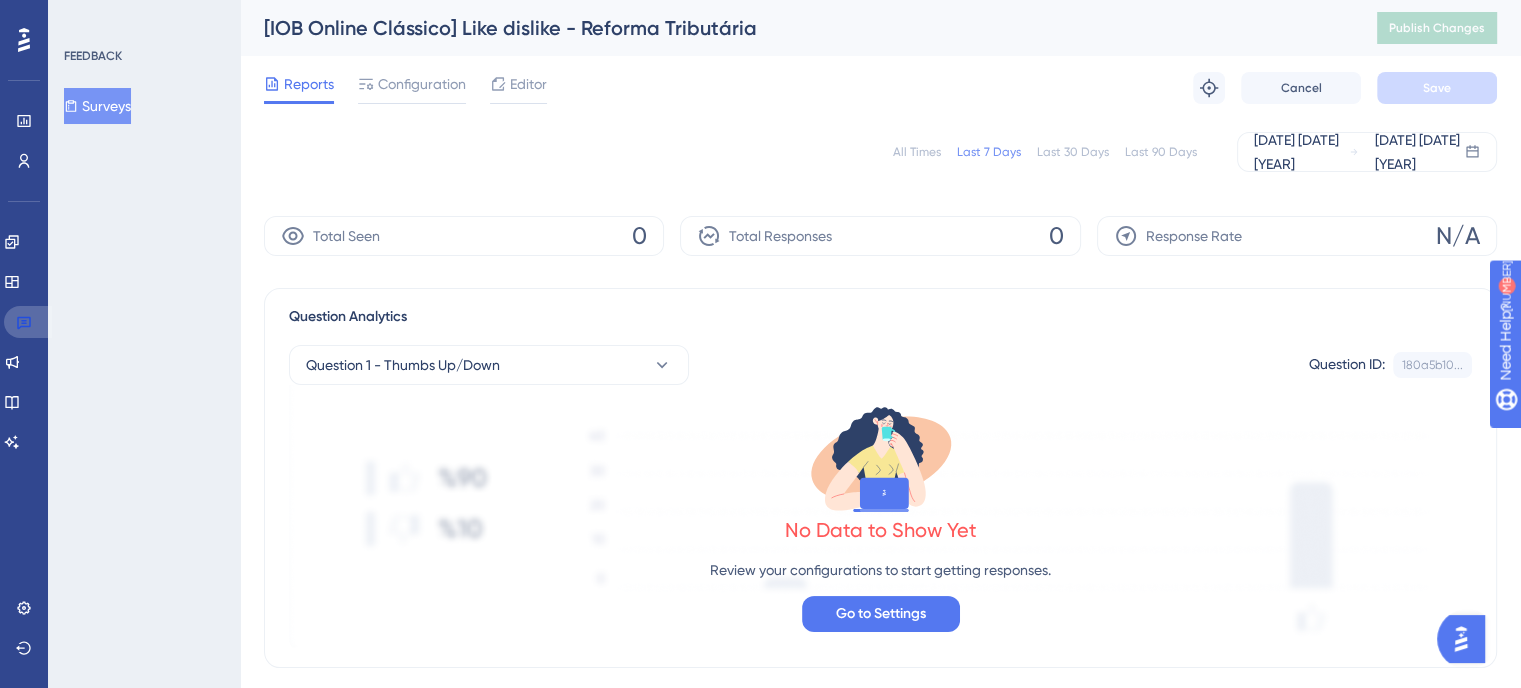 click 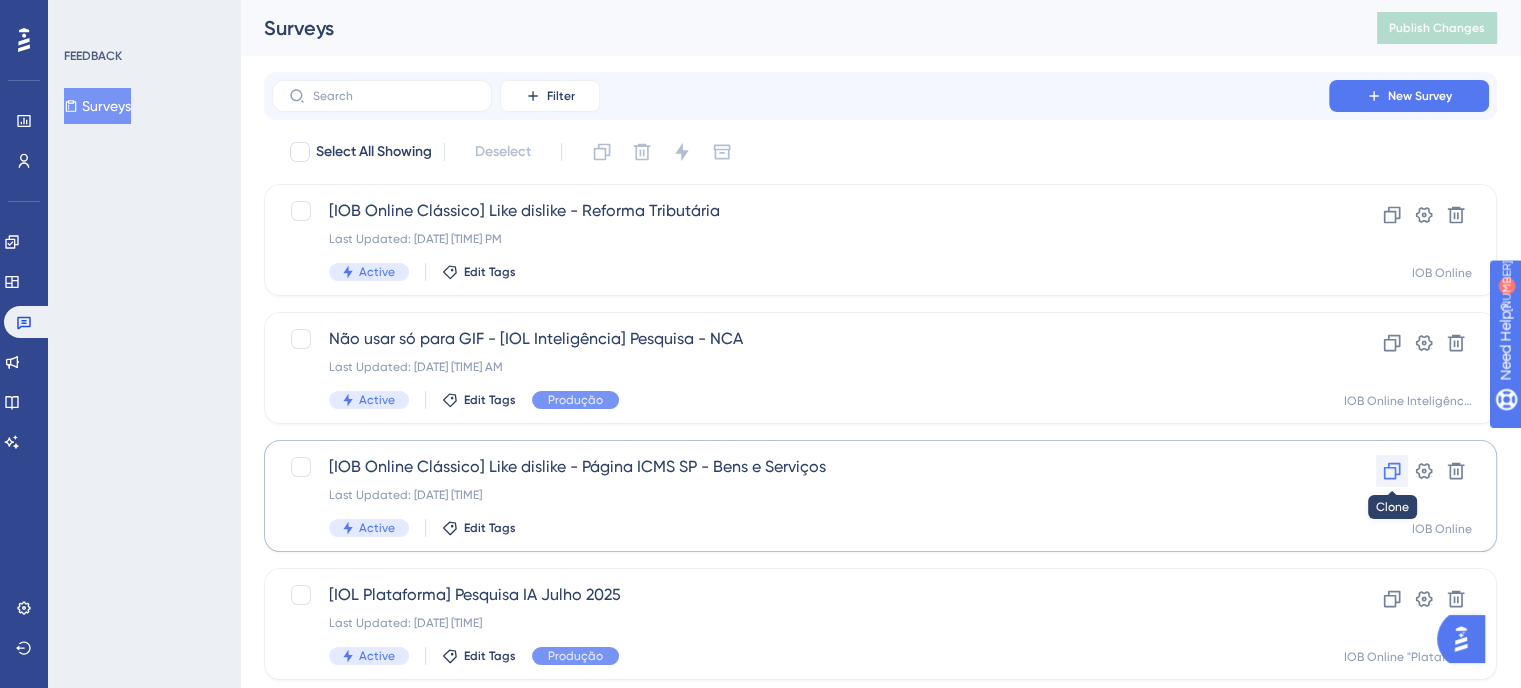 click 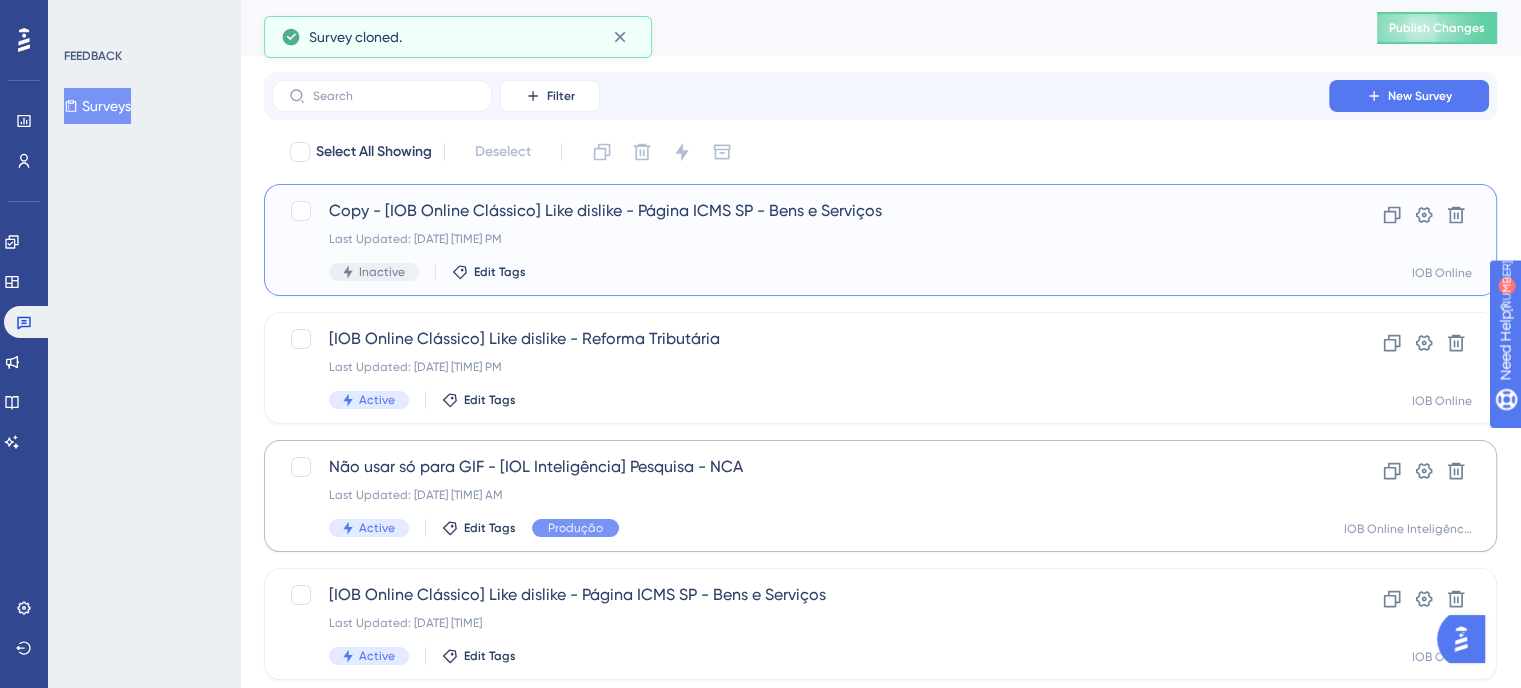 click on "Copy -  [IOB Online Clássico]  Like dislike - Página ICMS SP - Bens e Serviços" at bounding box center [800, 211] 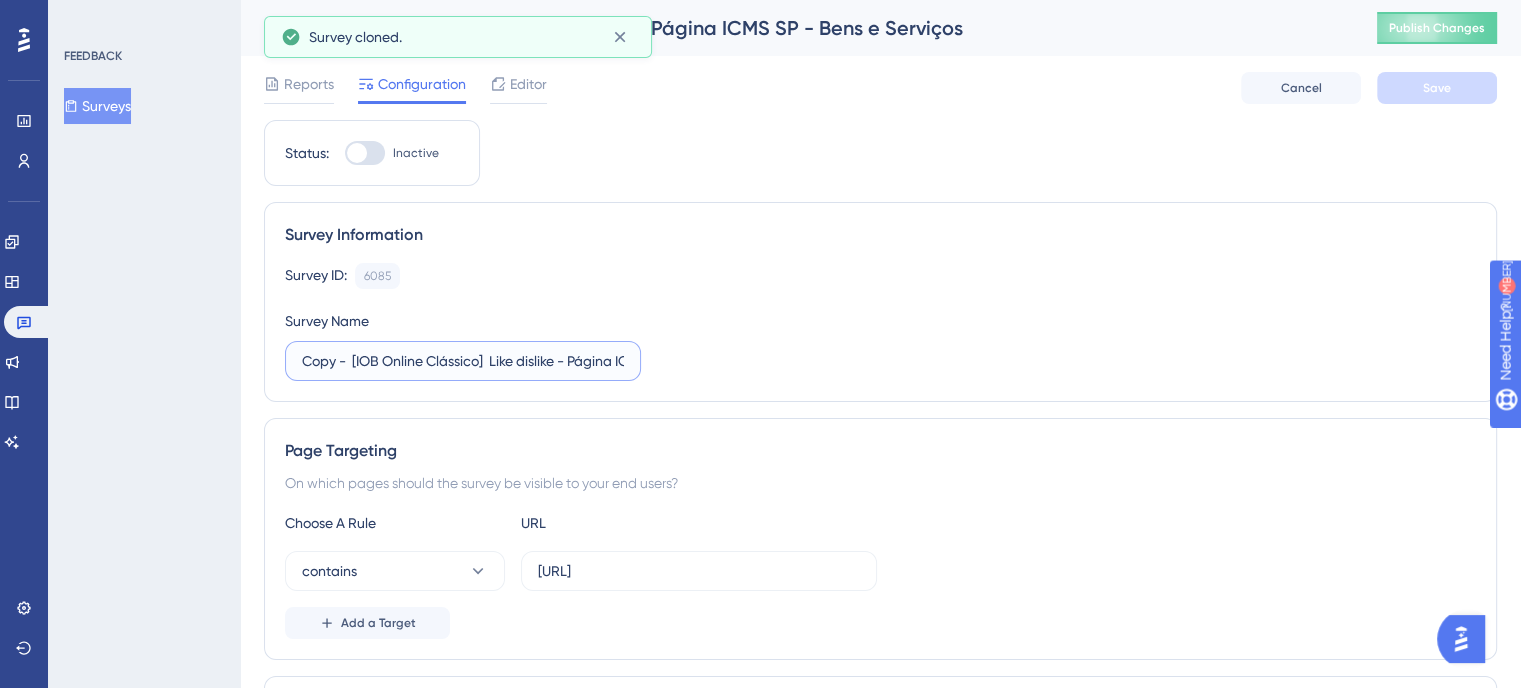 click on "Copy -  [IOB Online Clássico]  Like dislike - Página ICMS SP - Bens e Serviços" at bounding box center [463, 361] 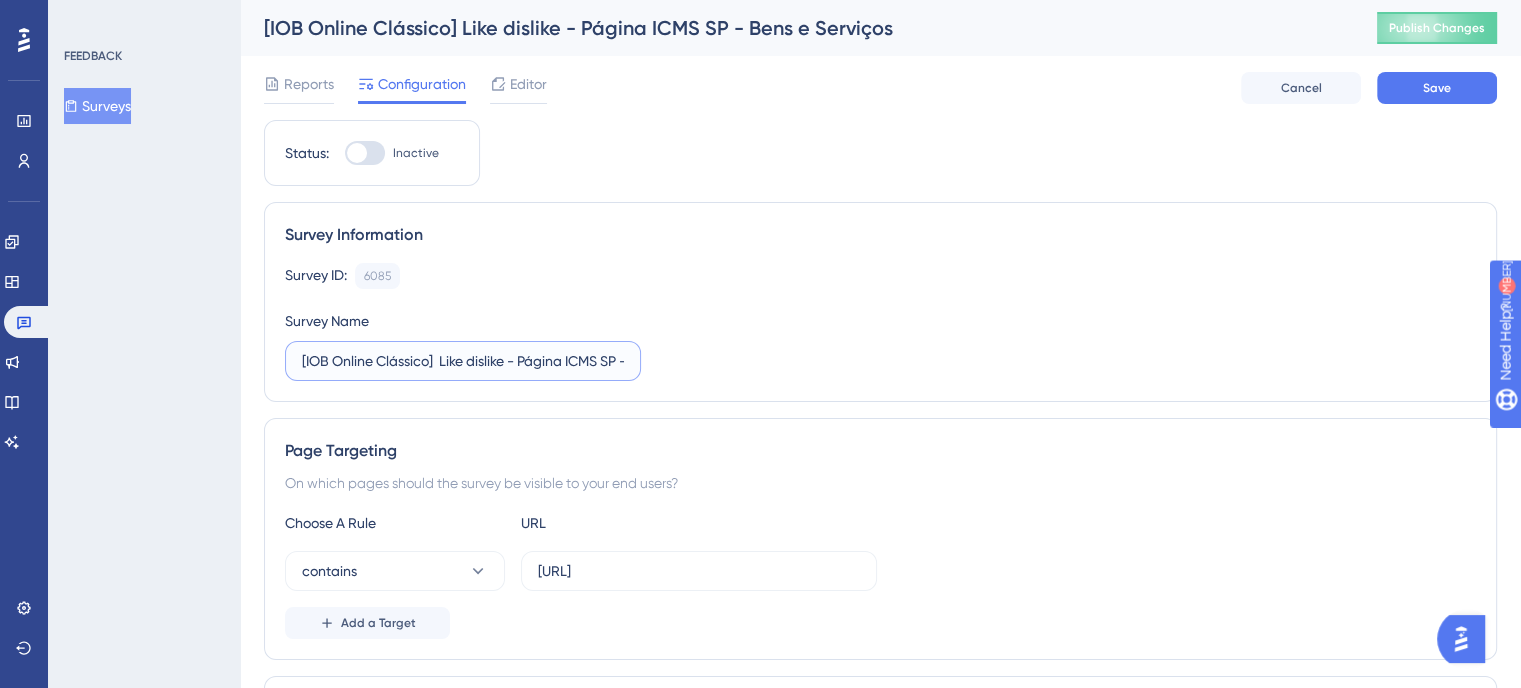 click on "[IOB Online Clássico]  Like dislike - Página ICMS SP - Bens e Serviços" at bounding box center [463, 361] 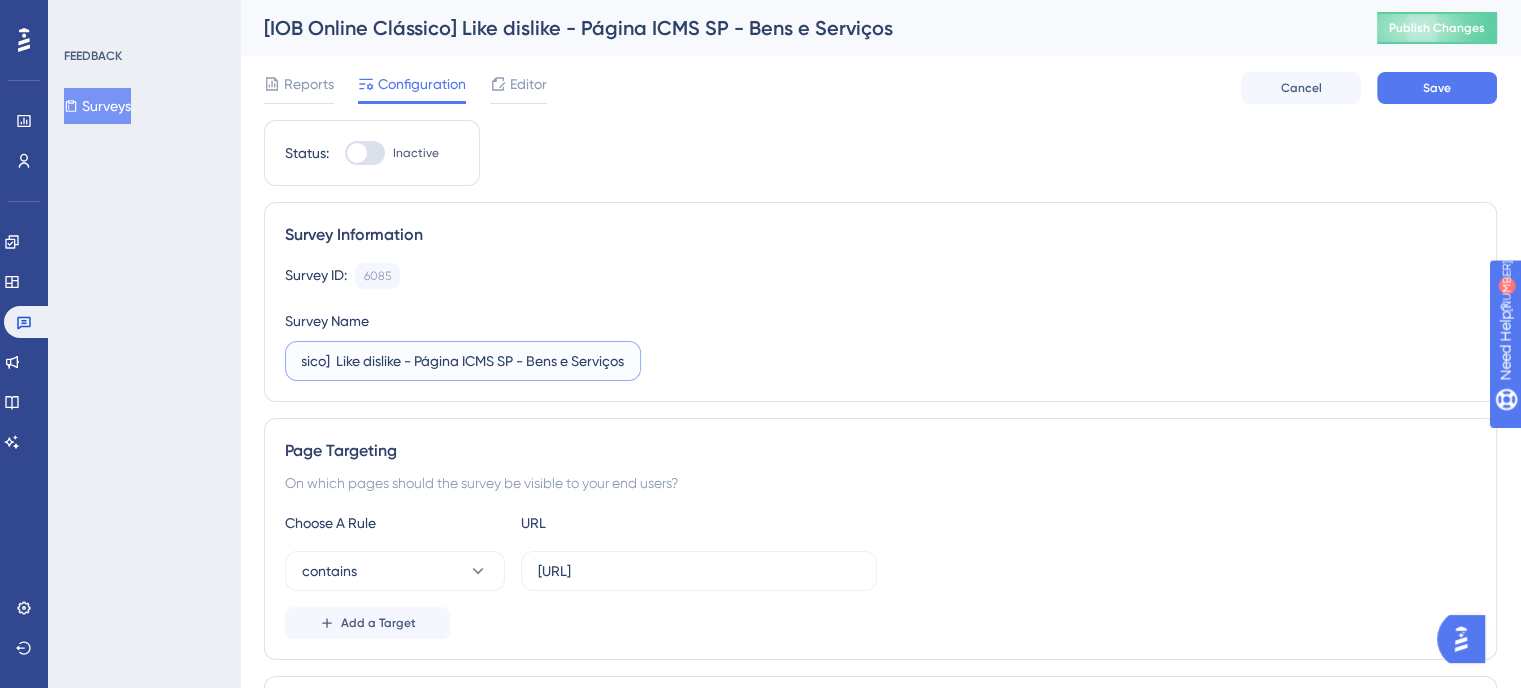 drag, startPoint x: 519, startPoint y: 361, endPoint x: 752, endPoint y: 359, distance: 233.00859 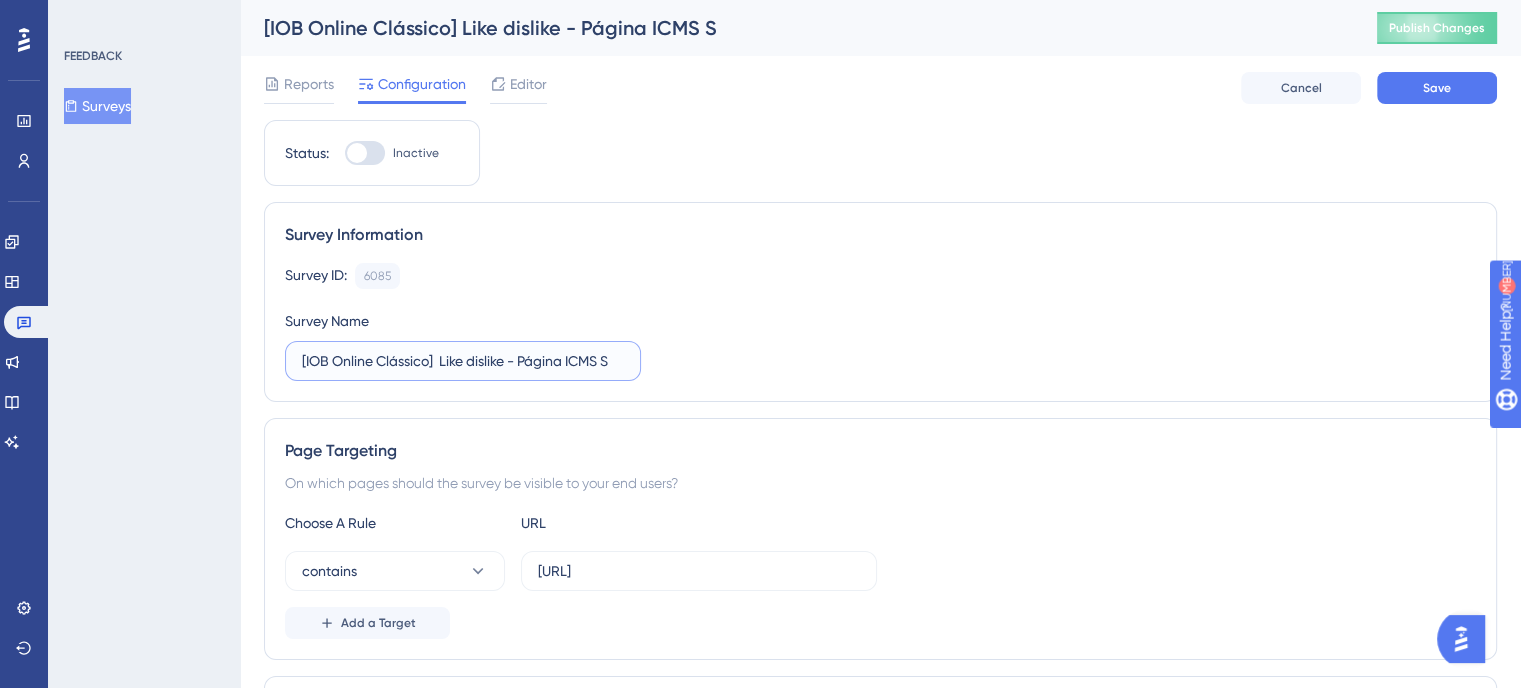 scroll, scrollTop: 0, scrollLeft: 0, axis: both 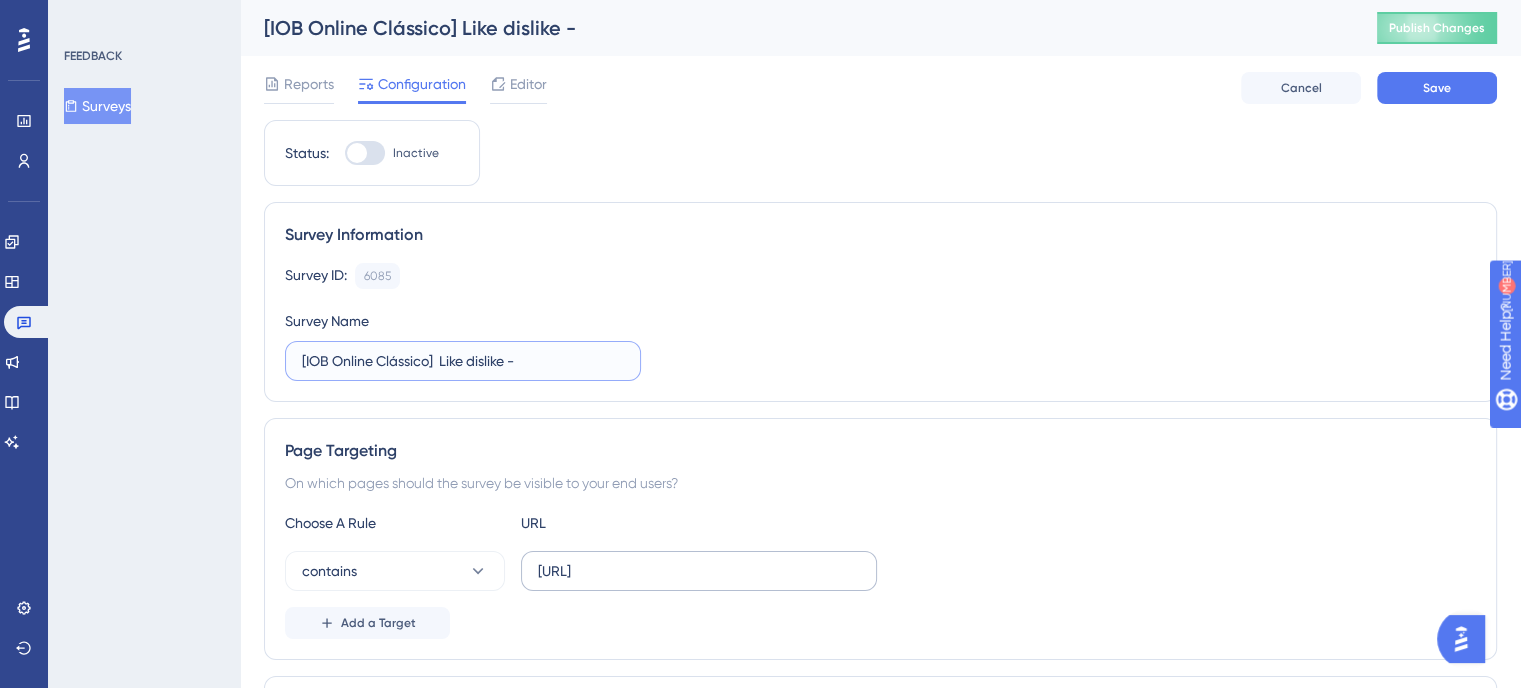 type on "[IOB Online Clássico]  Like dislike -" 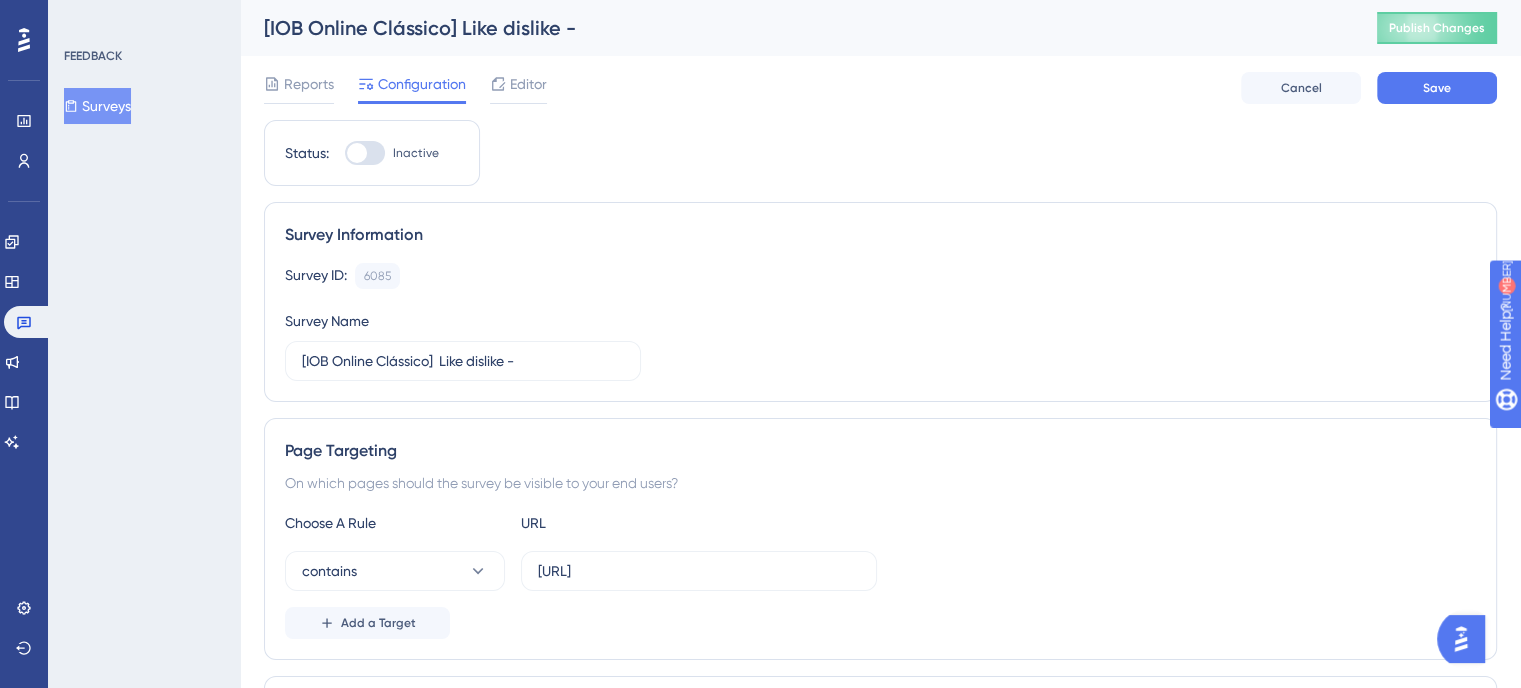 drag, startPoint x: 535, startPoint y: 568, endPoint x: 1063, endPoint y: 562, distance: 528.0341 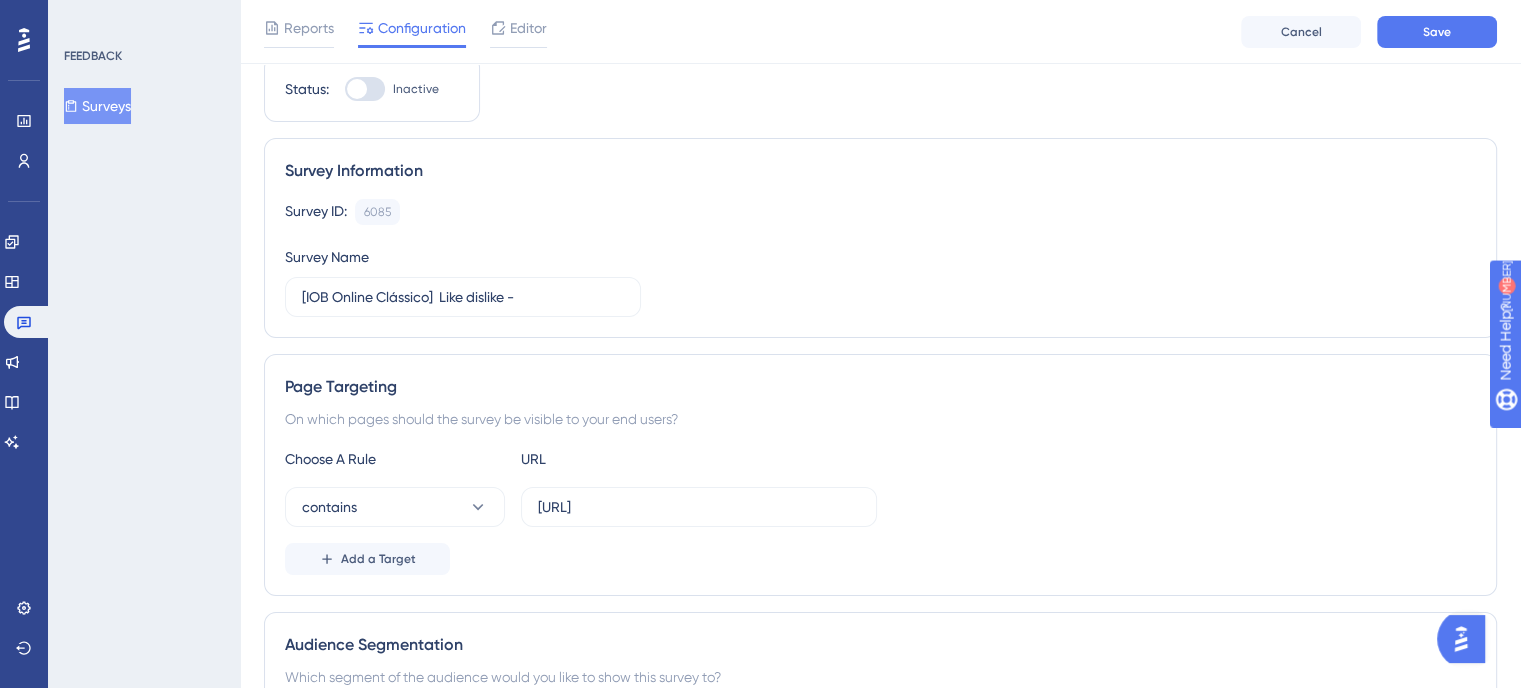 scroll, scrollTop: 200, scrollLeft: 0, axis: vertical 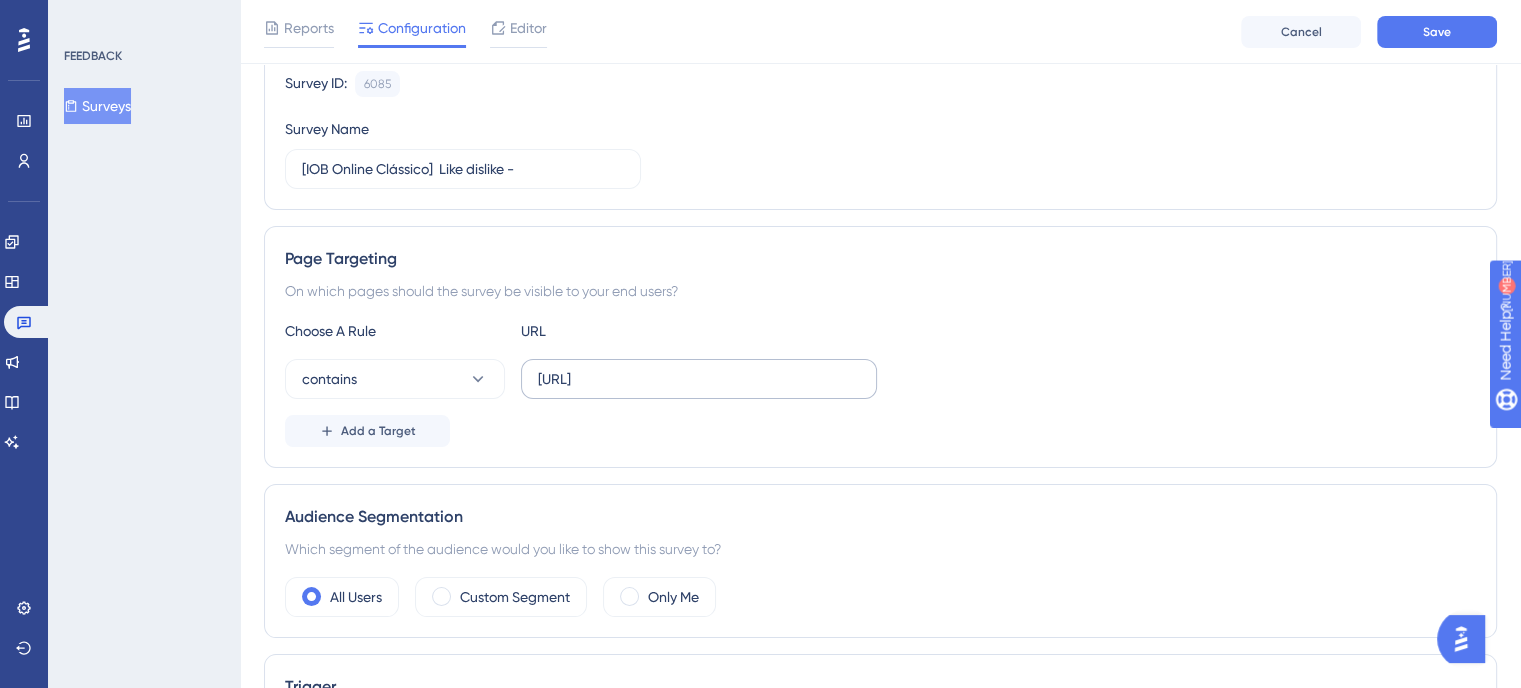 click on "[URL]" at bounding box center (699, 379) 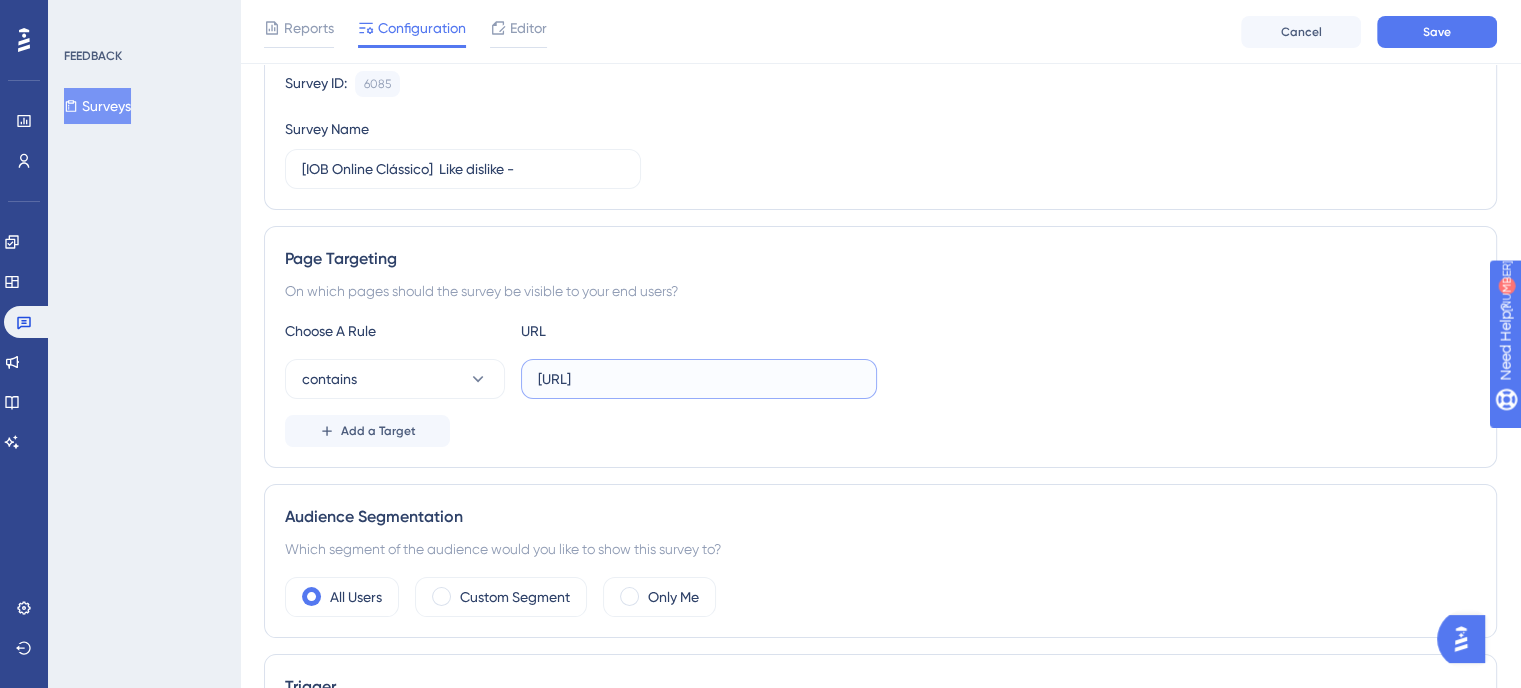 click on "[URL]" at bounding box center (699, 379) 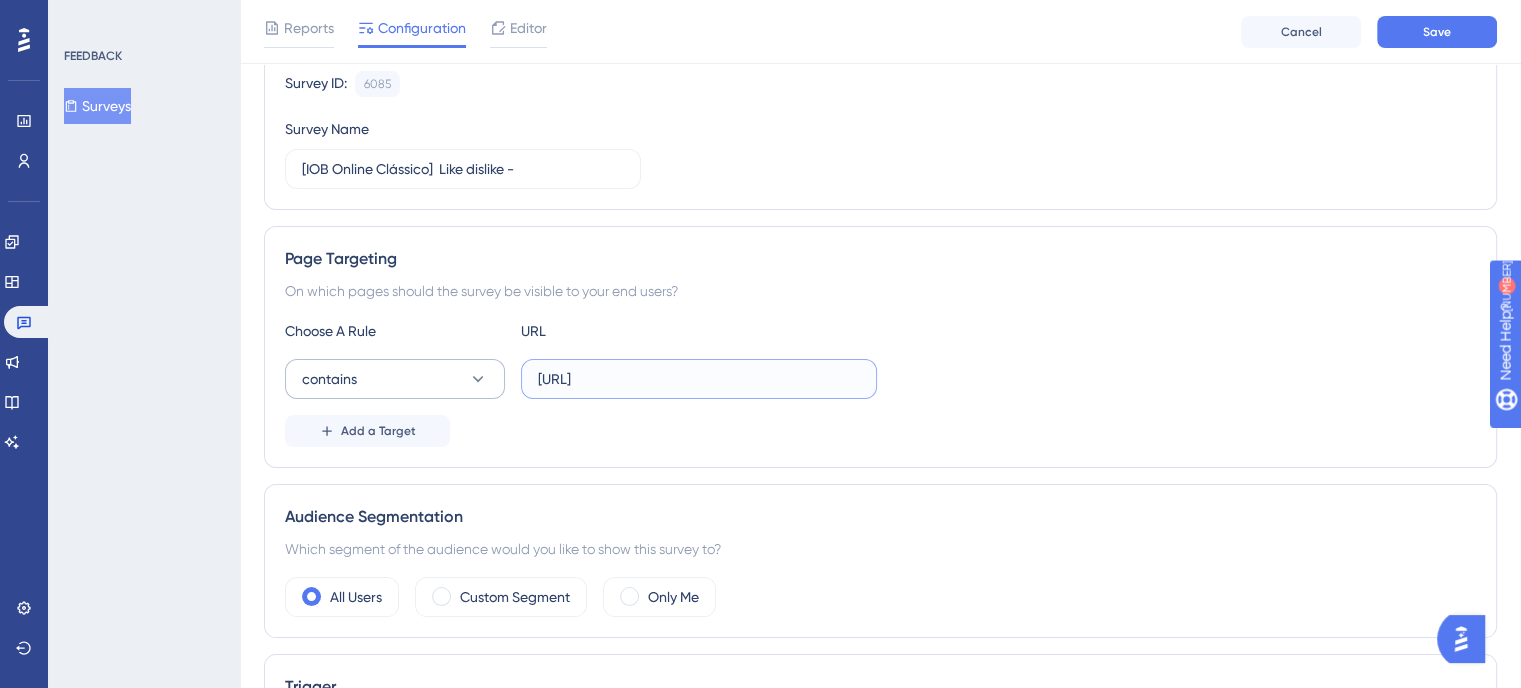 scroll, scrollTop: 0, scrollLeft: 0, axis: both 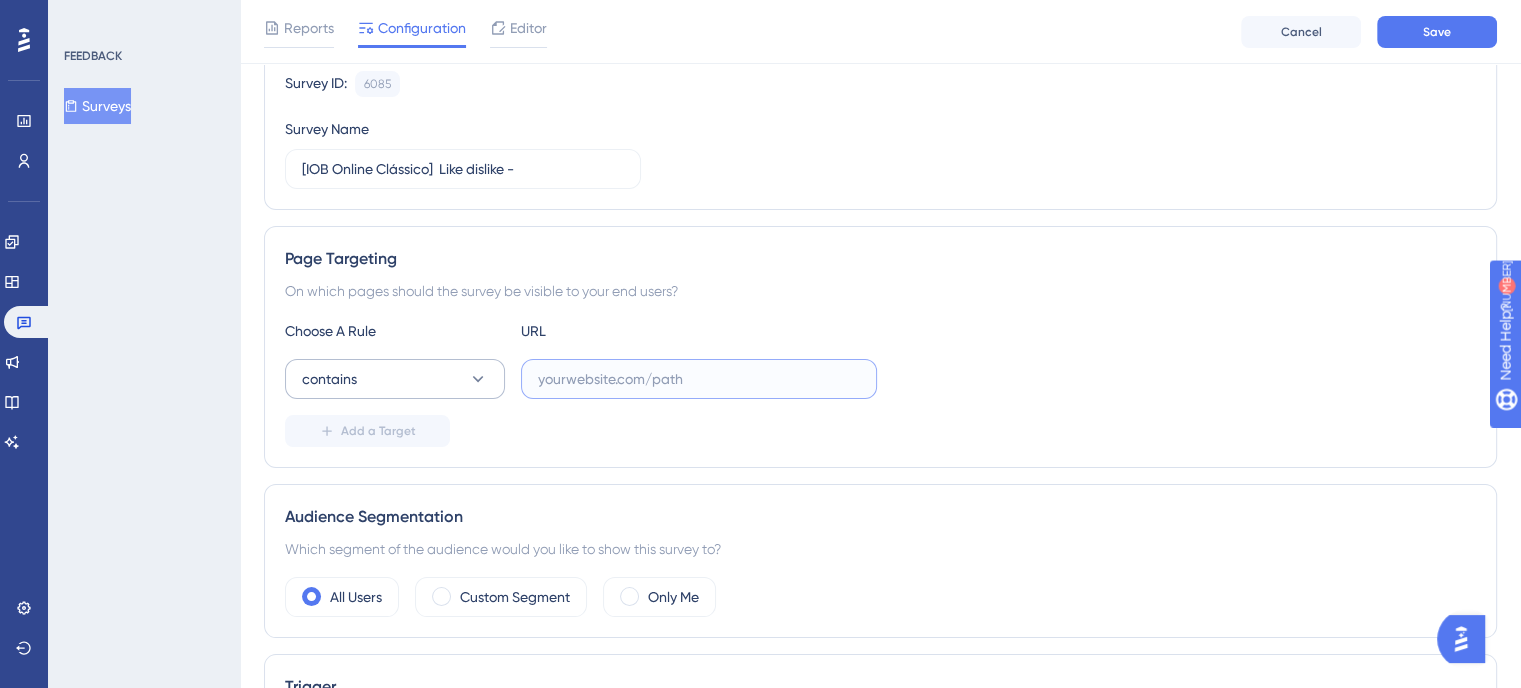 paste on "https://www.example.com/documento/doc/Documento/PCICSP-011474?acessados=doc_mais_acessados&doc=document&esfera=estadual&estado=sp" 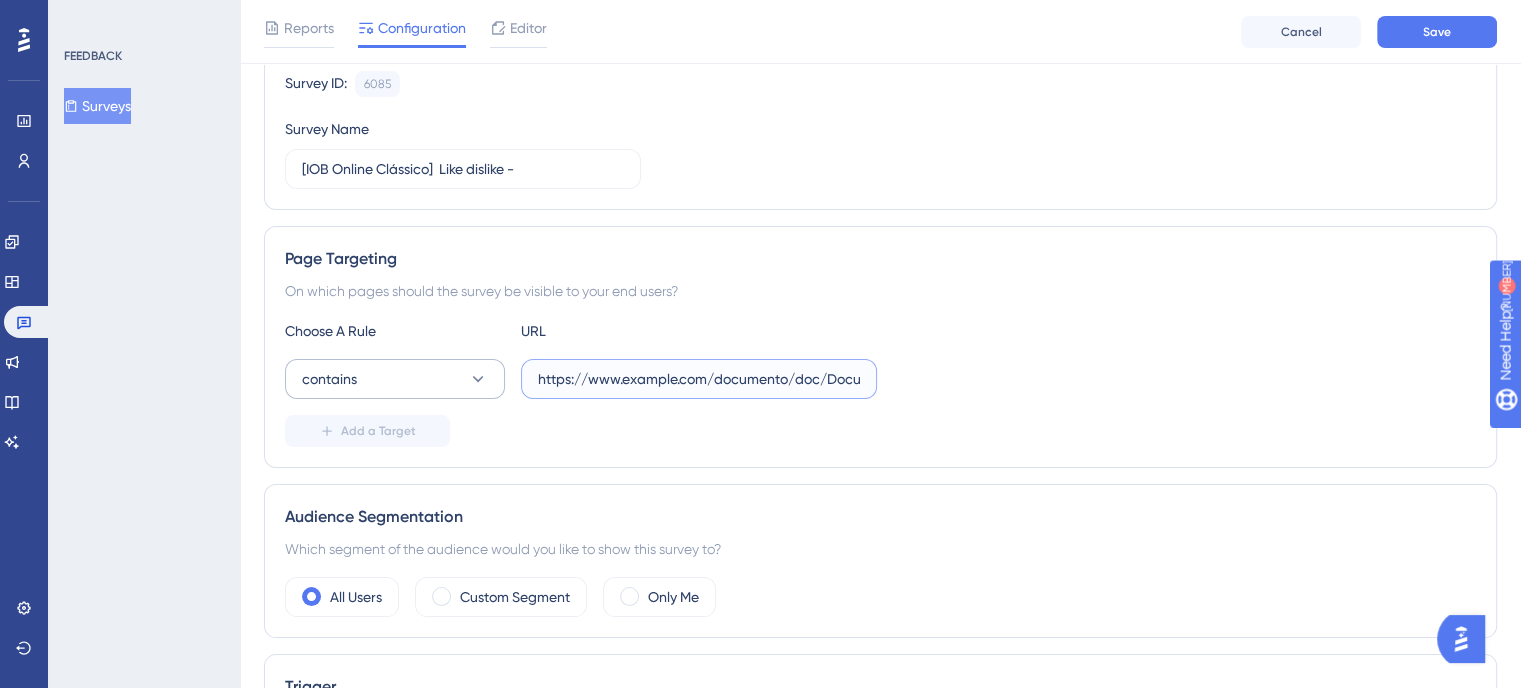 scroll, scrollTop: 0, scrollLeft: 684, axis: horizontal 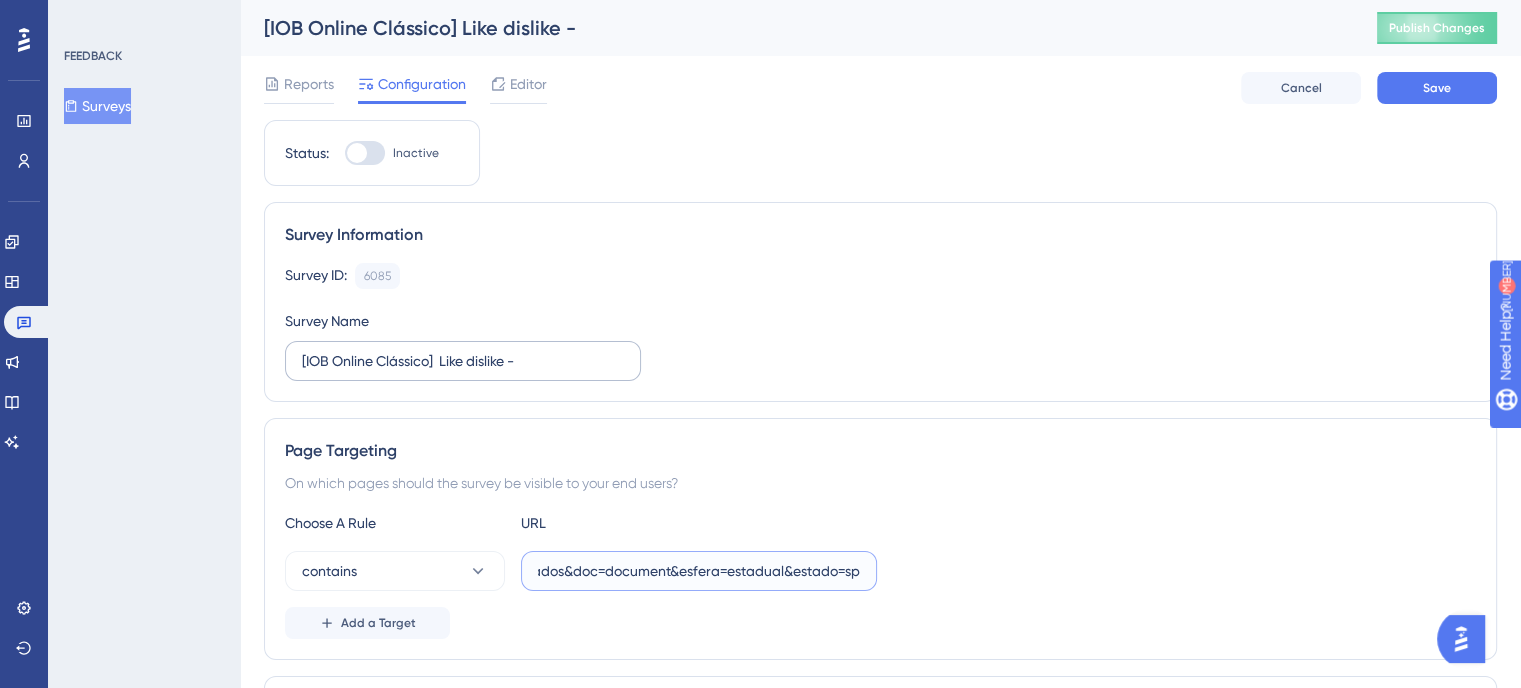 type on "https://www.example.com/documento/doc/Documento/PCICSP-011474?acessados=doc_mais_acessados&doc=document&esfera=estadual&estado=sp" 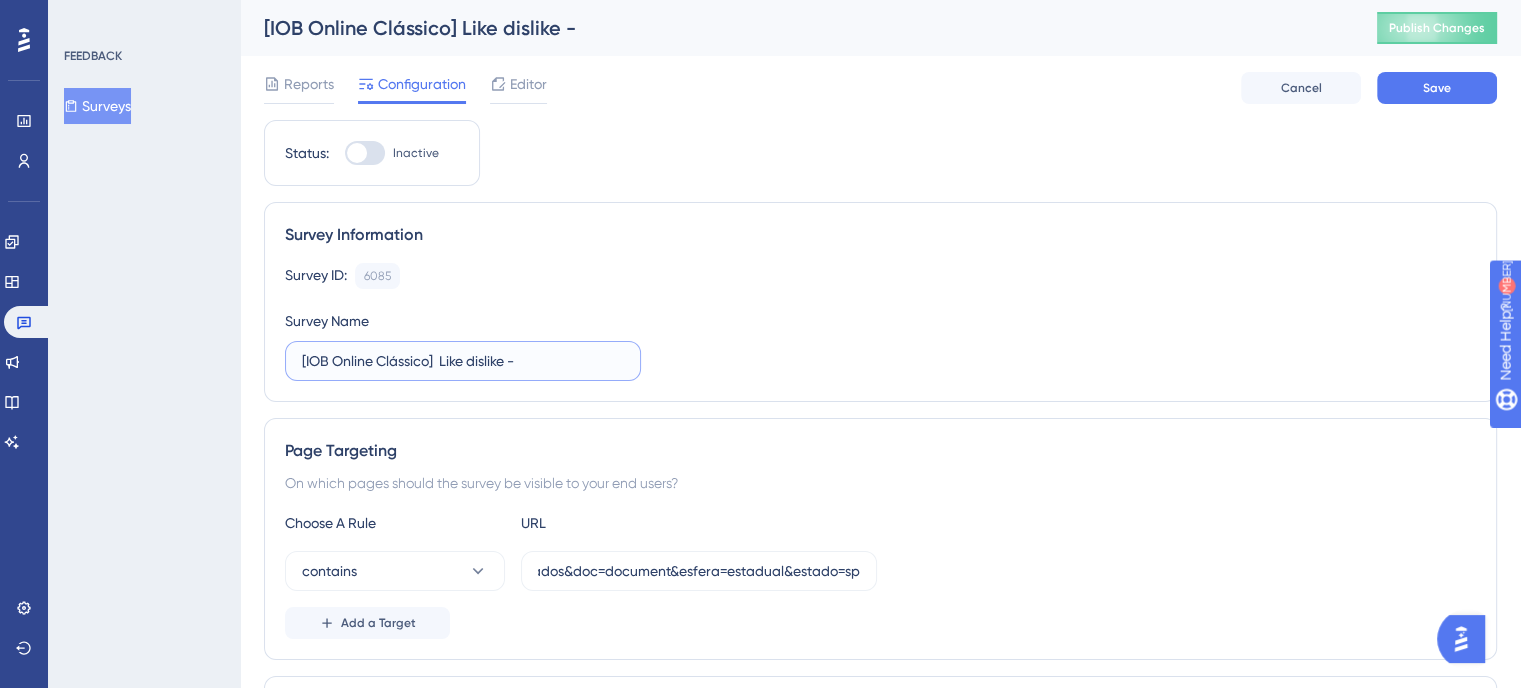 click on "[IOB Online Clássico]  Like dislike -" at bounding box center [463, 361] 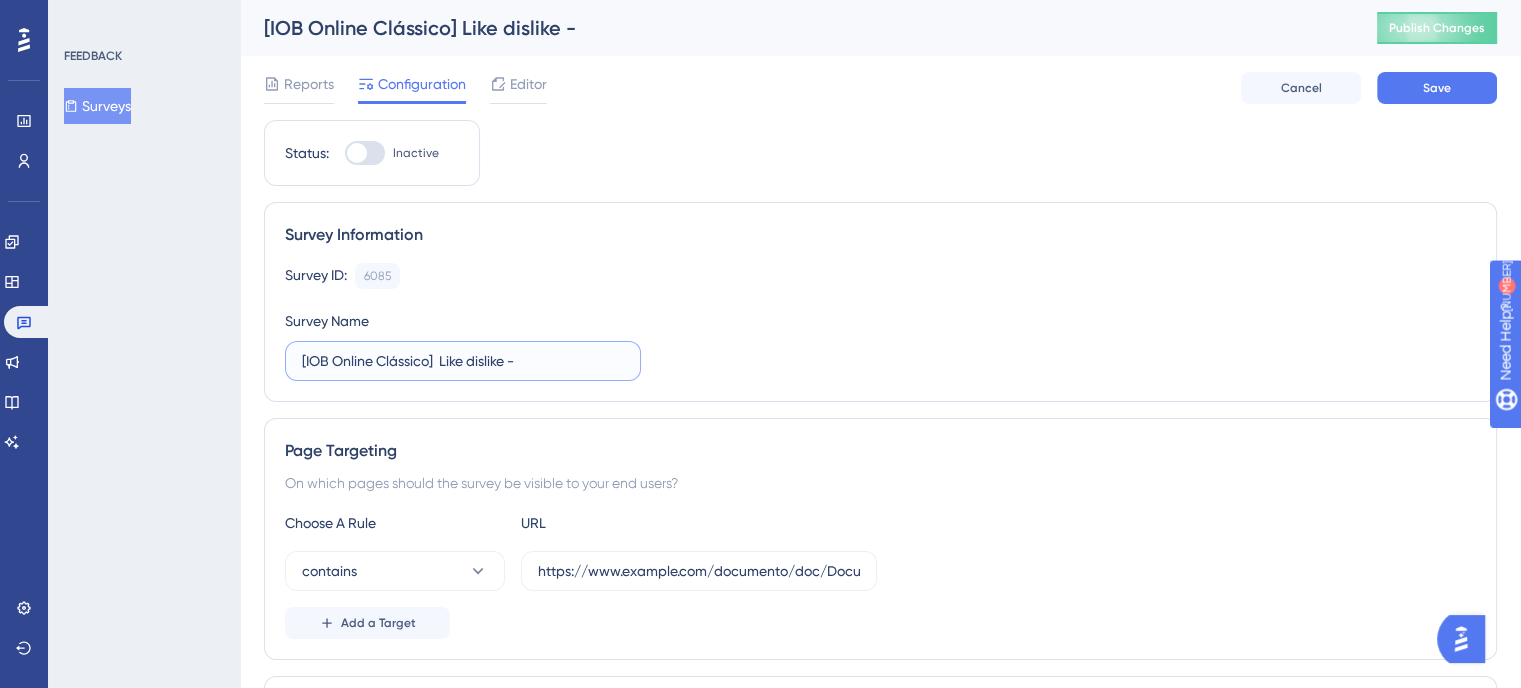 paste on "ICMS Nacional" 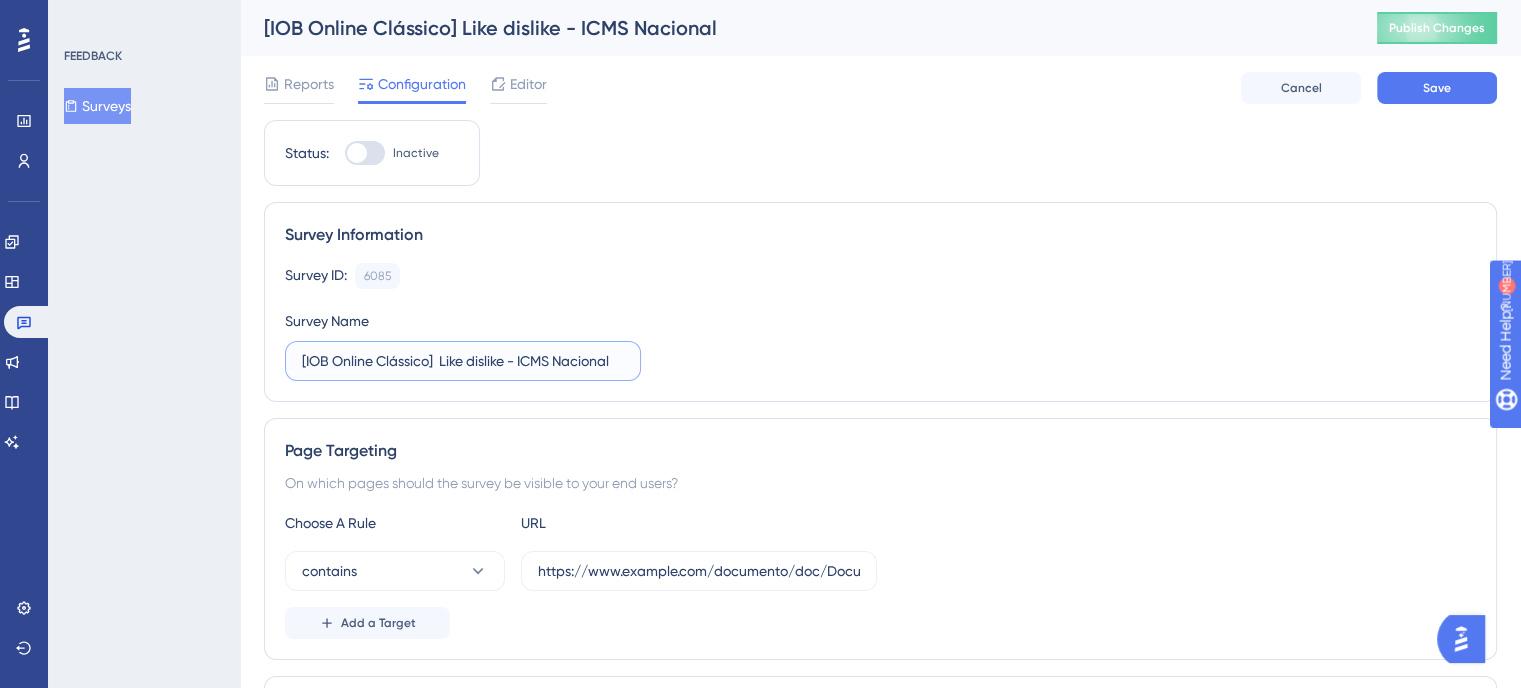 type on "[IOB Online Clássico]  Like dislike - ICMS Nacional" 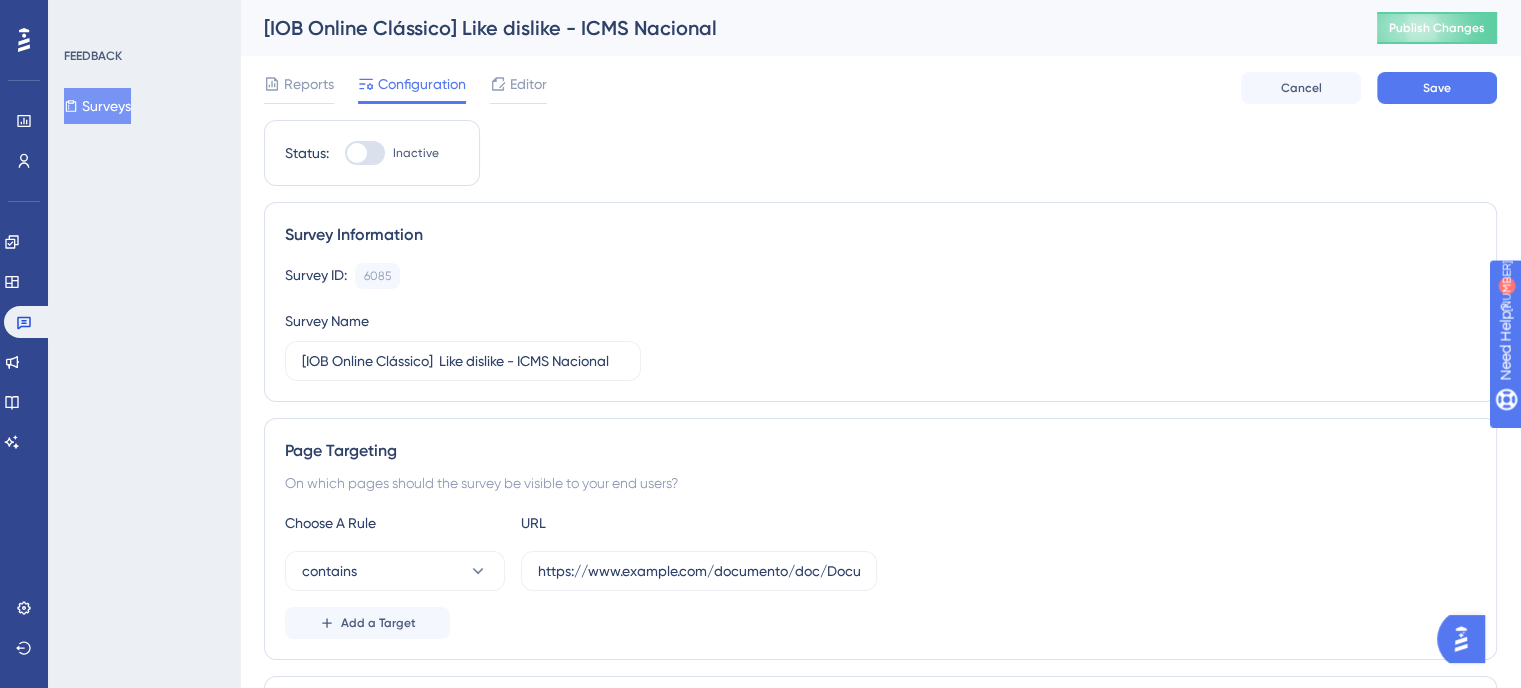 click on "Inactive" at bounding box center [392, 153] 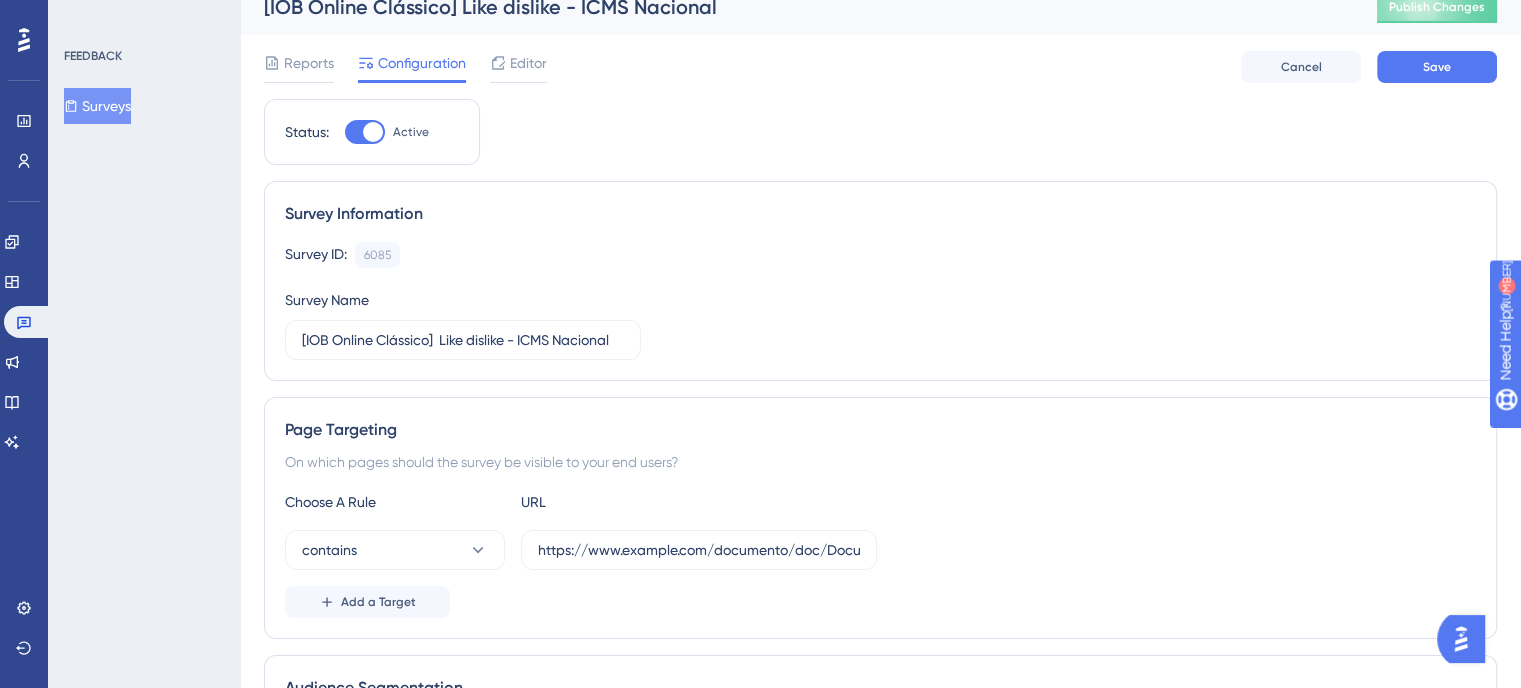 scroll, scrollTop: 0, scrollLeft: 0, axis: both 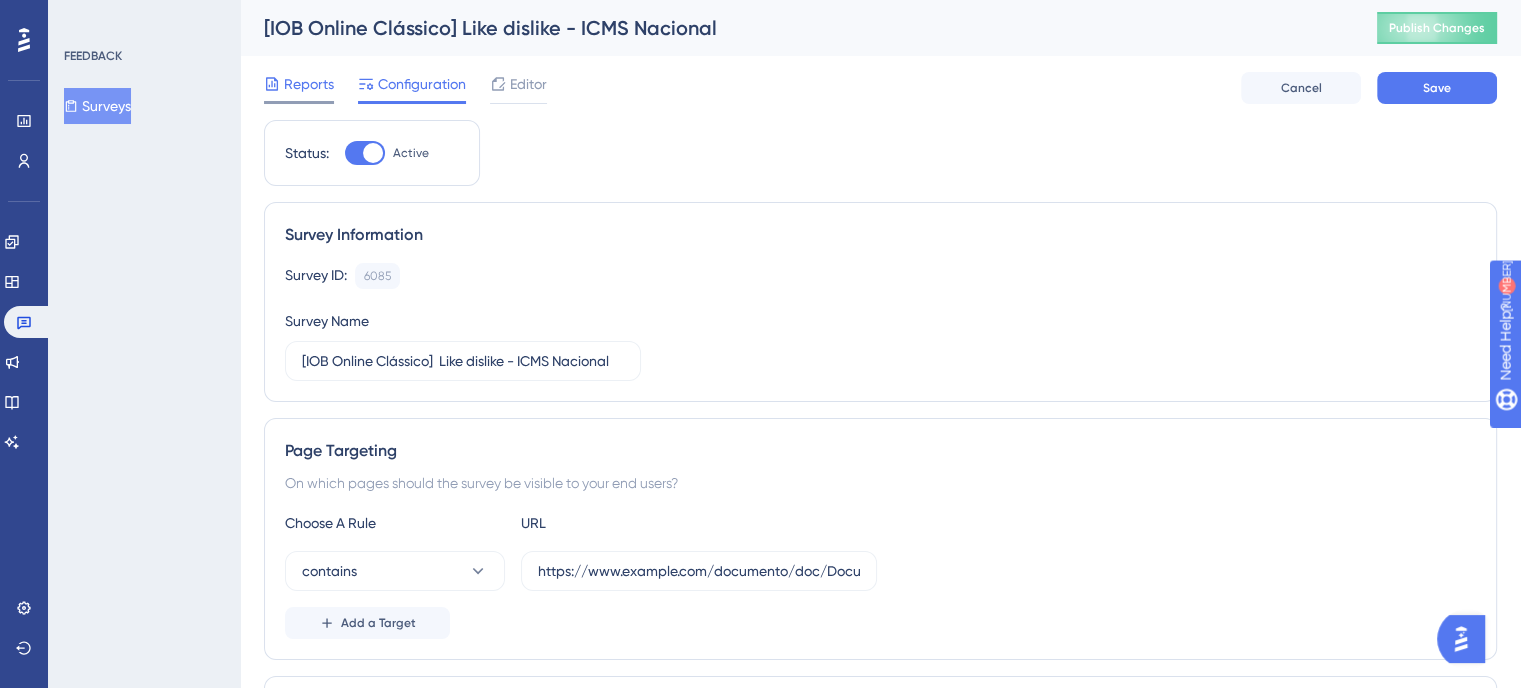 click on "Reports" at bounding box center [309, 84] 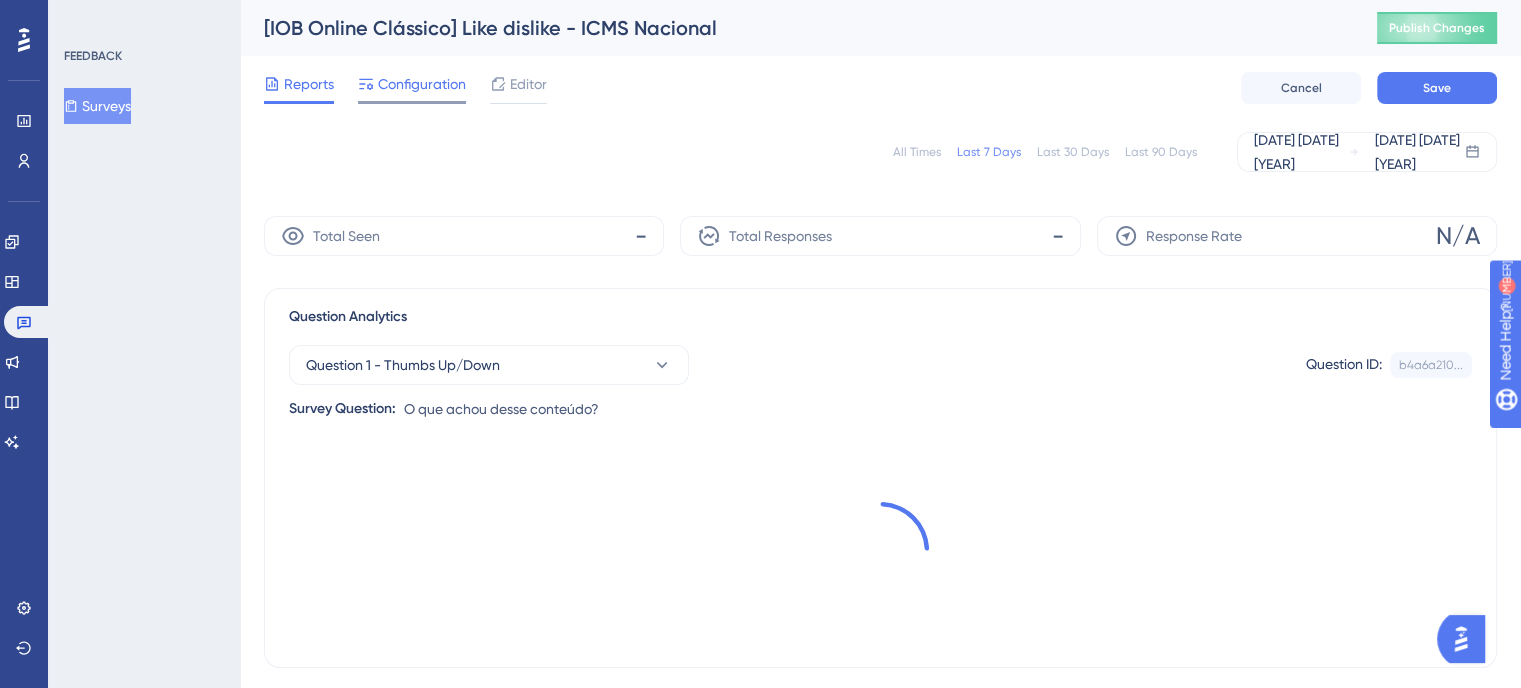 click on "Configuration" at bounding box center (422, 84) 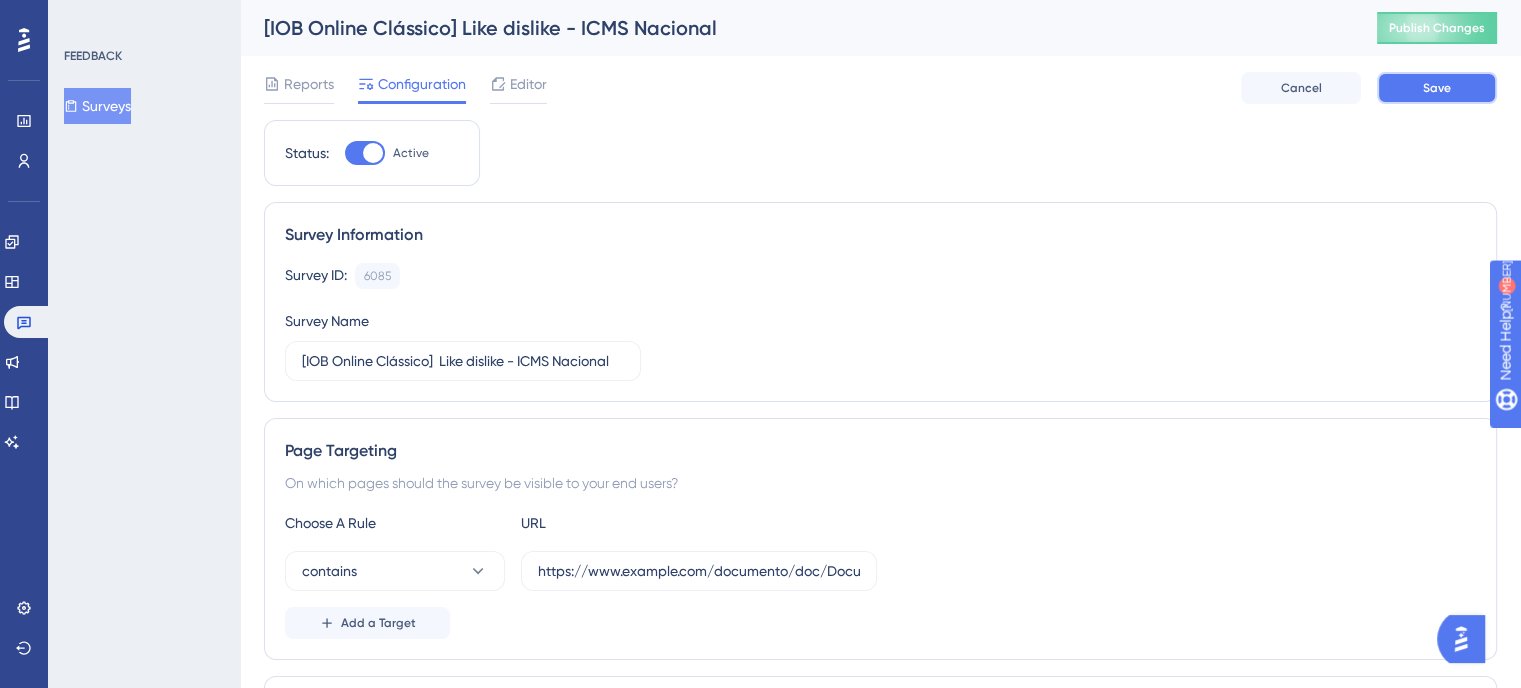click on "Save" at bounding box center [1437, 88] 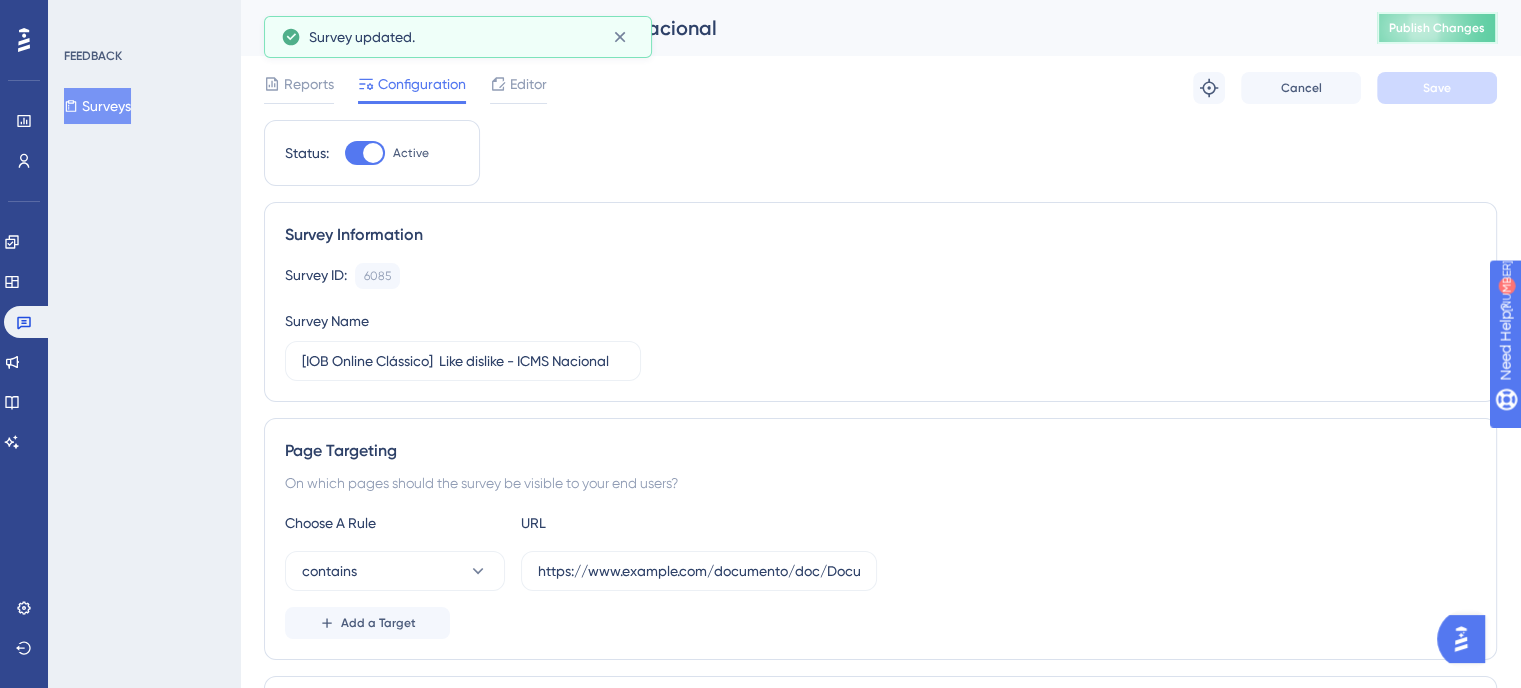 click on "Publish Changes" at bounding box center (1437, 28) 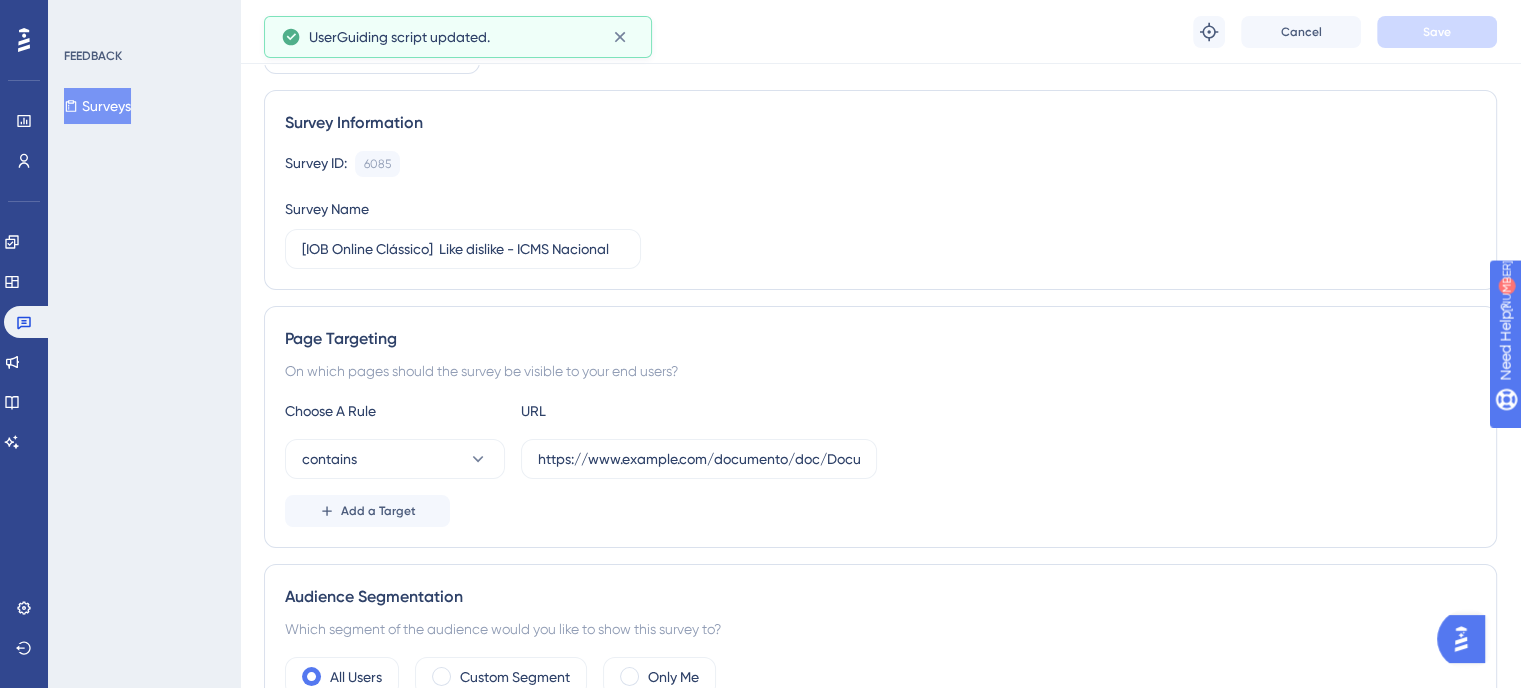 scroll, scrollTop: 0, scrollLeft: 0, axis: both 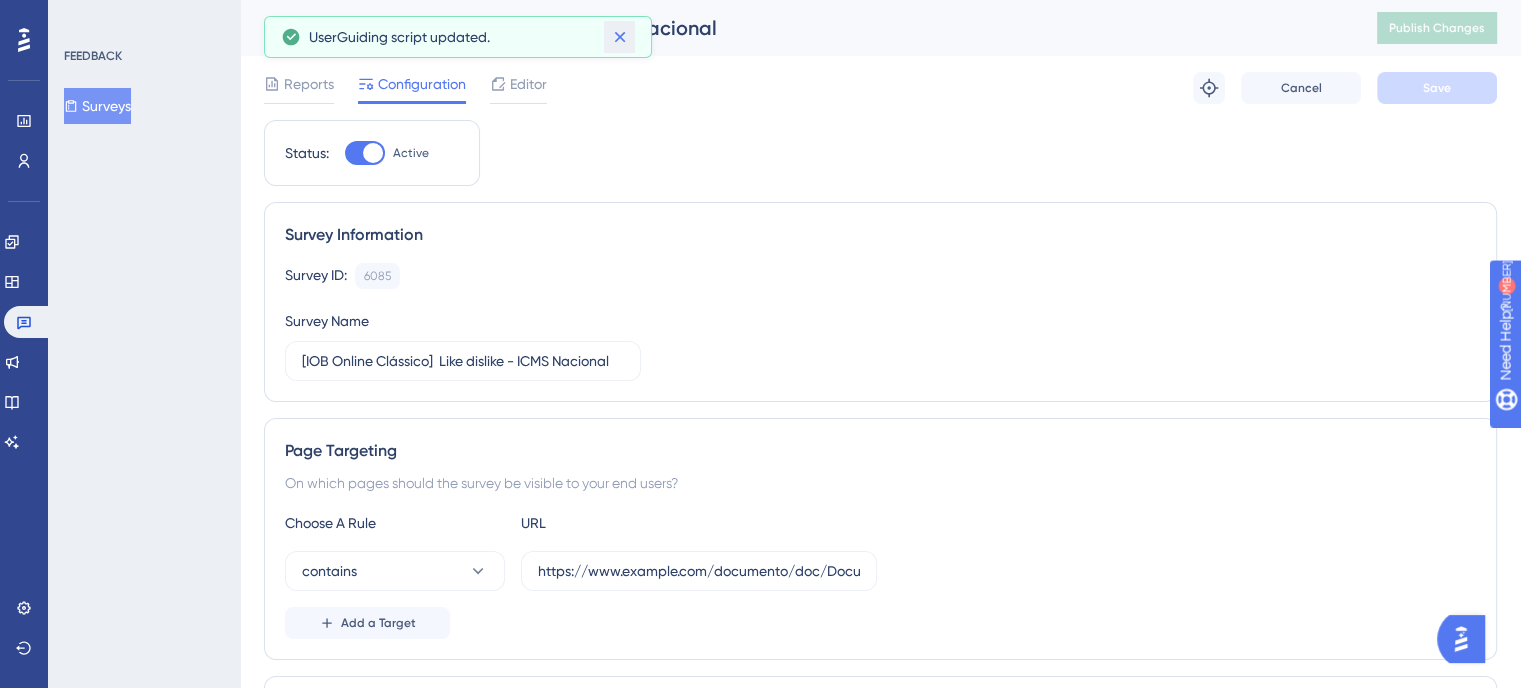 click 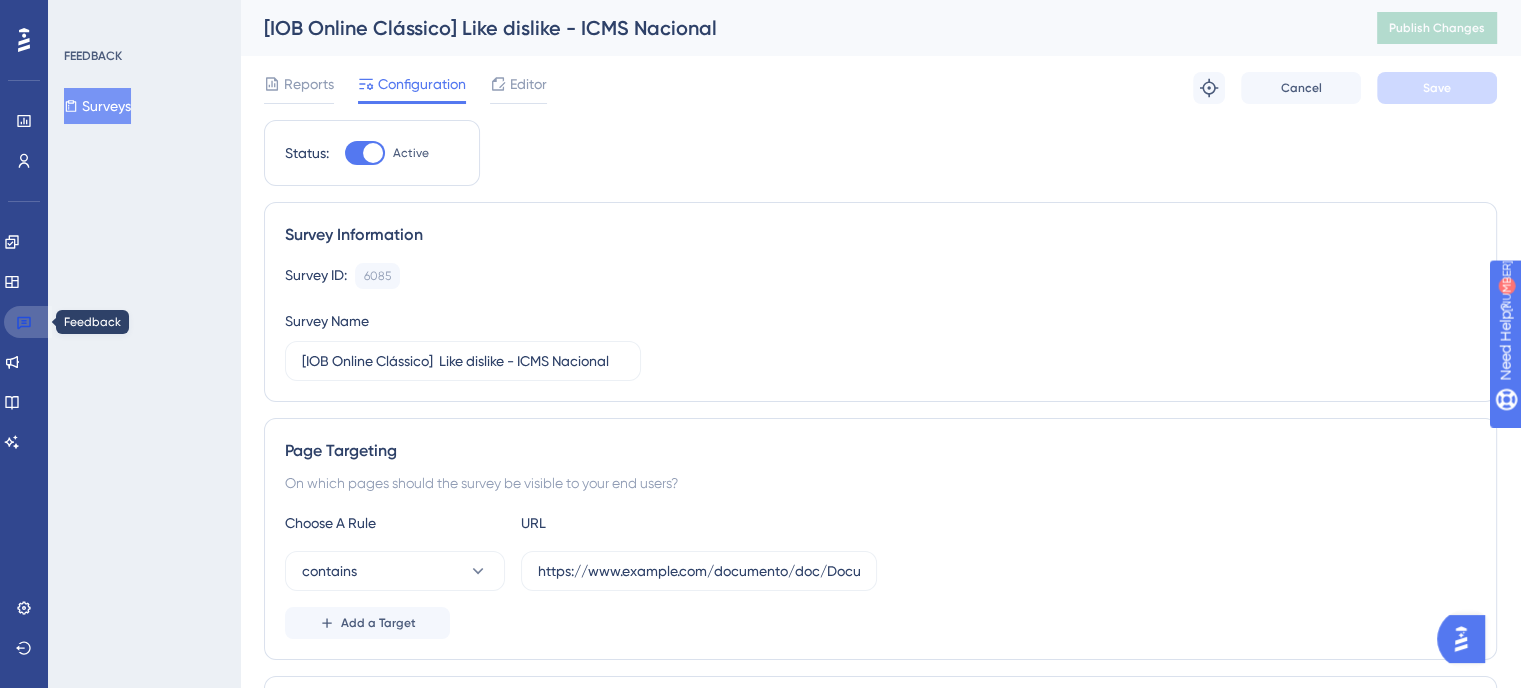click 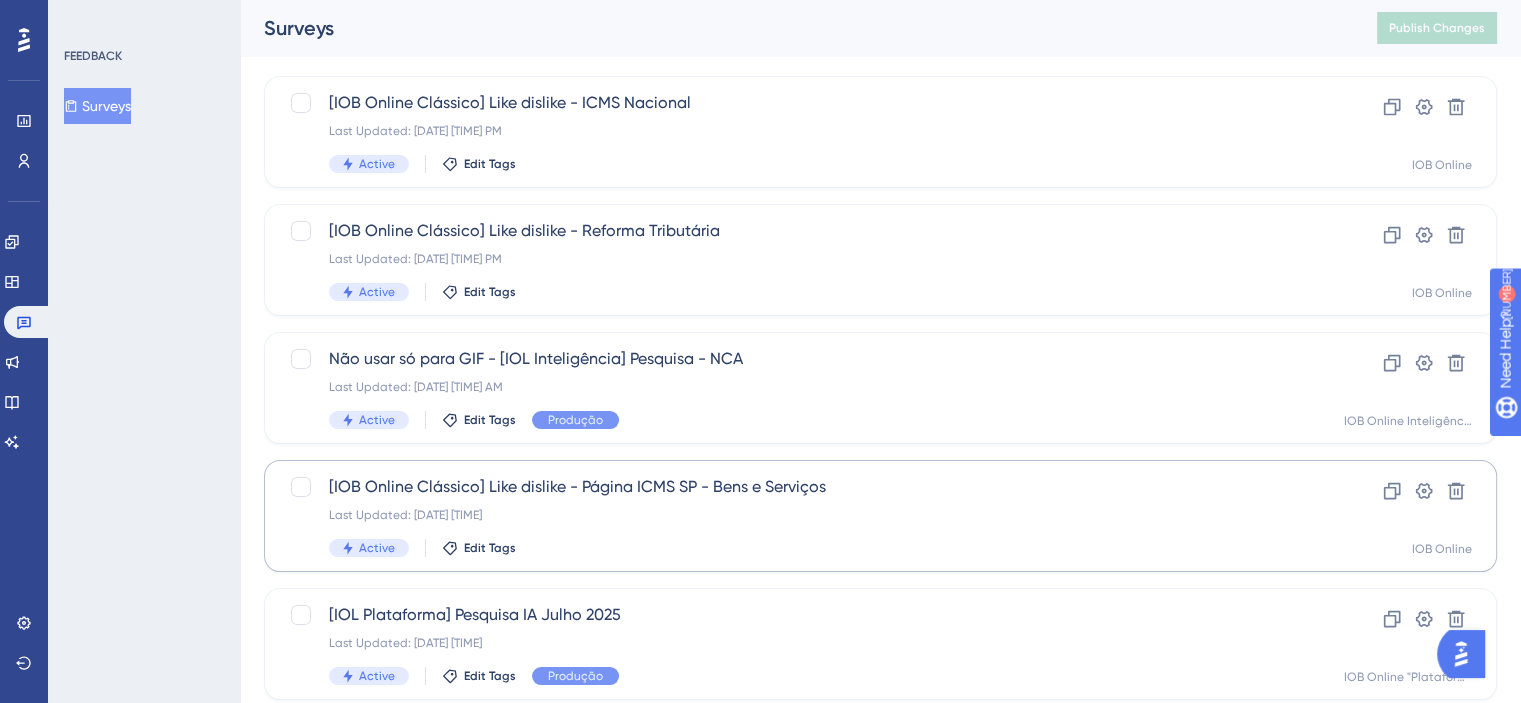 scroll, scrollTop: 100, scrollLeft: 0, axis: vertical 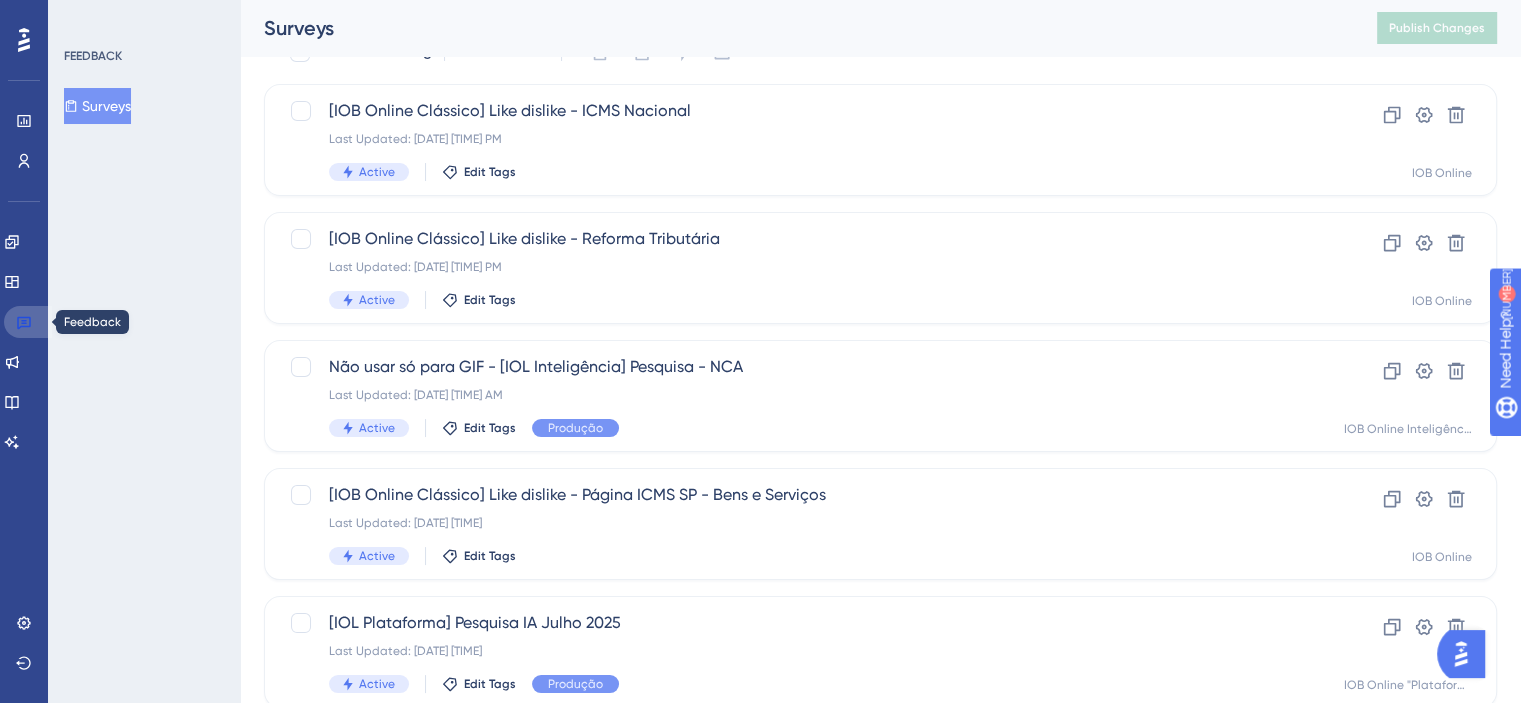 click at bounding box center [28, 322] 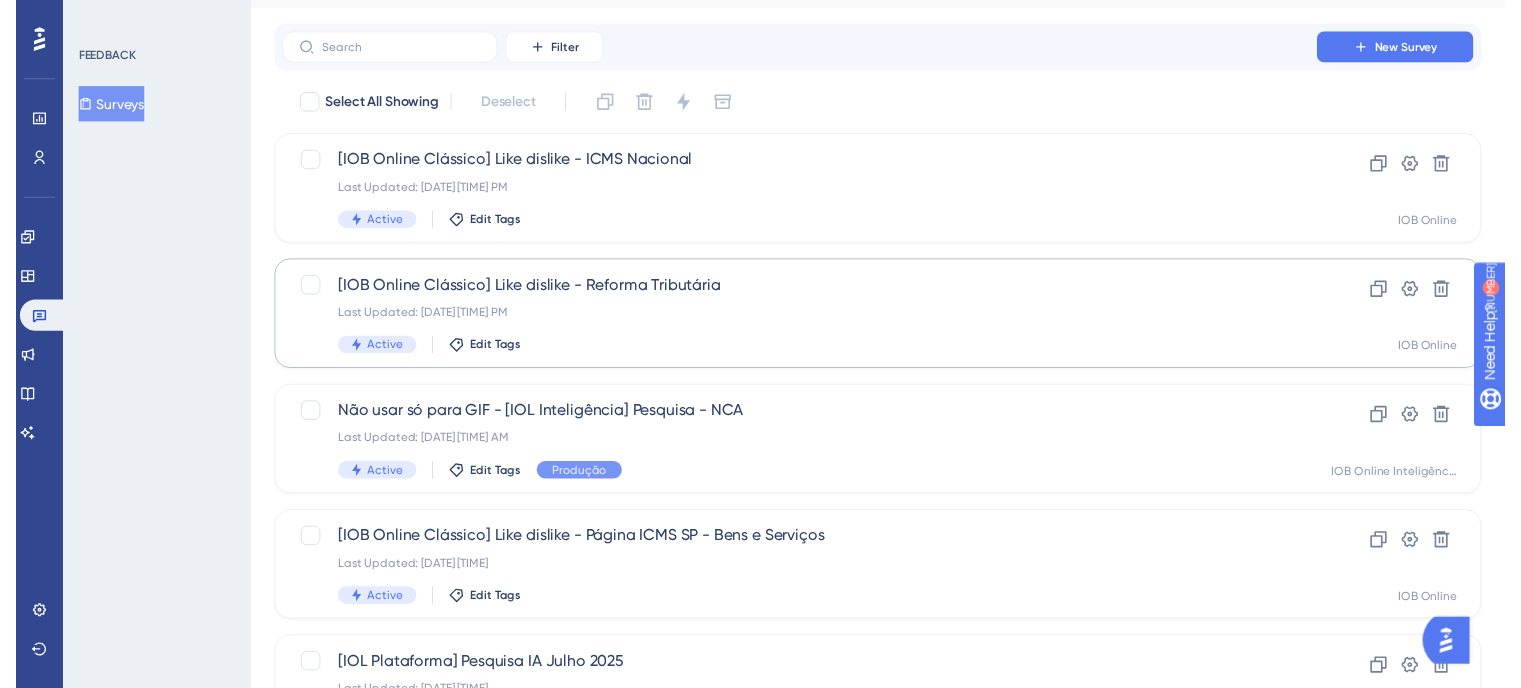scroll, scrollTop: 0, scrollLeft: 0, axis: both 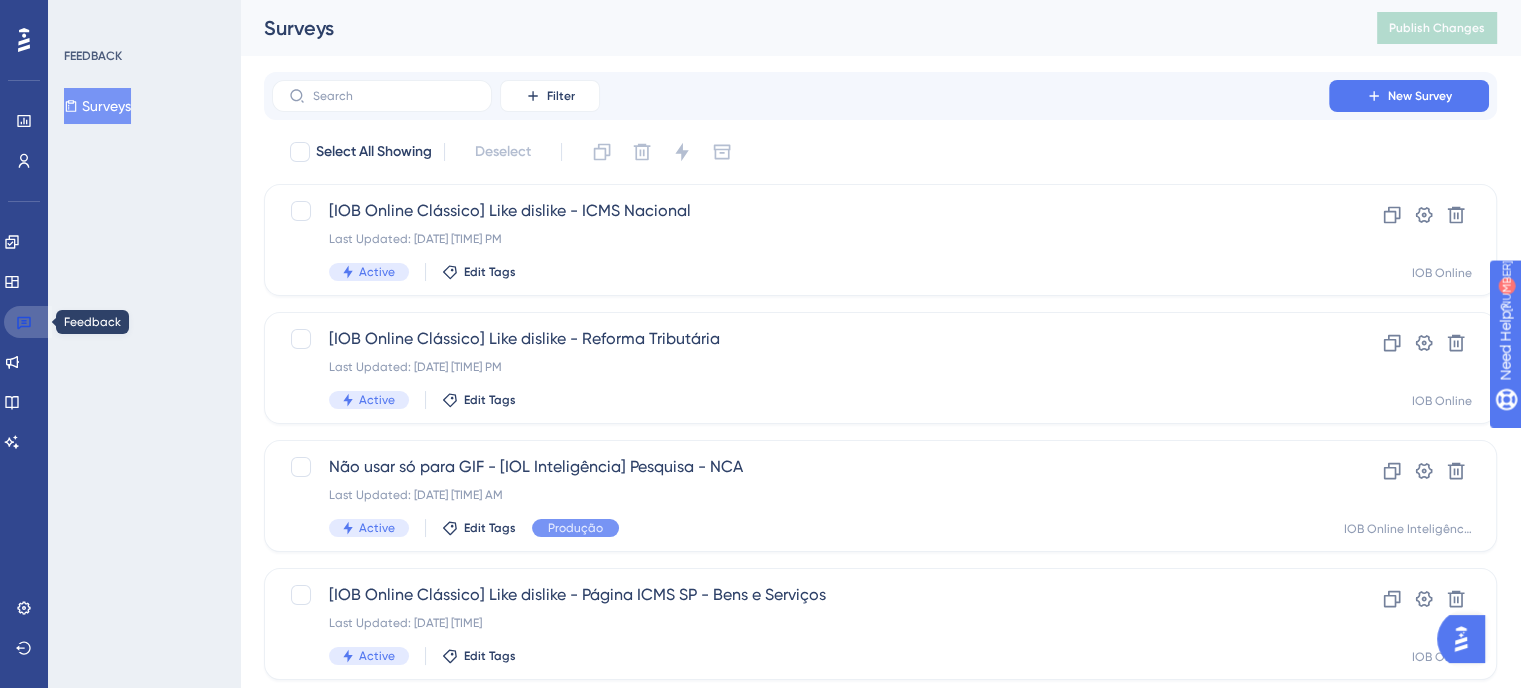 click at bounding box center [28, 322] 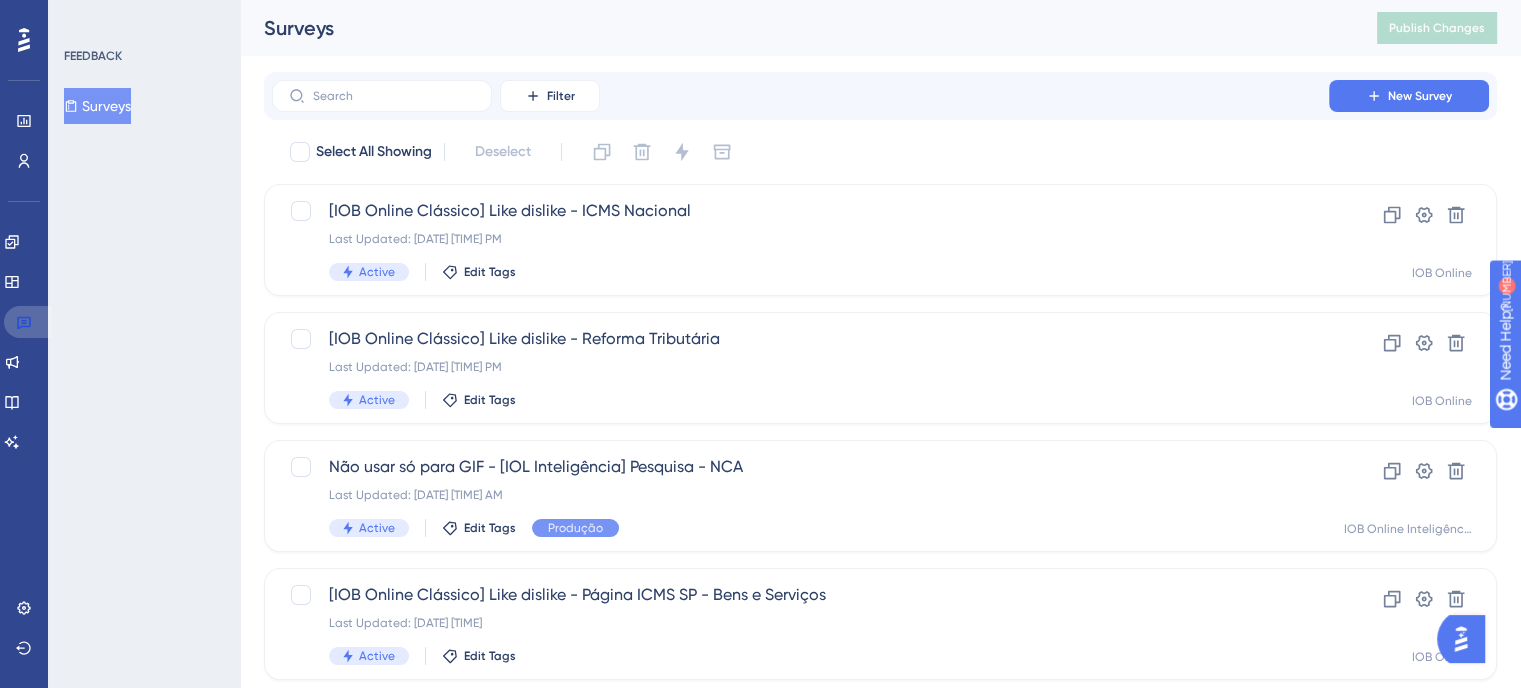 click 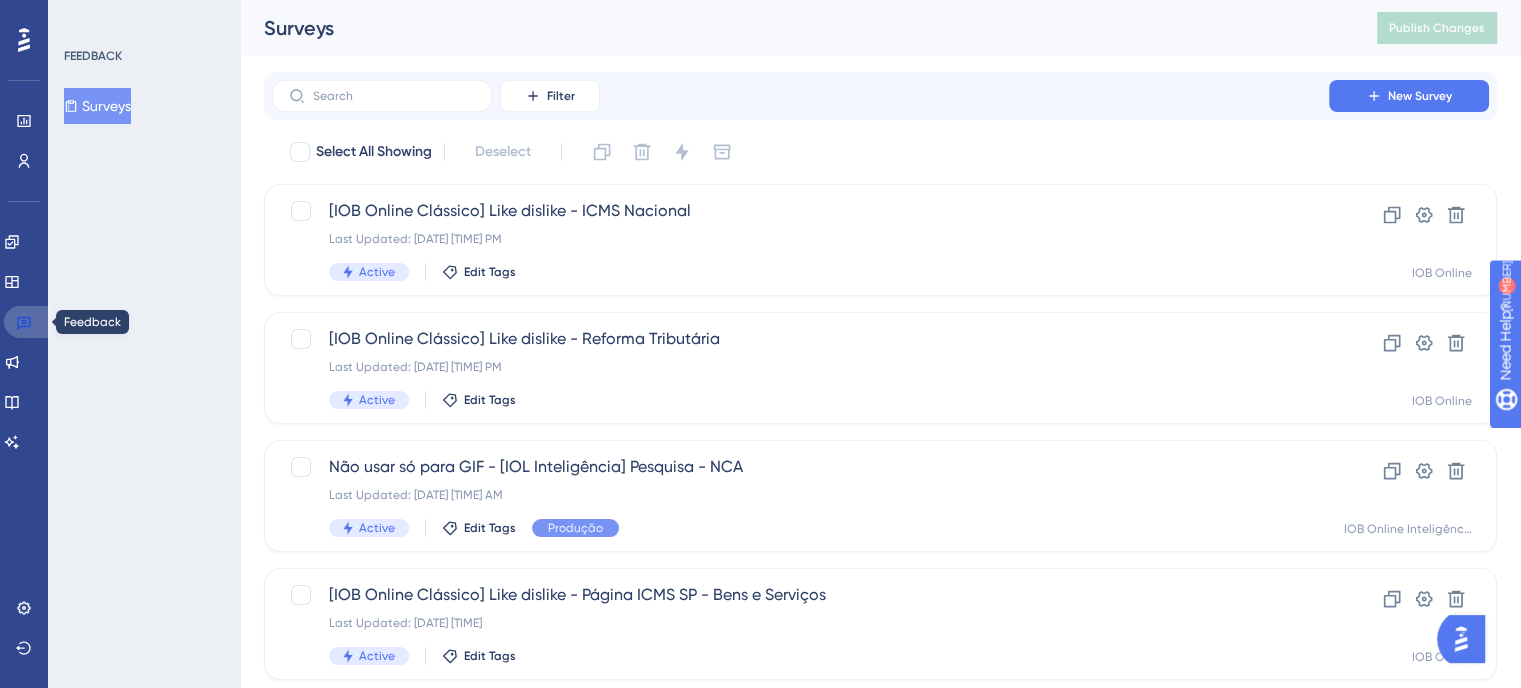 click 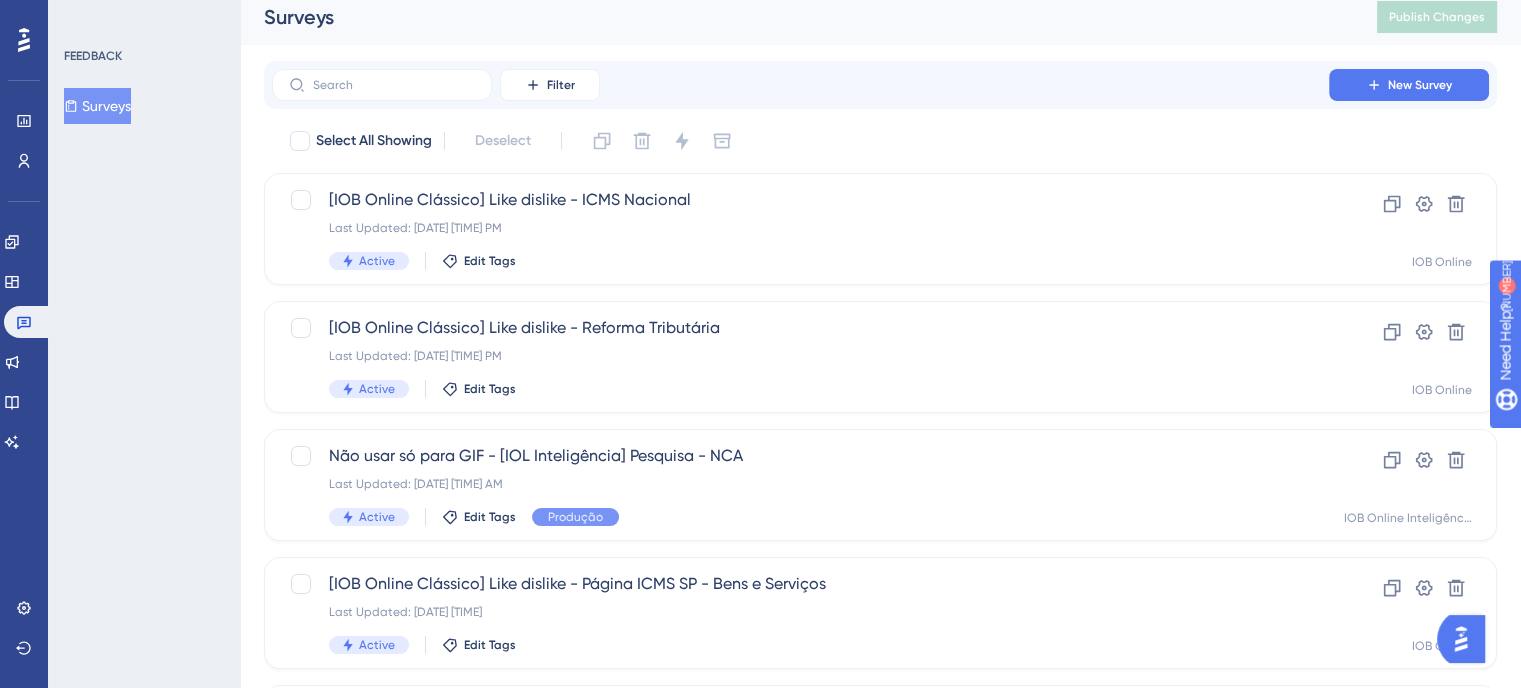 scroll, scrollTop: 0, scrollLeft: 0, axis: both 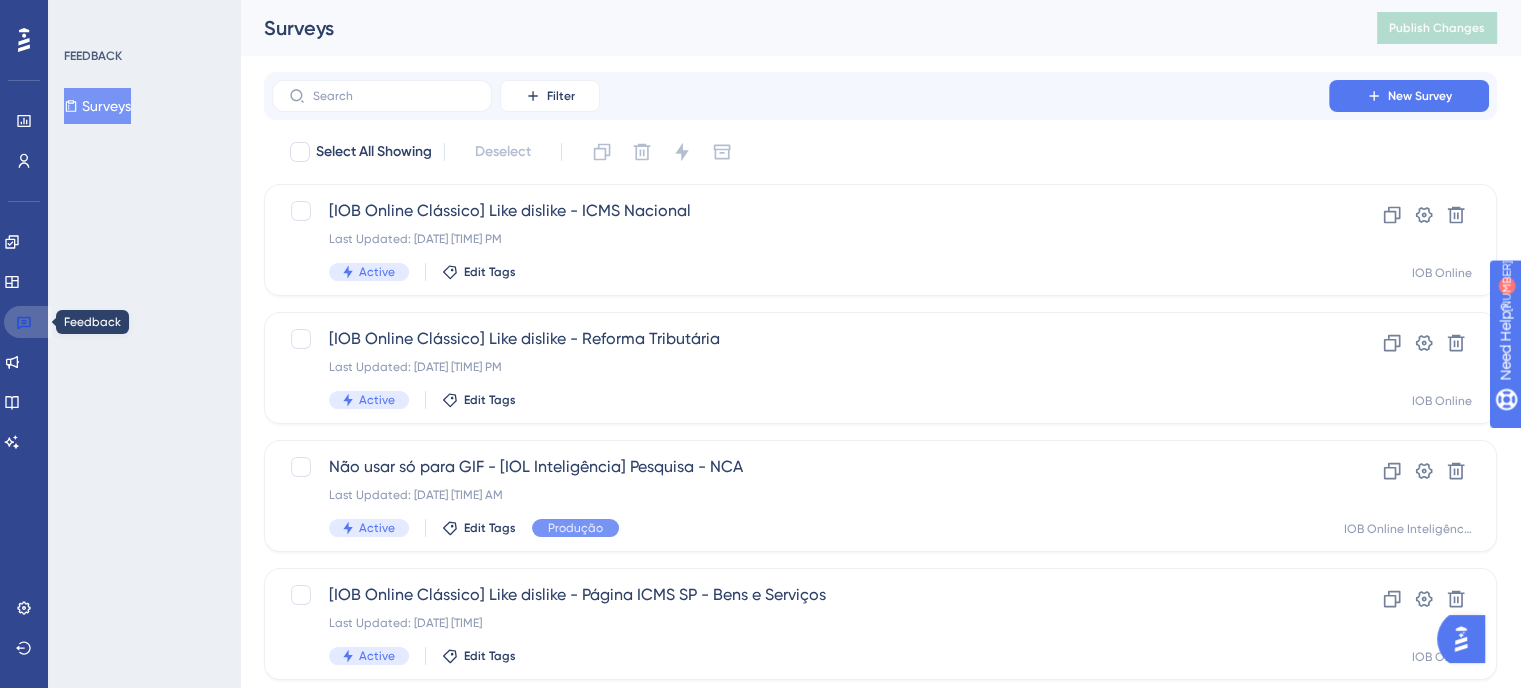 click 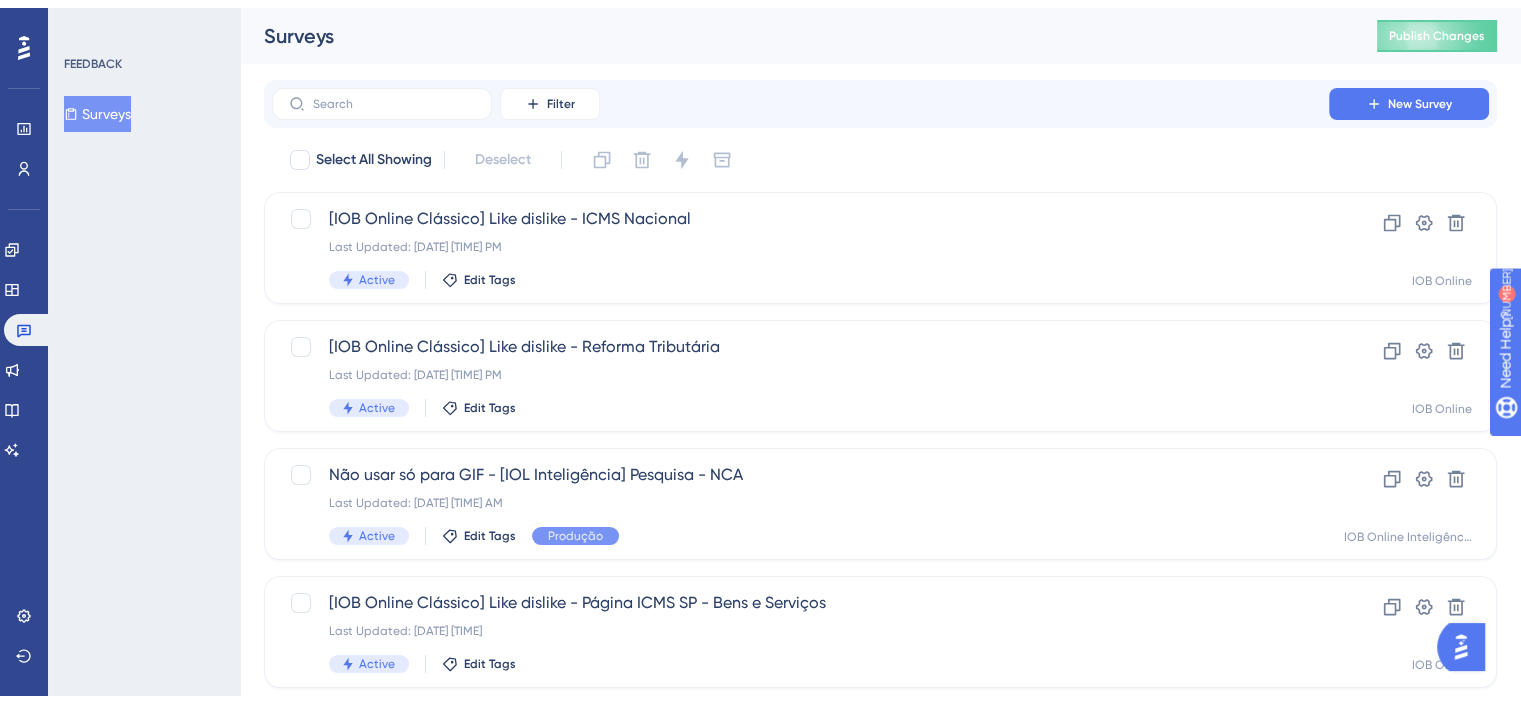 scroll, scrollTop: 400, scrollLeft: 0, axis: vertical 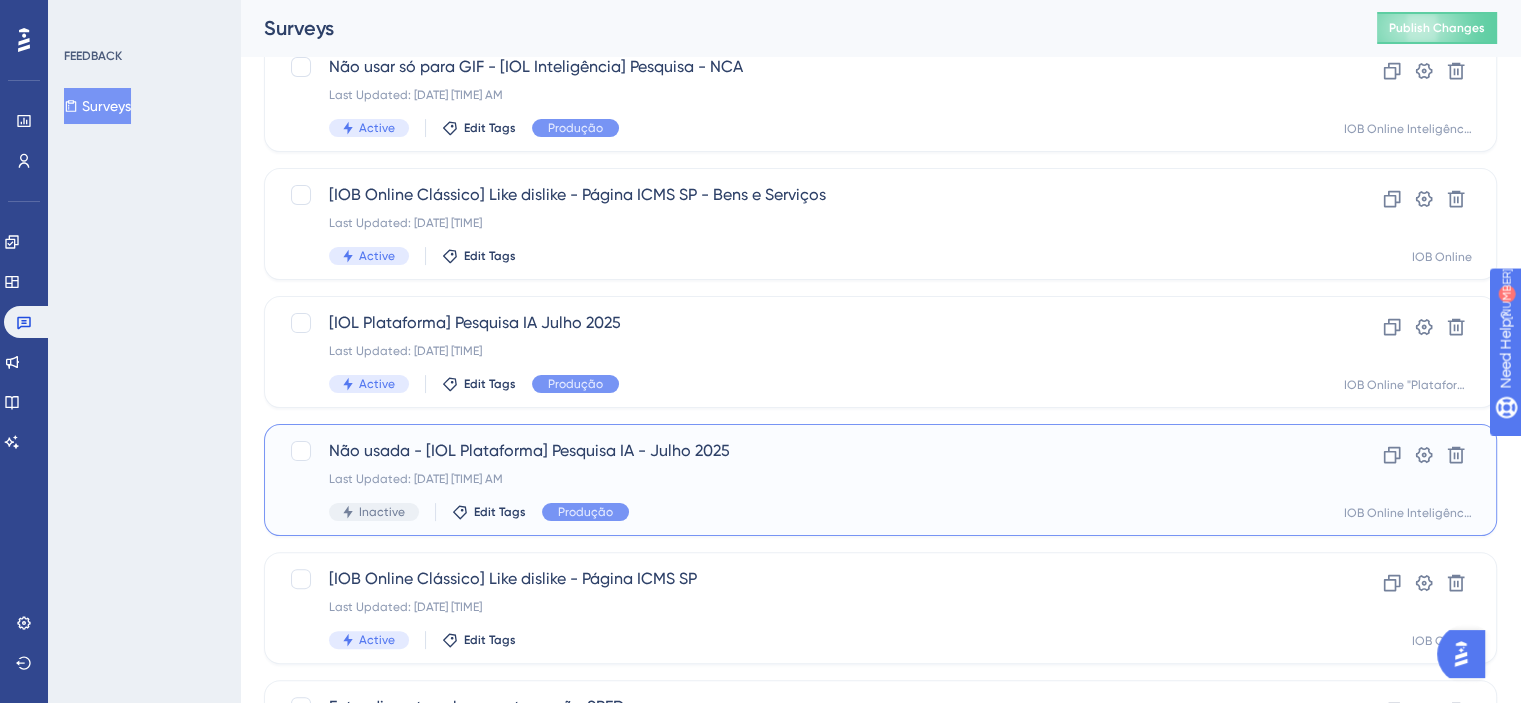 click on "Last Updated: [DATE] [TIME] AM" at bounding box center [800, 479] 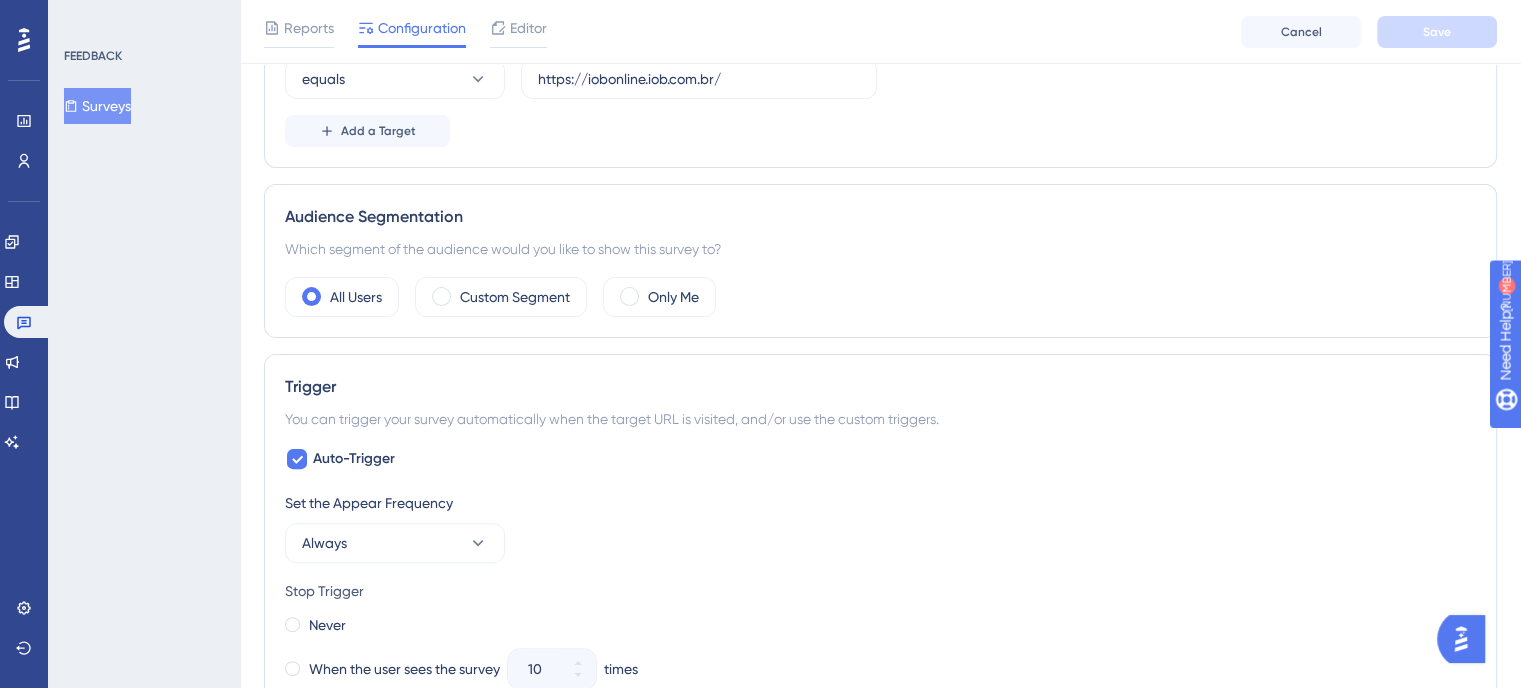 scroll, scrollTop: 0, scrollLeft: 0, axis: both 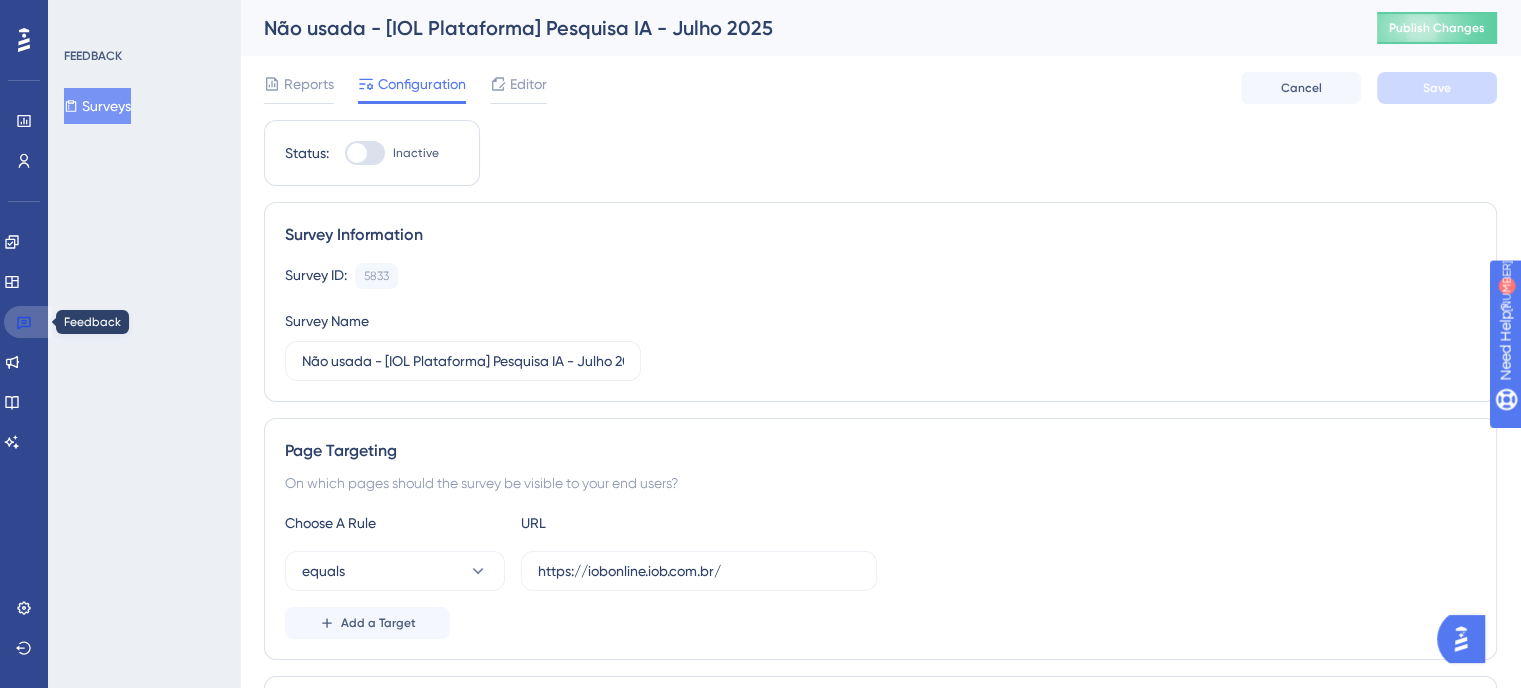 click 